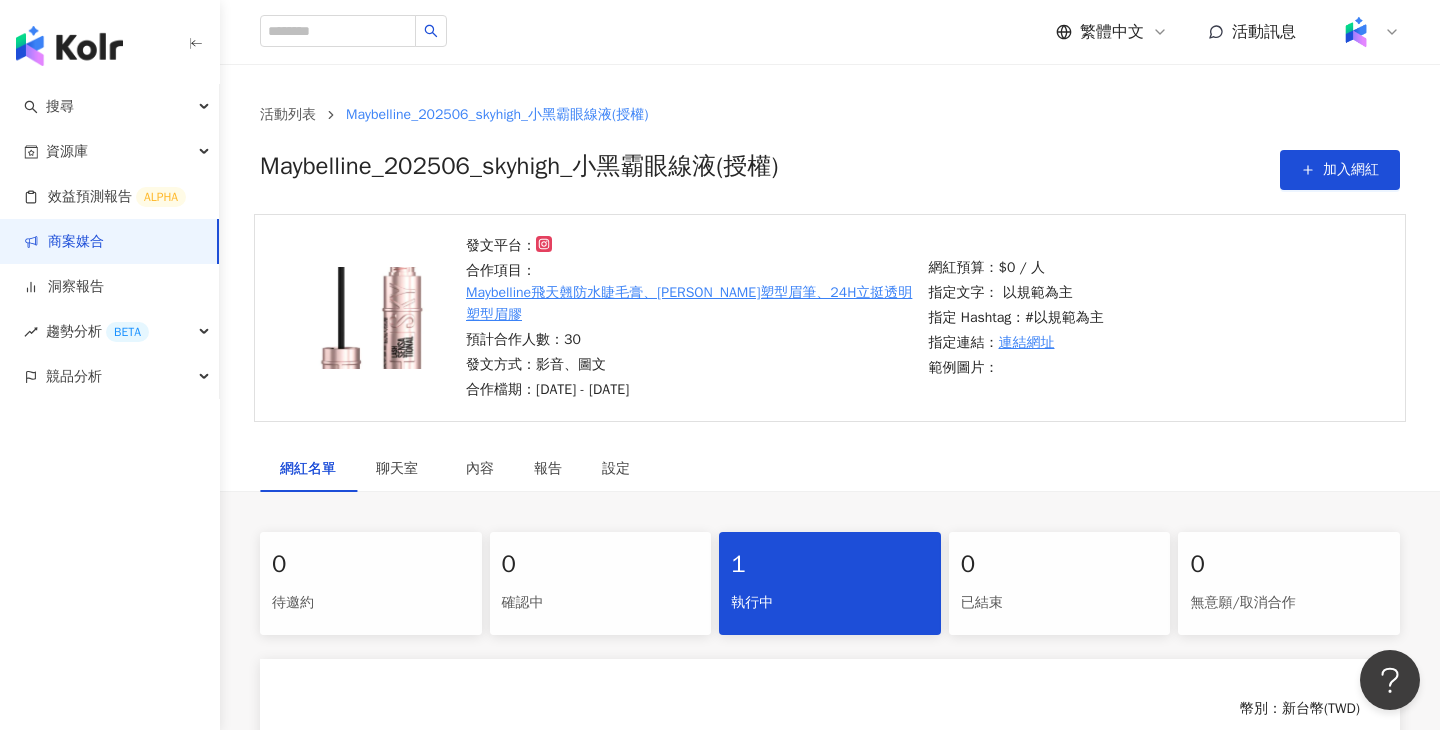 scroll, scrollTop: 0, scrollLeft: 0, axis: both 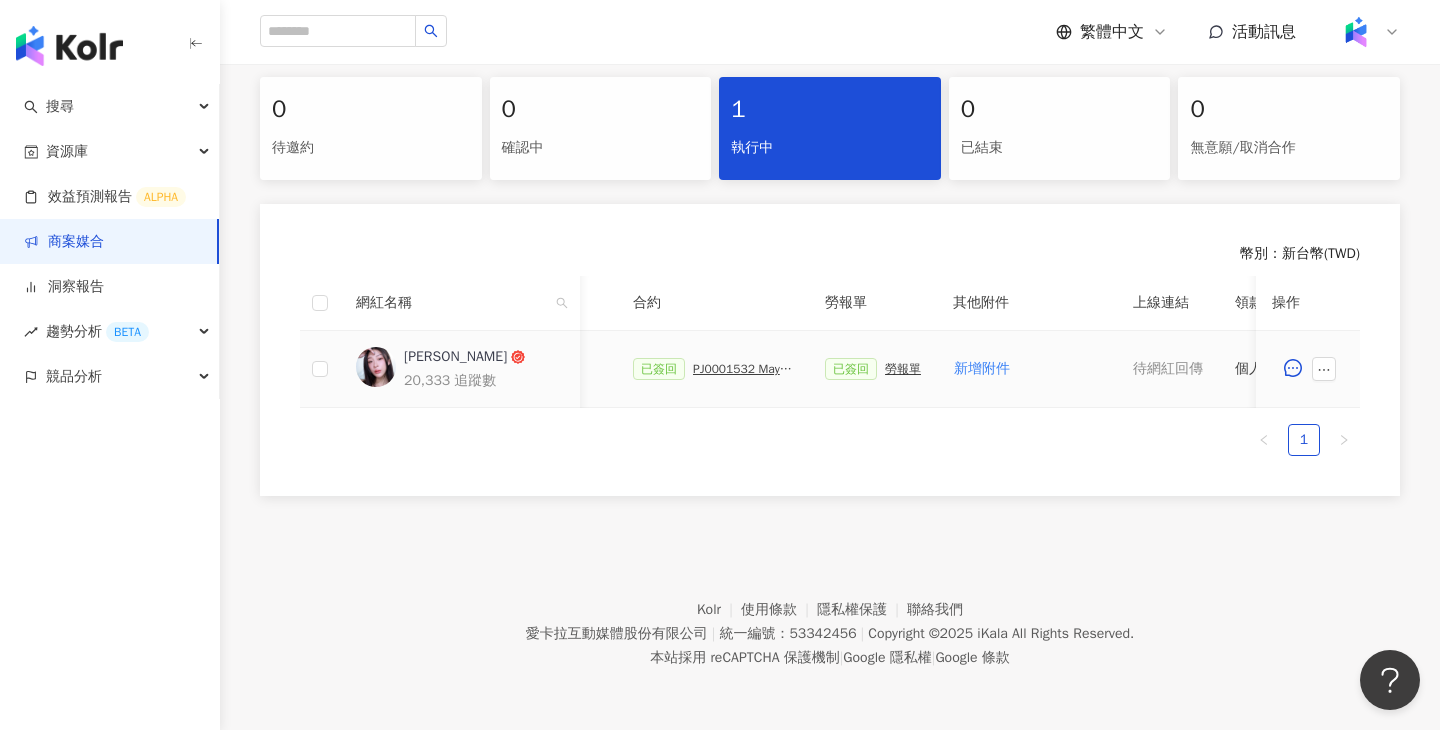 click on "PJ0001532 Maybelline_202506_skyhigh_小黑霸眼線液_萊雅備忘錄" at bounding box center [743, 369] 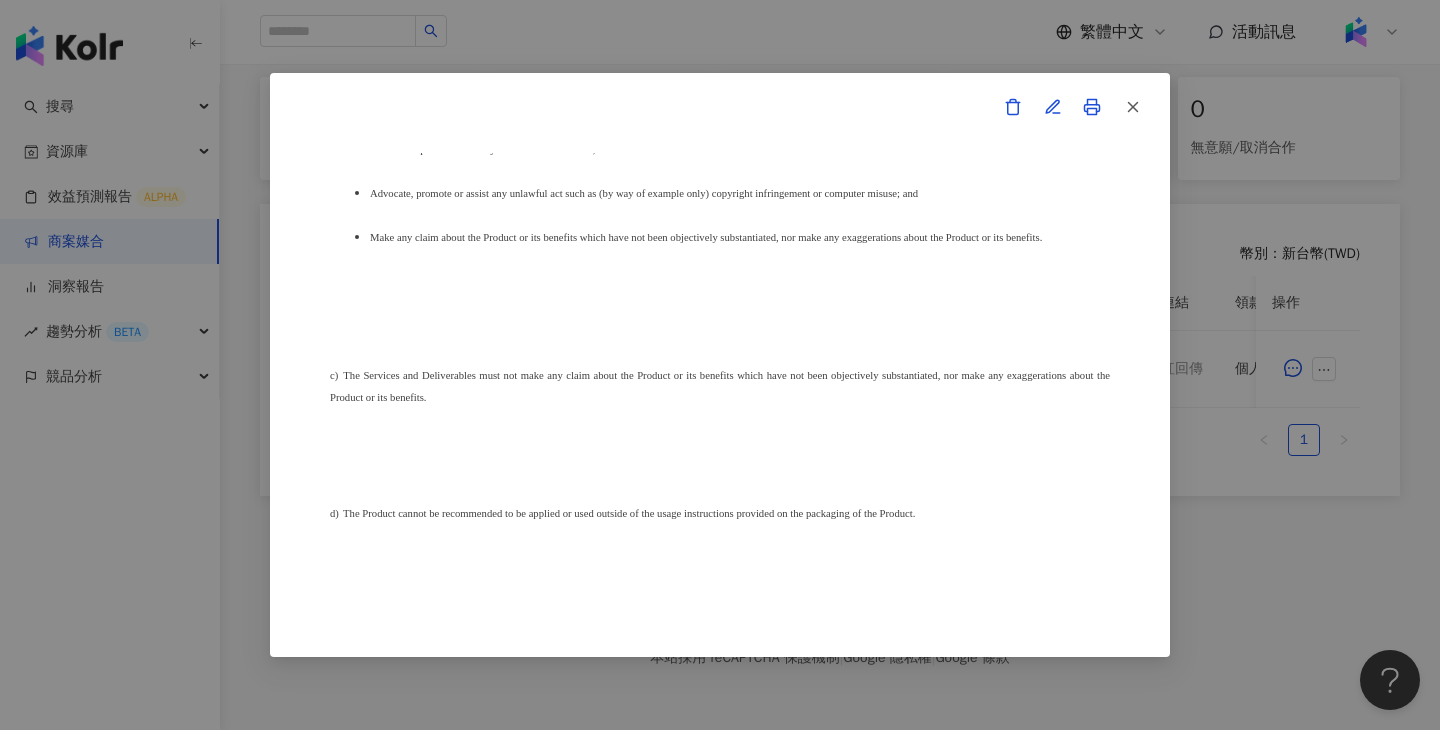 scroll, scrollTop: 7842, scrollLeft: 0, axis: vertical 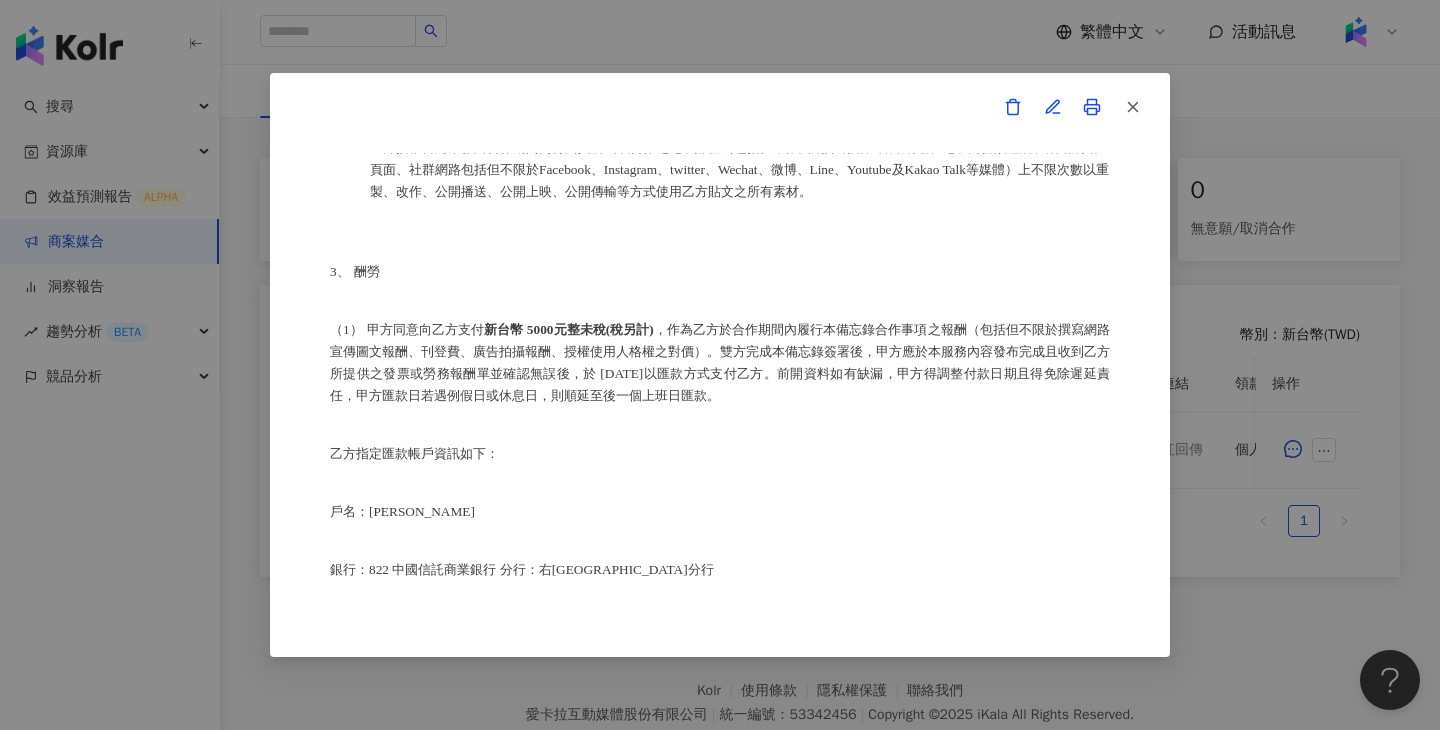click on "合作備忘錄
甲方：愛卡拉互動媒體股份有限公司
乙方：張沂淇
茲因甲方委託乙方張沂淇進行台灣萊雅股份有限公司(以下簡稱台灣萊雅)旗下品 Maybelline之飛天翹防水睫毛膏、武士道塑型眉筆、24H立挺透明塑型眉膠 產品網路宣傳(下簡稱本合作)，甲方及乙方（以下合稱「雙方」）約定之事項如下：
1、   合作期間：自西元(下同)   2025  年 7 月  5 日至   2025   年  8  月  30 日止。
2、   雙方就本合作內容如下：
（1）   乙方承諾提供本服務內容如下：
乙方應於甲方所指定之時間，完成台灣萊雅品牌產品之圖文撰寫或影音拍攝(以下簡稱貼文)，並公開發布至乙方下列之社群媒體進行網路推廣宣傳：
3、   酬勞
（1）   甲方同意向乙方支付 新台幣  5000元整未稅(稅另計)
乙方指定匯款帳戶資訊如下：
戶名：張沂淇" at bounding box center (720, 365) 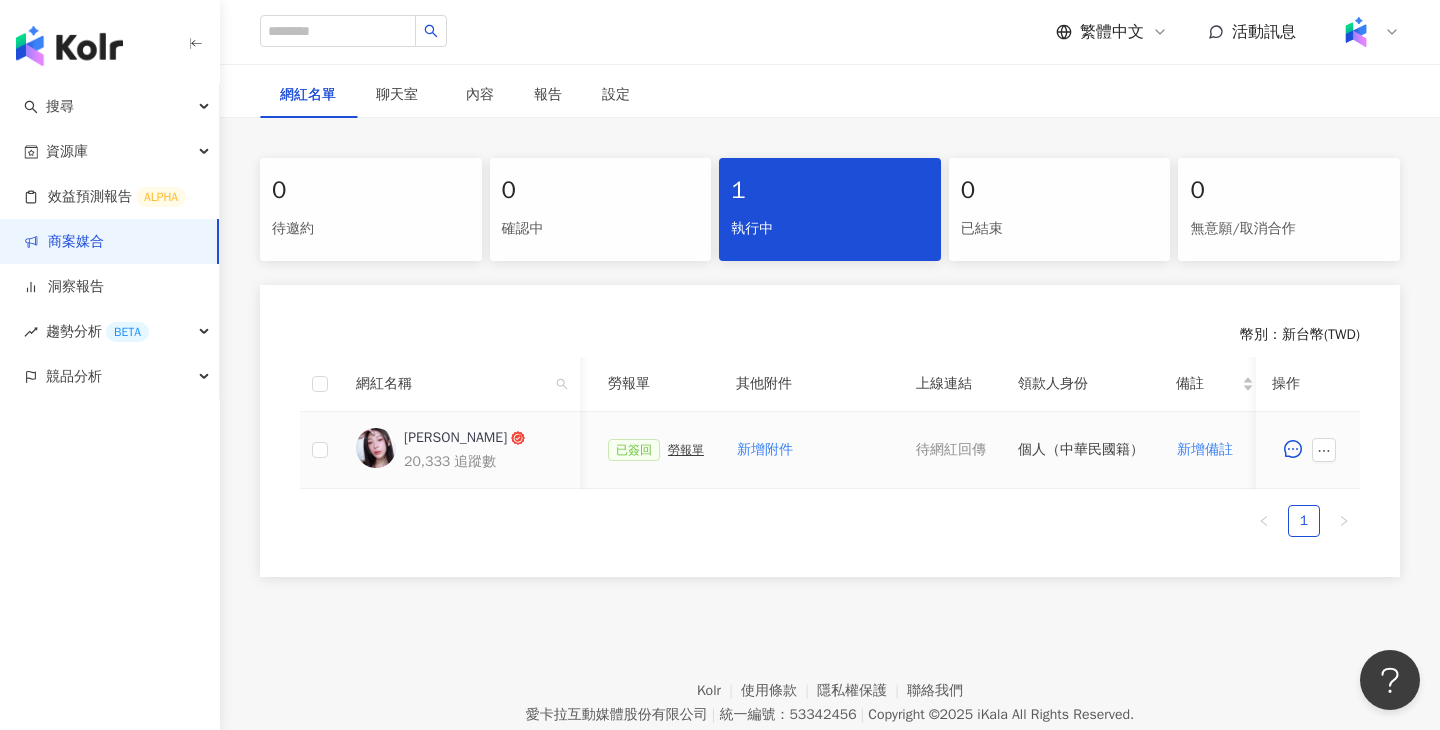 scroll, scrollTop: 0, scrollLeft: 947, axis: horizontal 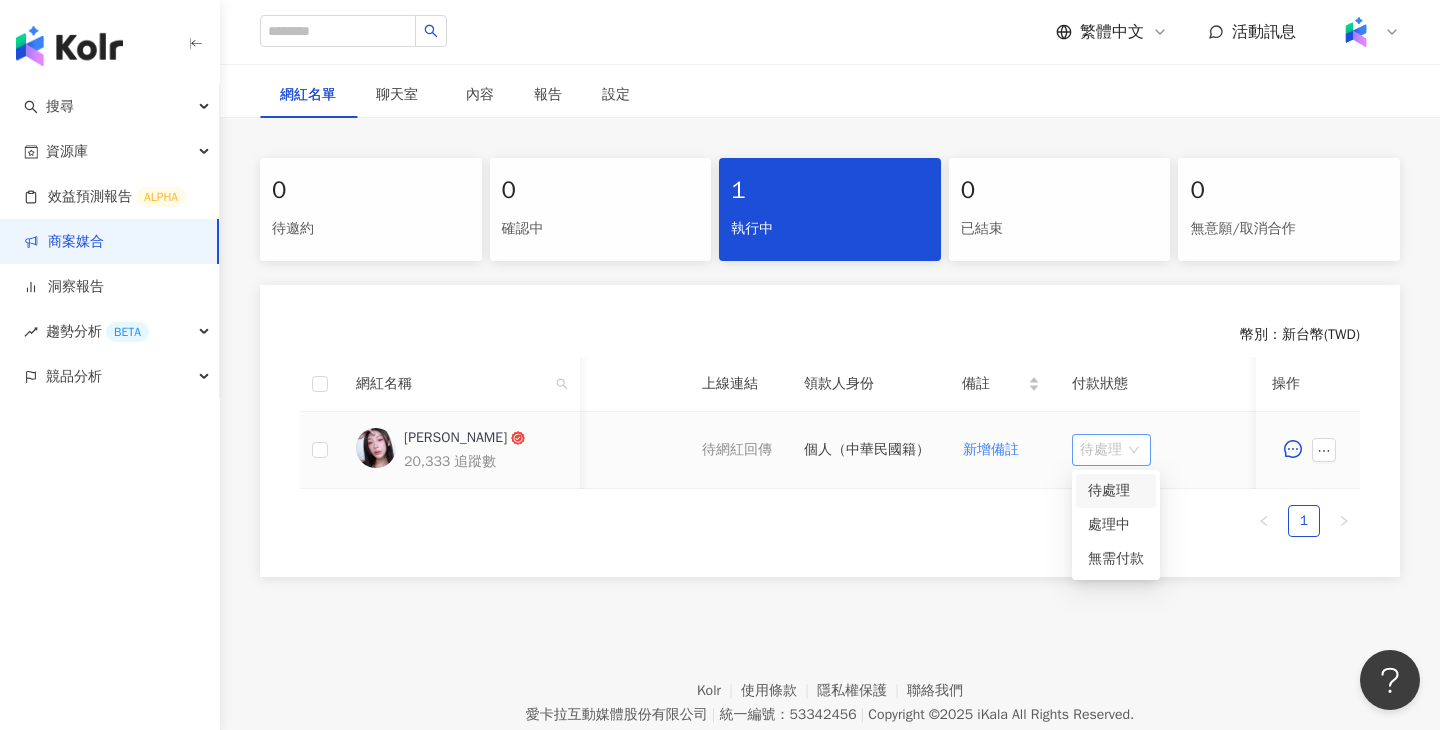 click on "待處理" at bounding box center [1111, 450] 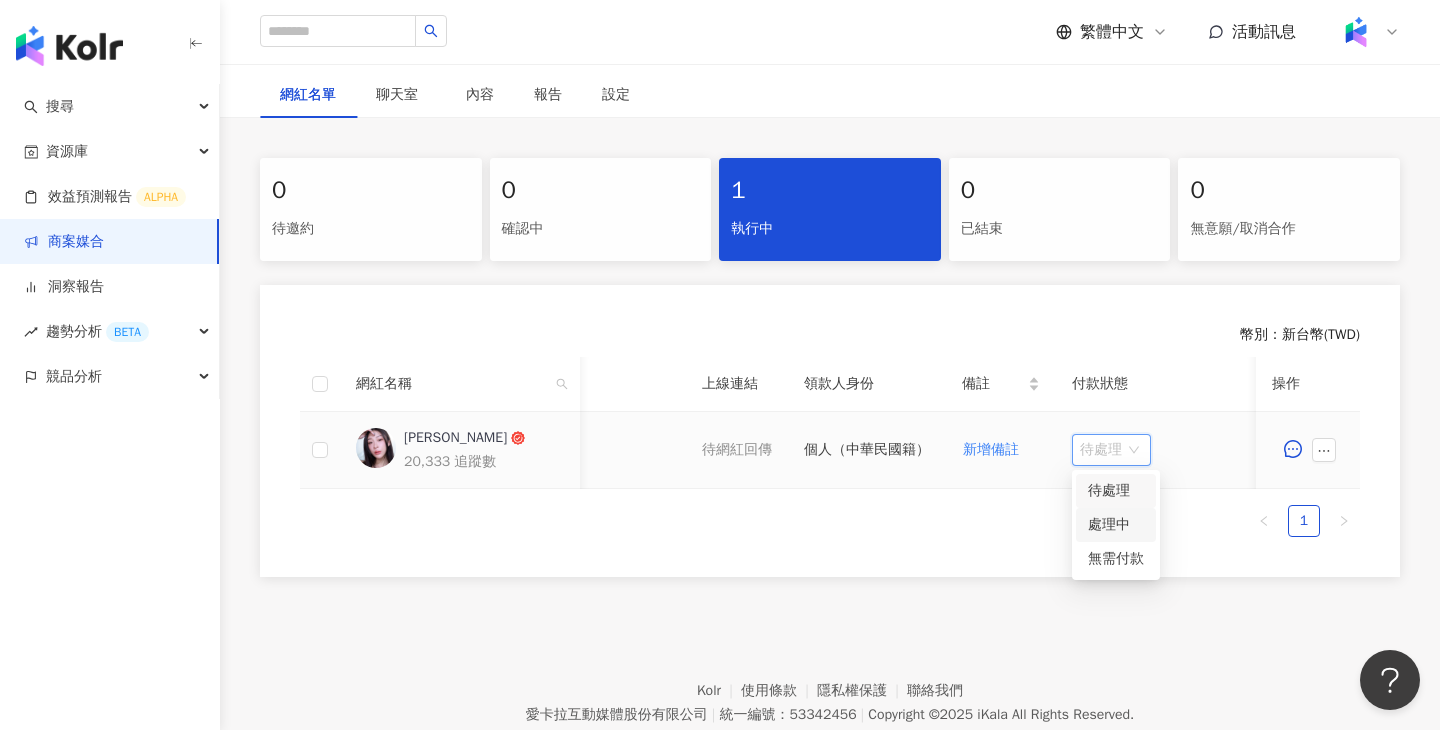 click on "處理中" at bounding box center [1116, 525] 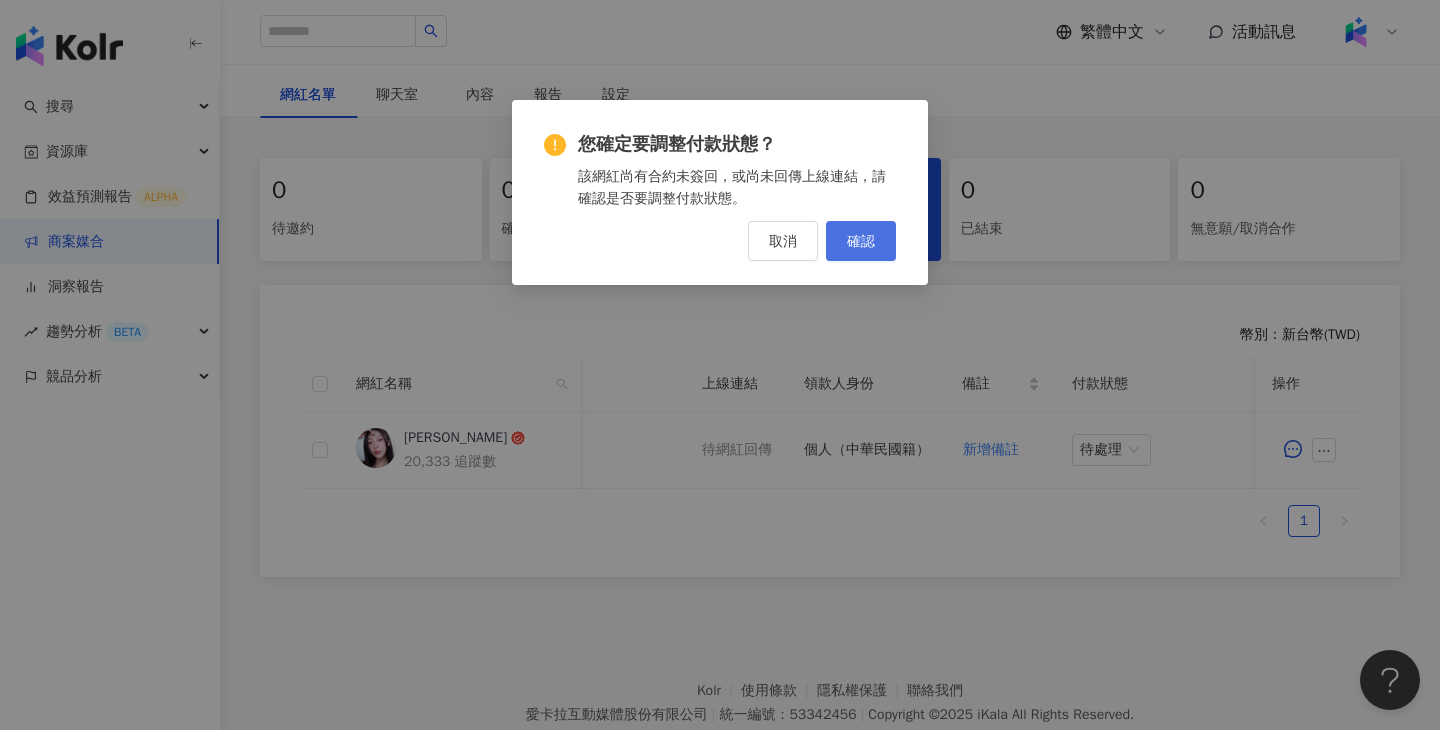 click on "確認" at bounding box center [861, 241] 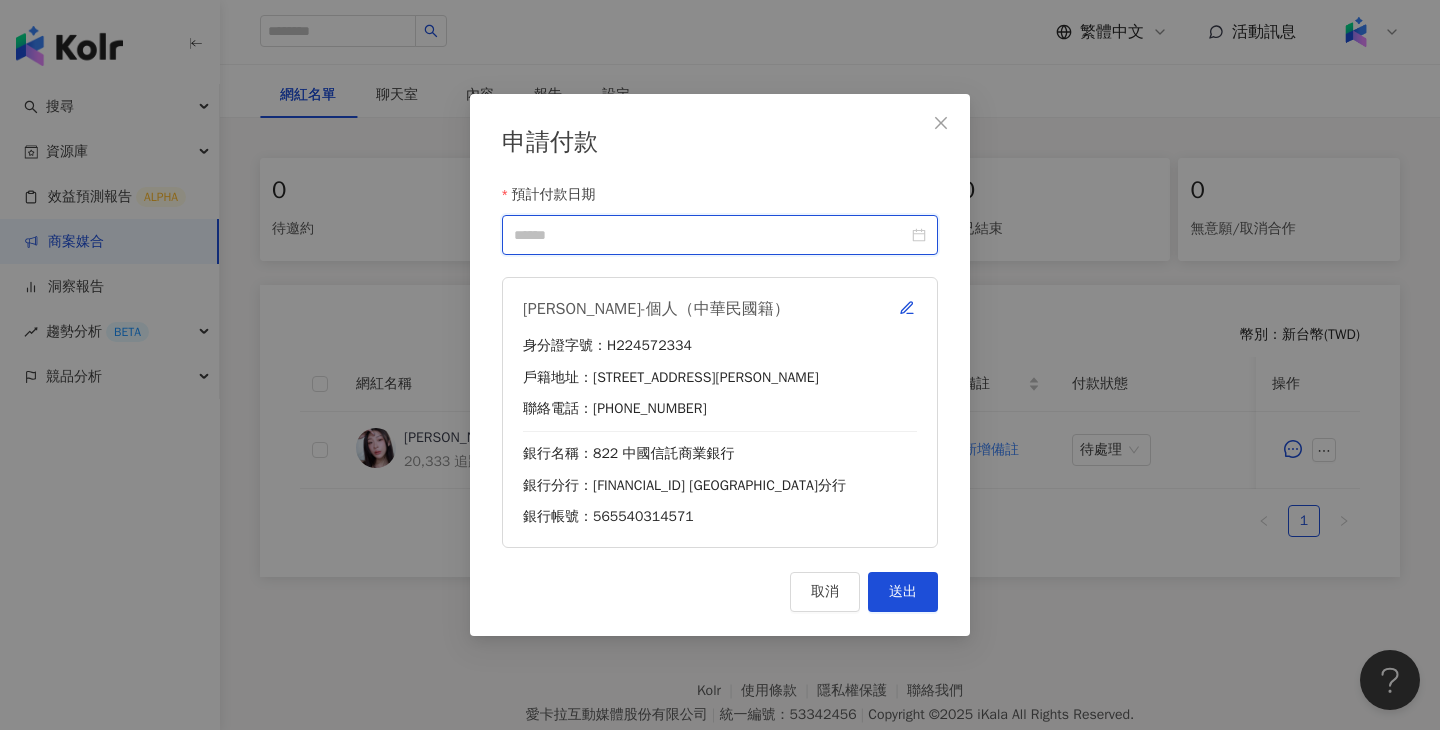 click on "預計付款日期" at bounding box center [711, 235] 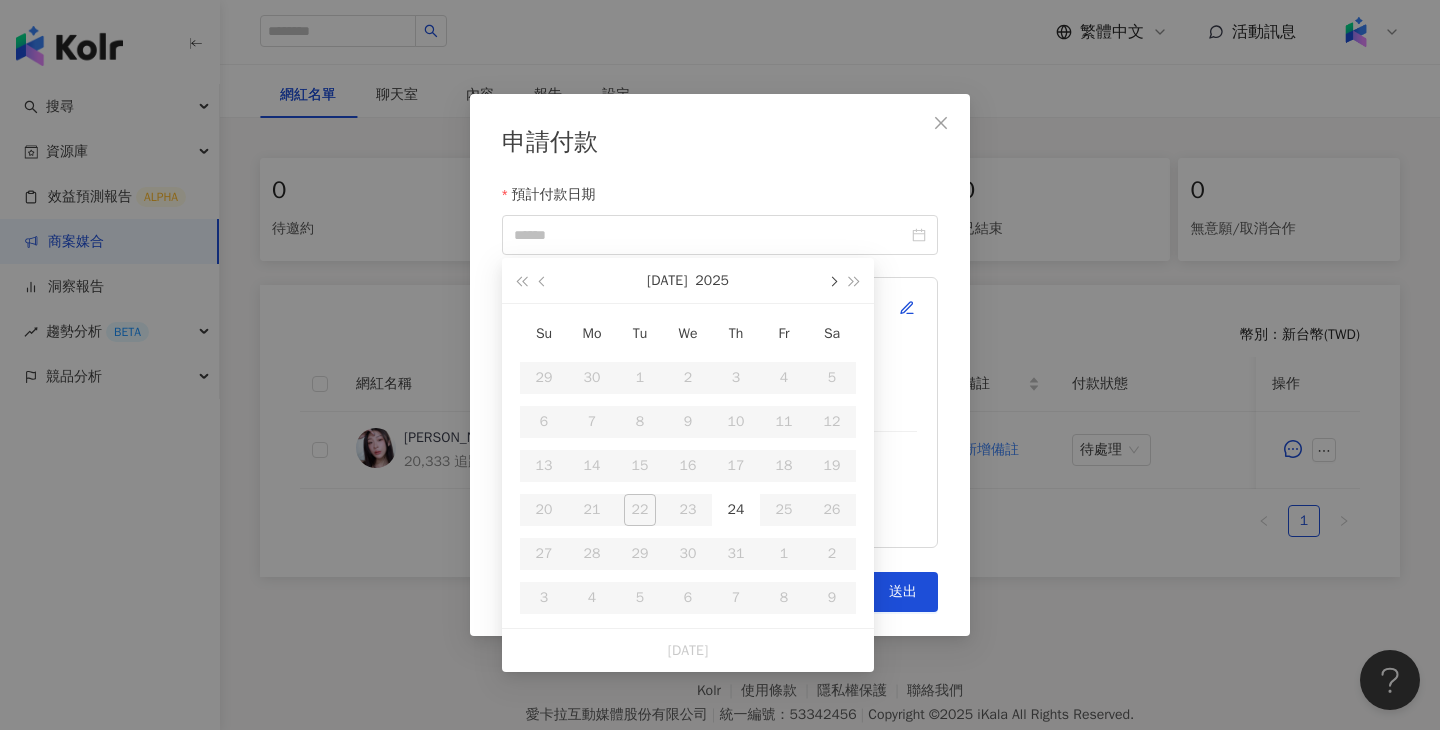click at bounding box center (832, 280) 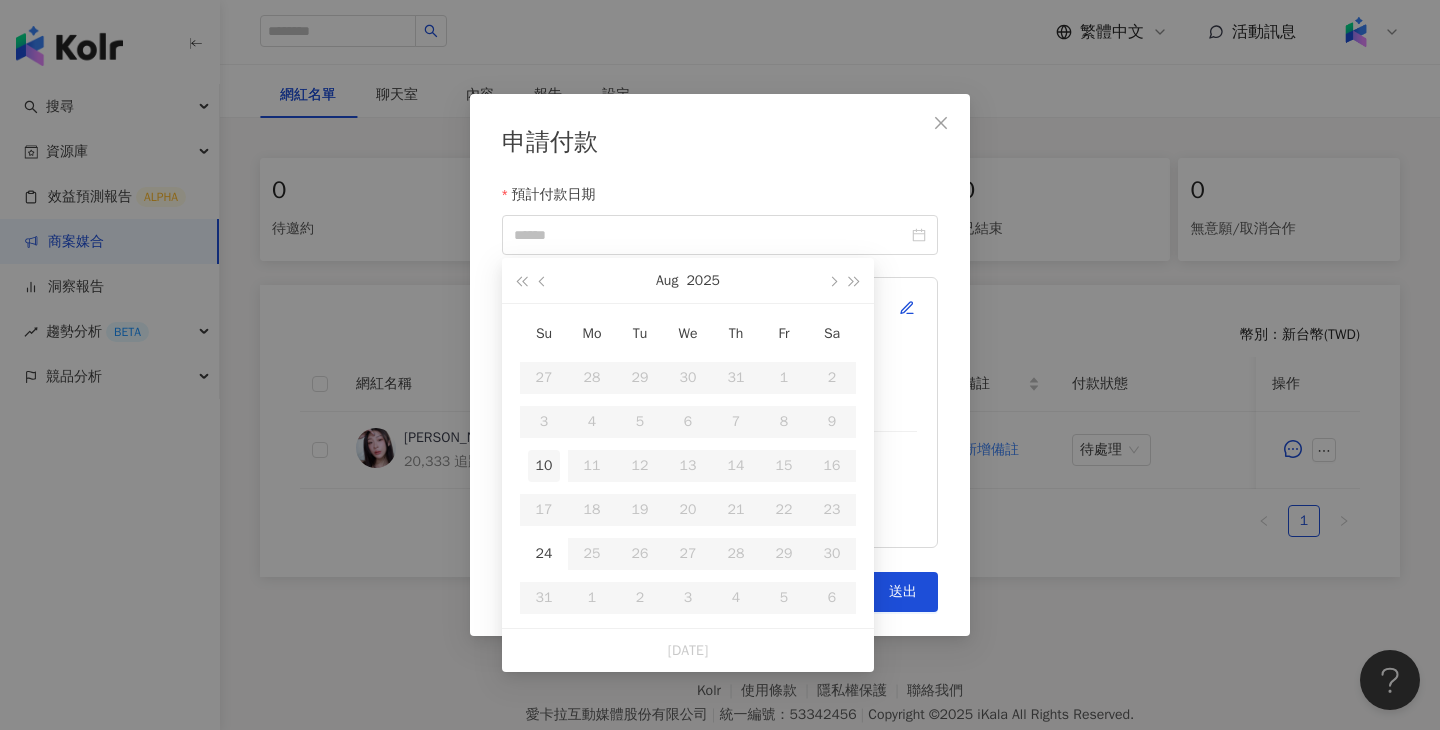 type on "**********" 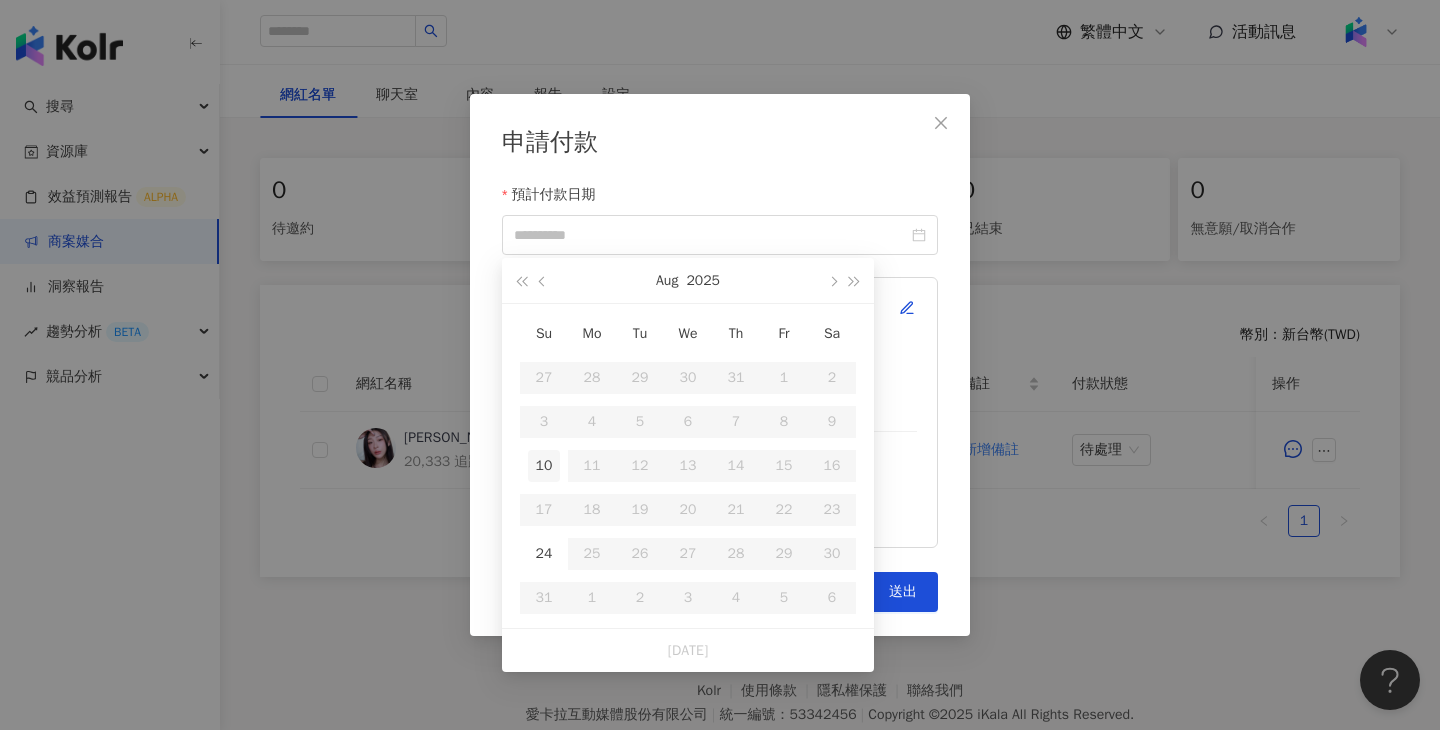 click on "10" at bounding box center (544, 466) 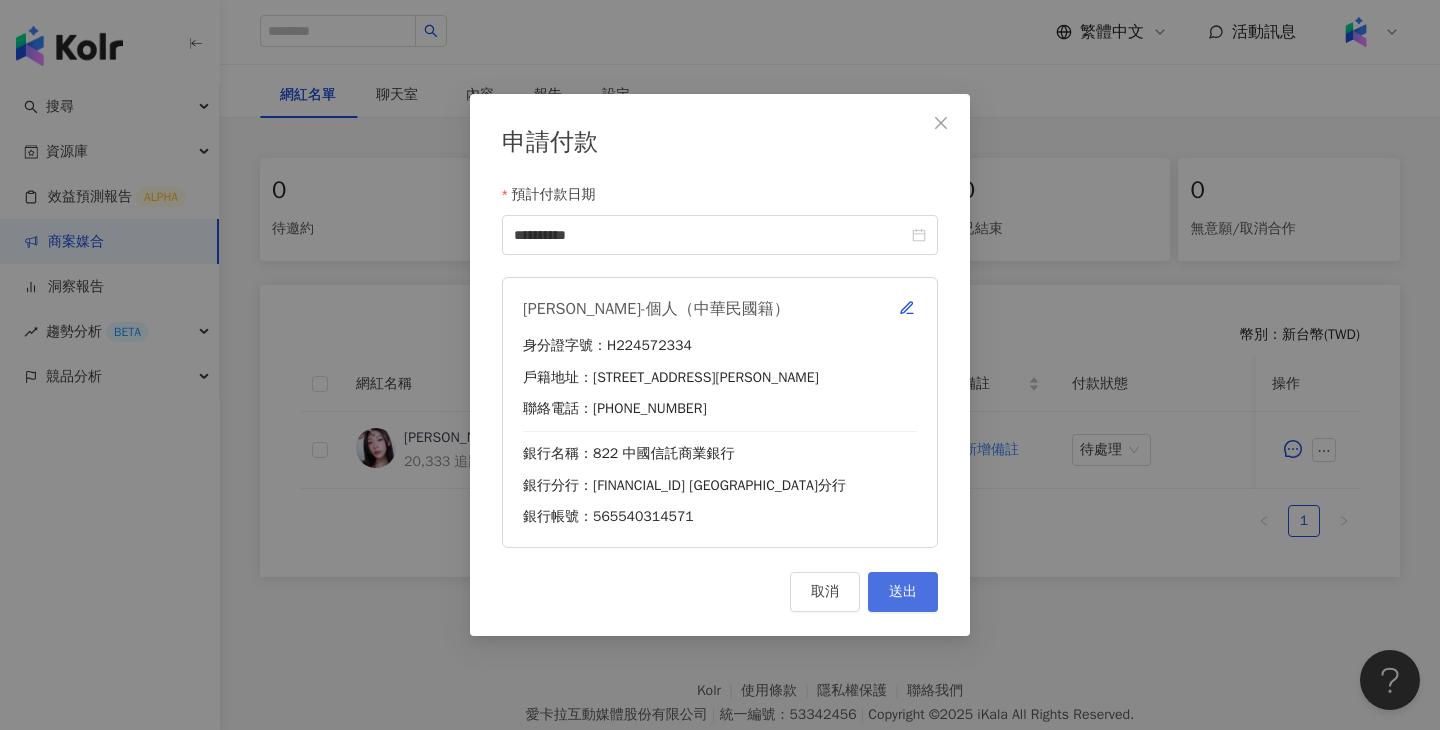 click on "送出" at bounding box center (903, 592) 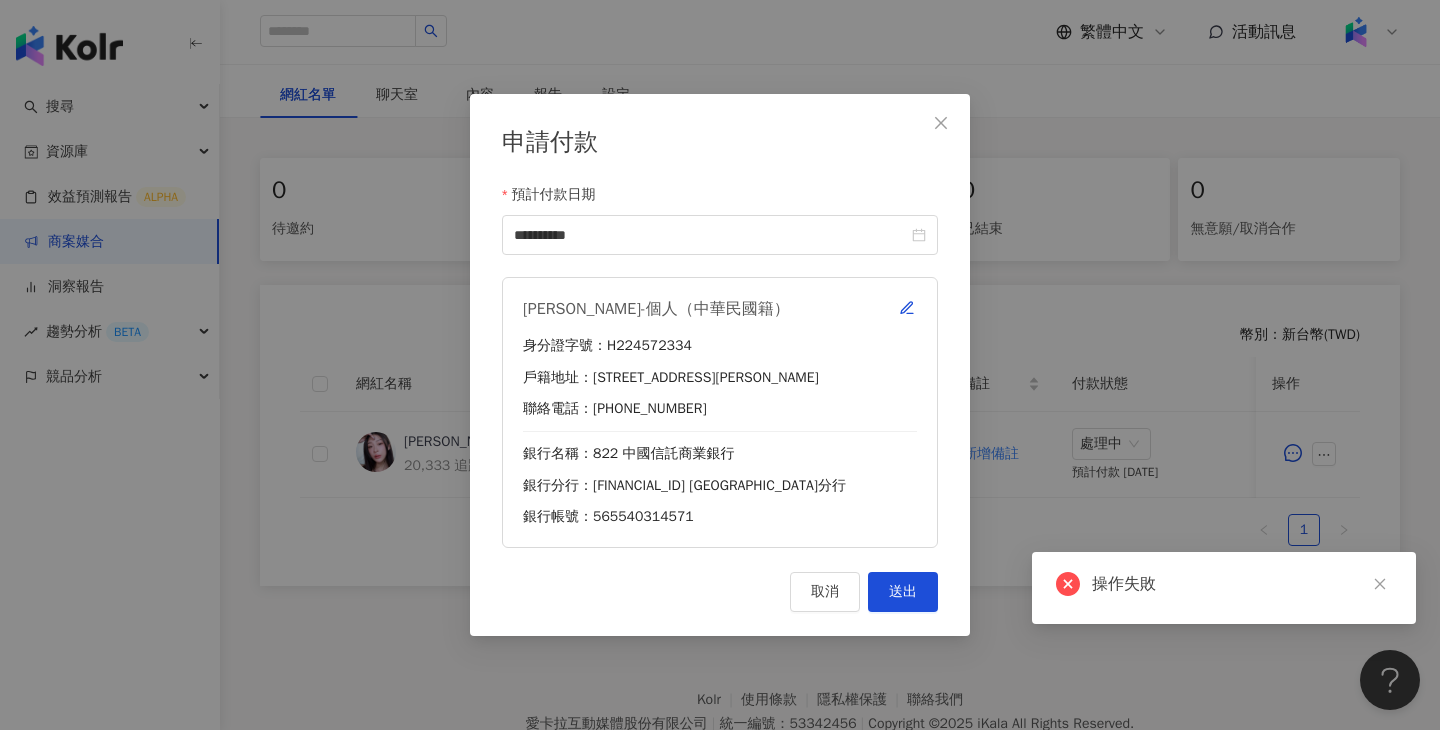 type 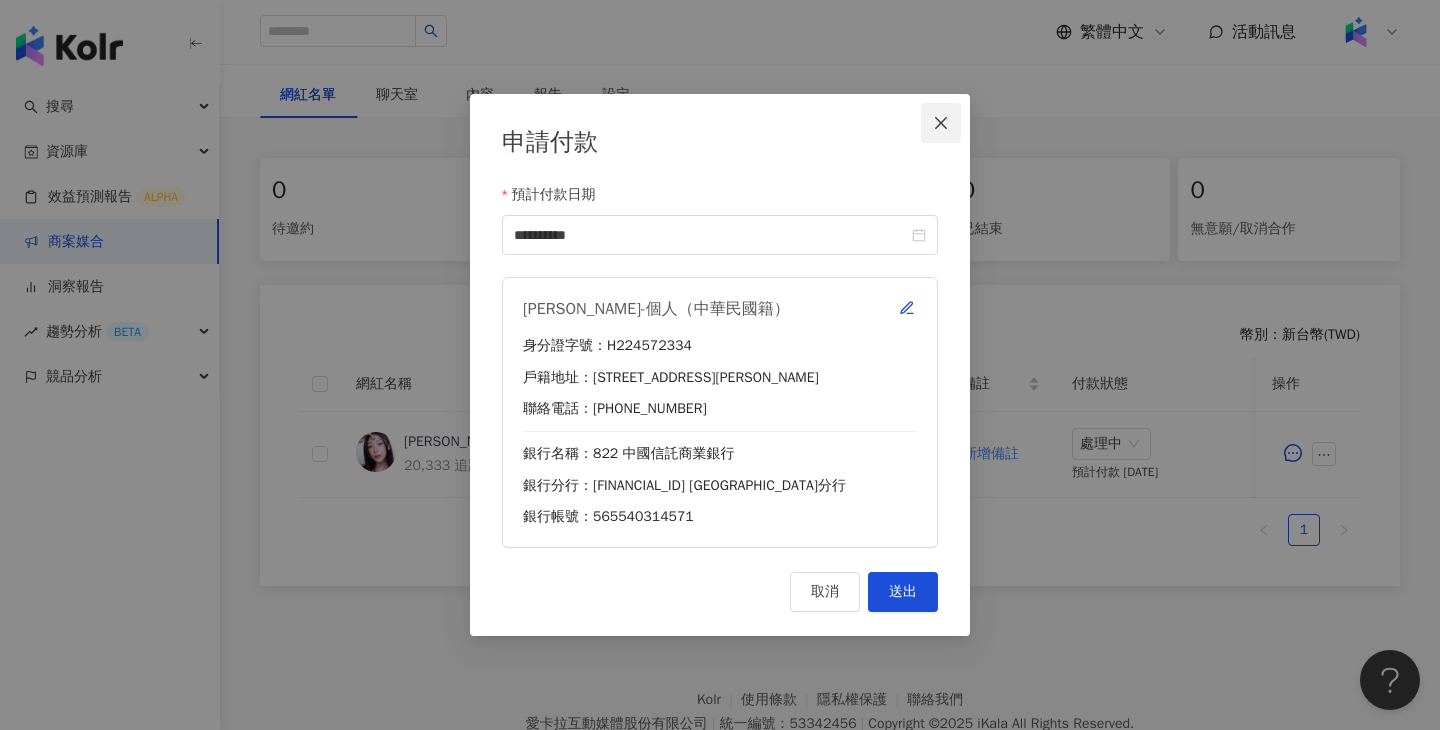 click 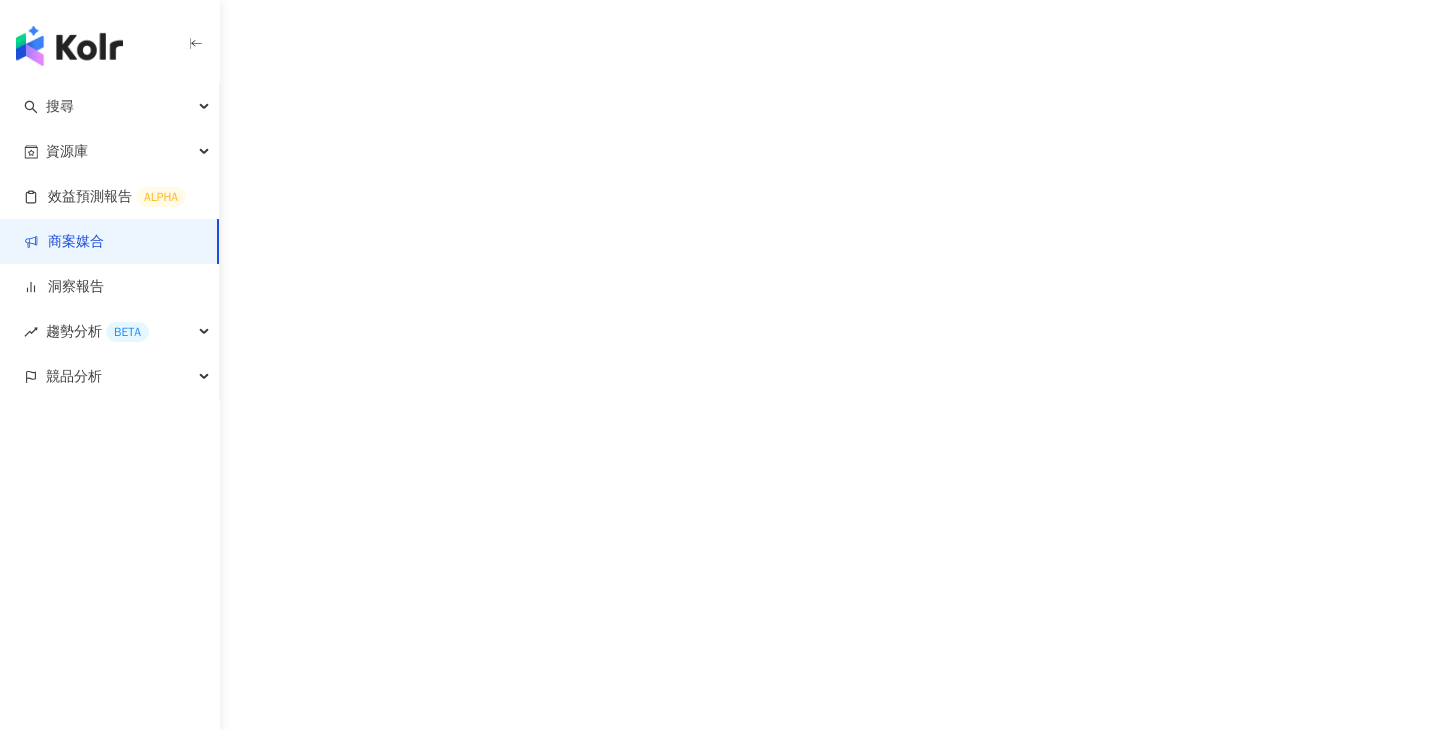 scroll, scrollTop: 0, scrollLeft: 0, axis: both 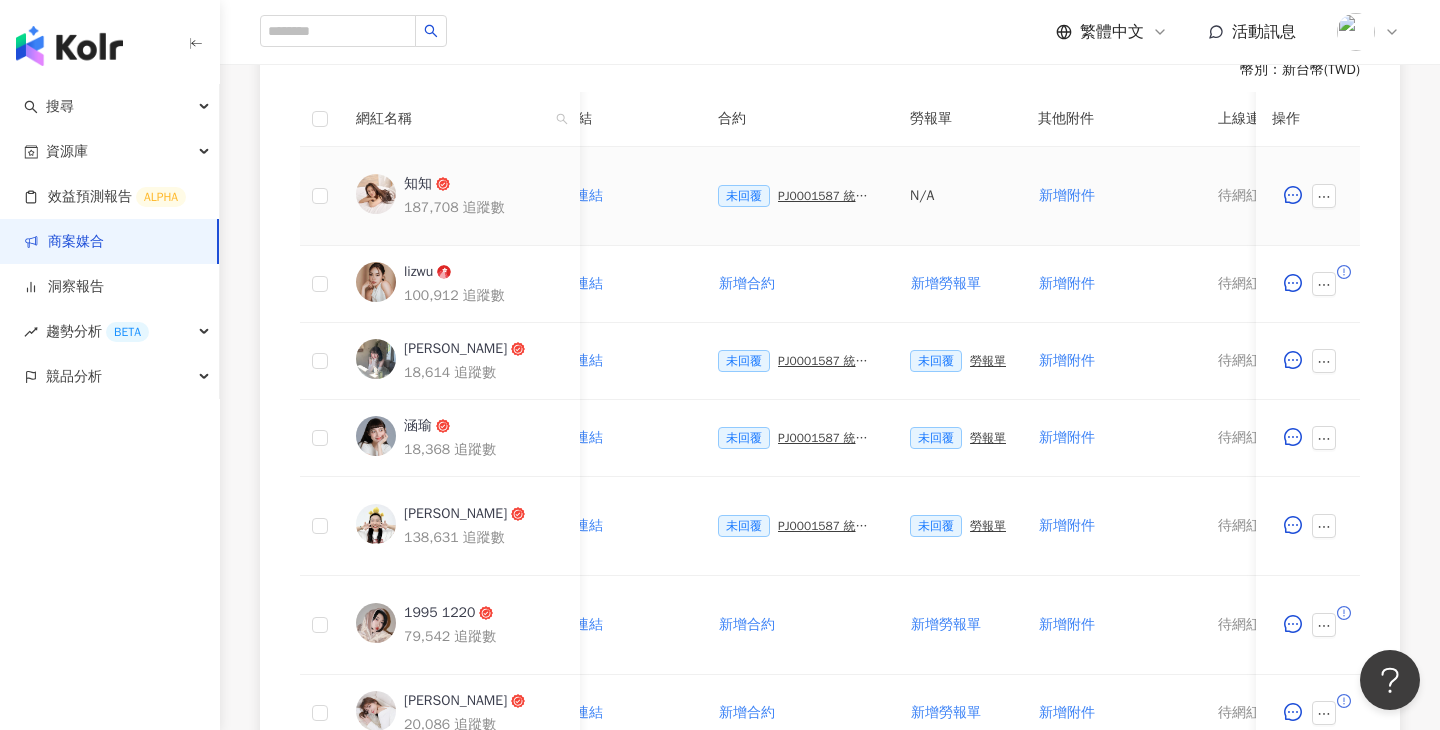 click on "PJ0001587 統一生活_康是美_週年慶活動_202509_活動確認單" at bounding box center (828, 196) 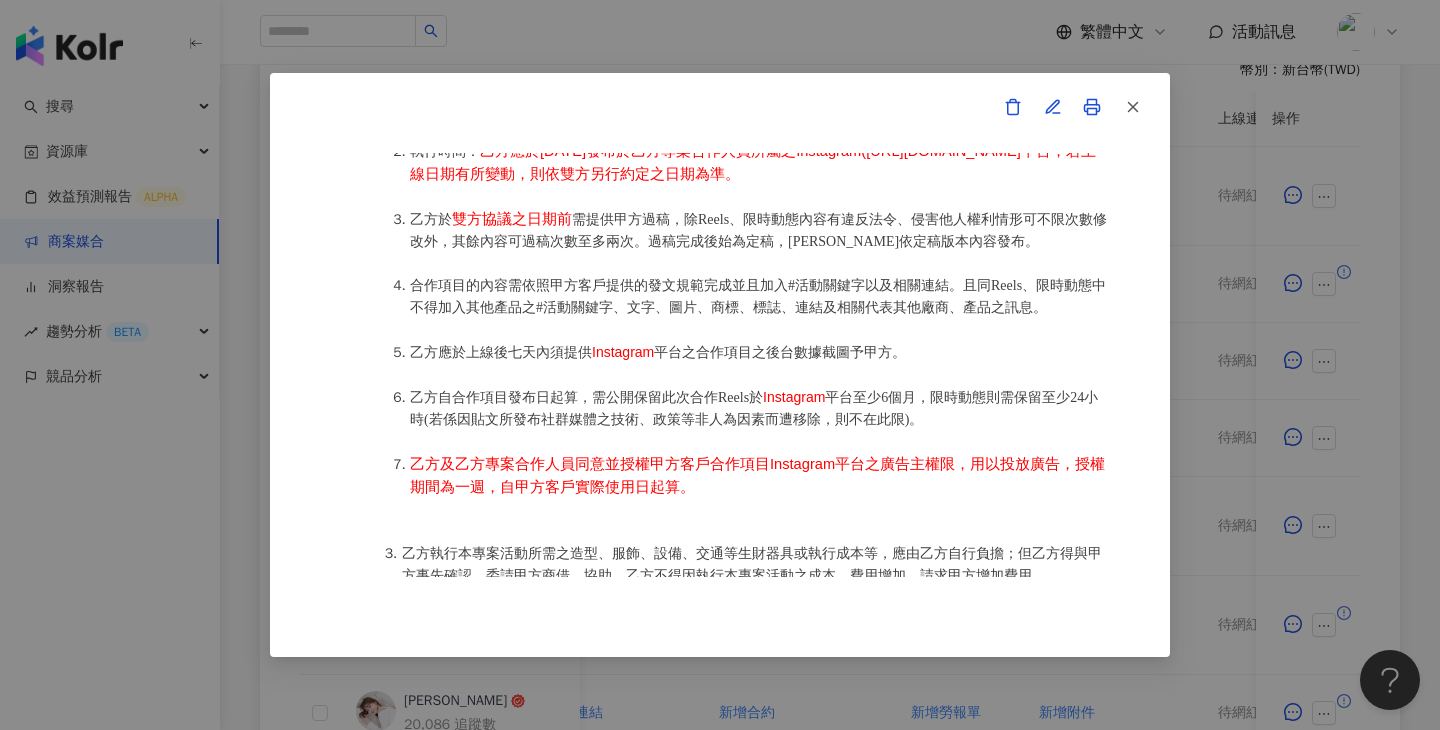 scroll, scrollTop: 1214, scrollLeft: 0, axis: vertical 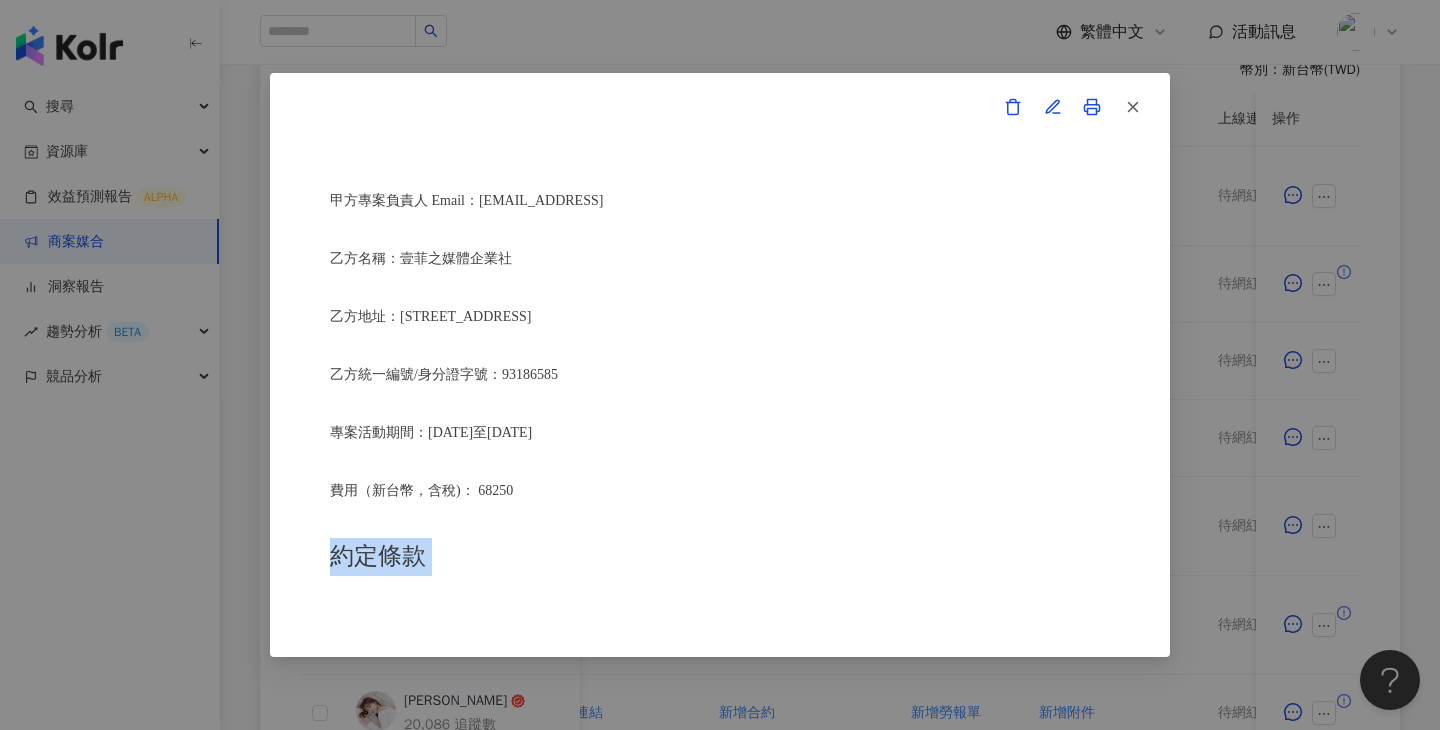 drag, startPoint x: 706, startPoint y: 467, endPoint x: 528, endPoint y: 537, distance: 191.26944 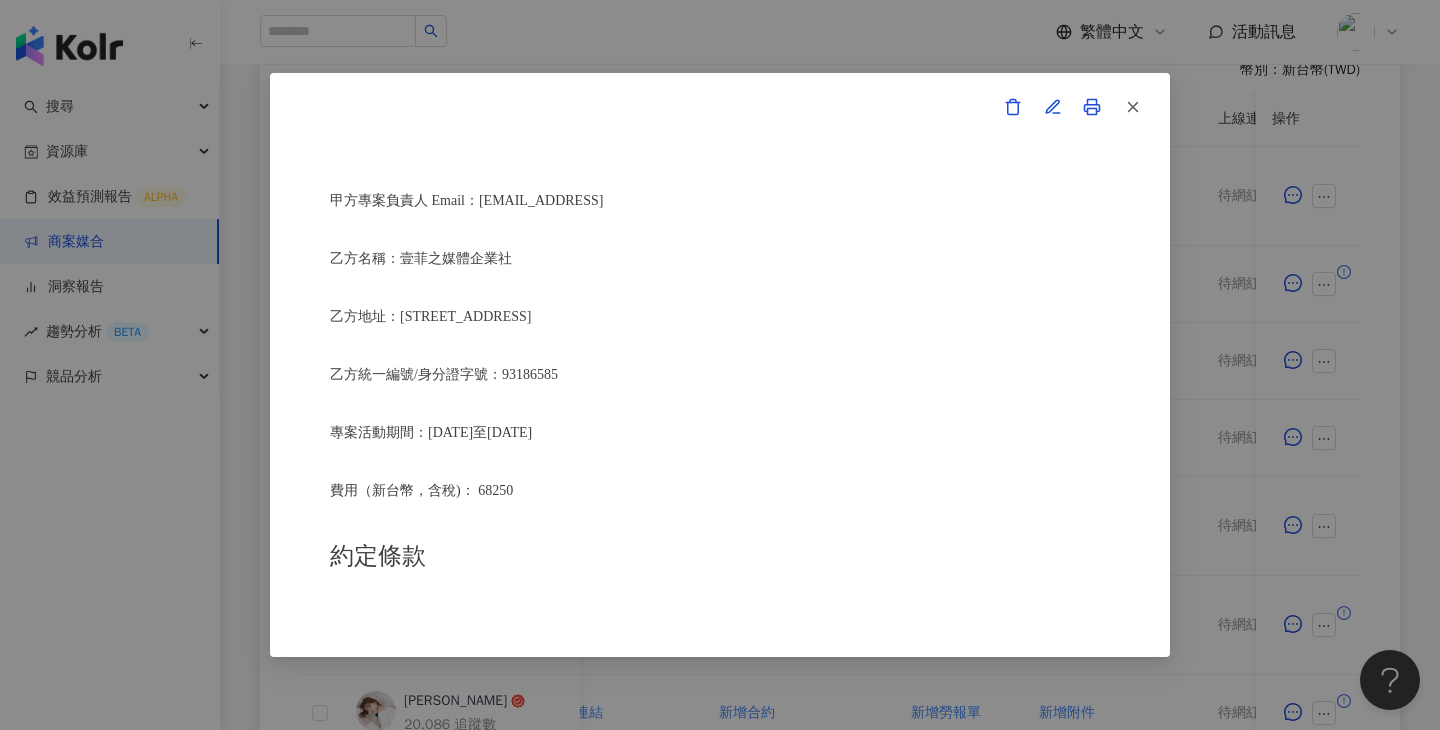 click on "活動確認單
約定雙方
甲方名稱：愛卡拉互動媒體股份有限公司
甲方負責人：程世嘉
甲方統一編號：53342456
甲方地址：104 台北市中山區南京東路二段167號8樓
甲方專案負責人：鄭采妮
甲方專案負責人電話：02 8768 1110
甲方專案負責人 Email：isla.cheng@ikala.ai
乙方名稱：壹菲之媒體企業社
乙方地址：臺北市大安區和平東路一段198號6樓
乙方統一編號/身分證字號：93186585
專案活動期間：2025年09月24日至2025年10月10日
費用（新台幣，含稅)： 68250
約定條款
壹菲之媒體企業社(以下簡稱乙方)保證有權簽署本確認單，簽署後即表示上列專案合作人員接受與愛卡拉互動媒體股份有限公司(以下簡稱甲方)簽署之活動確認單，並同意執行雙方所約定之合作項目。
簽署本確認單後，雙方需遵從 統一生活_康是美_週年慶活動_202509_KOL合作
合作項目：
執行時間：" at bounding box center (720, 365) 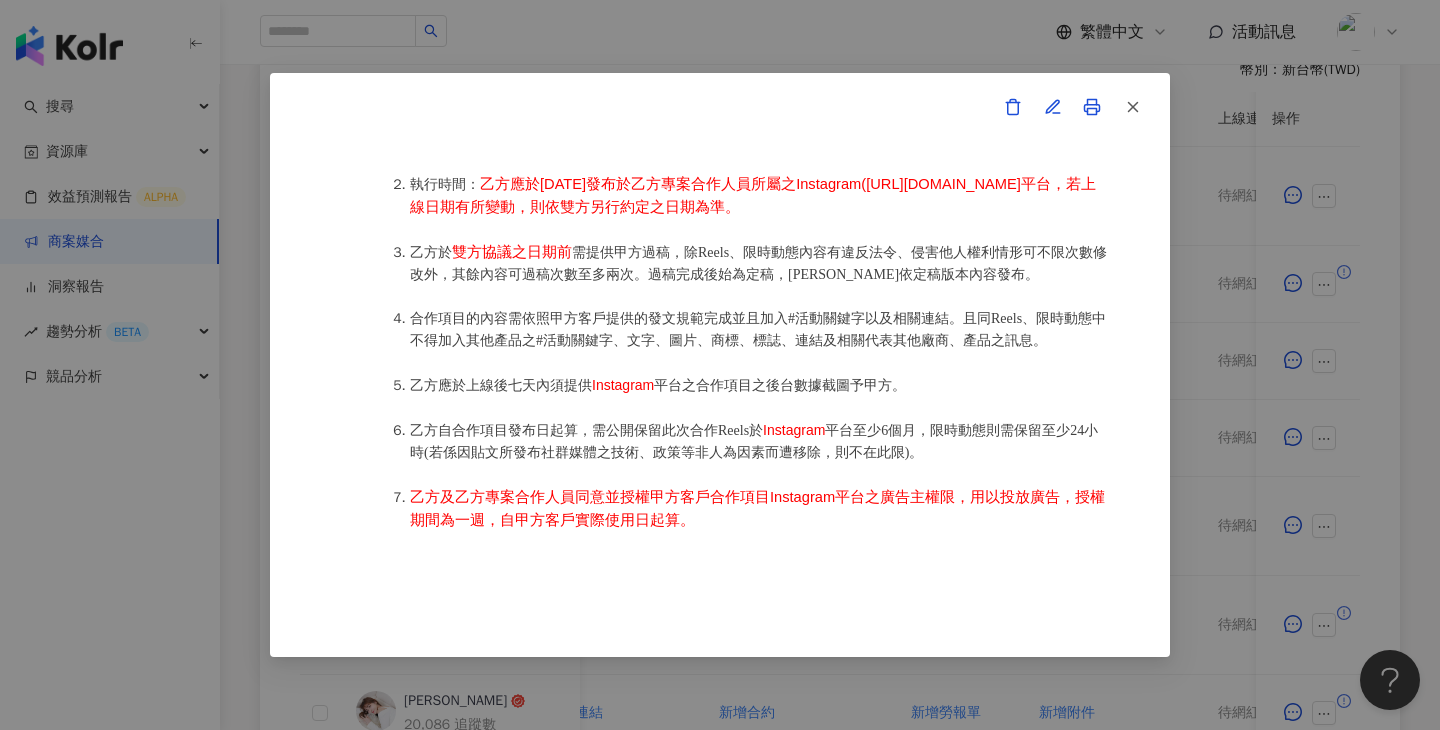 scroll, scrollTop: 1166, scrollLeft: 0, axis: vertical 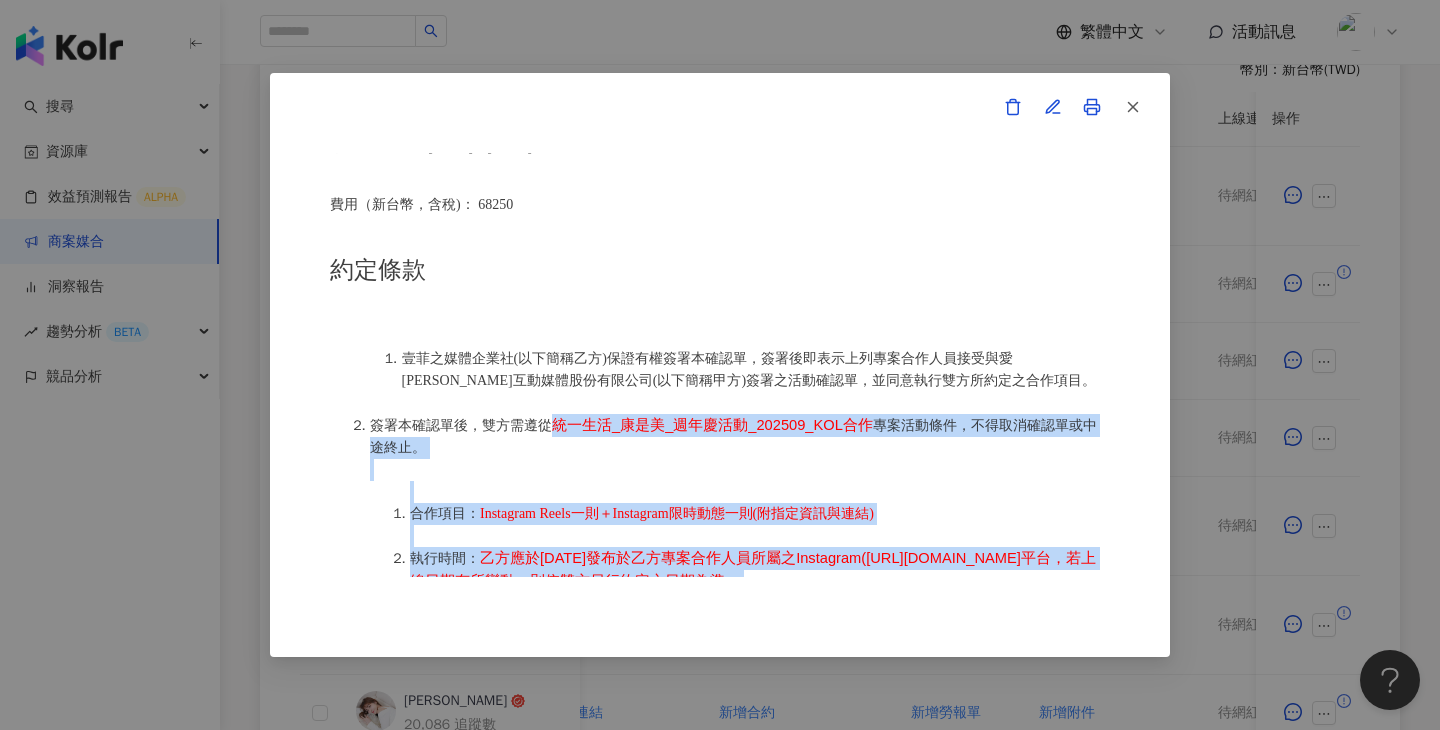 drag, startPoint x: 697, startPoint y: 510, endPoint x: 556, endPoint y: 425, distance: 164.63899 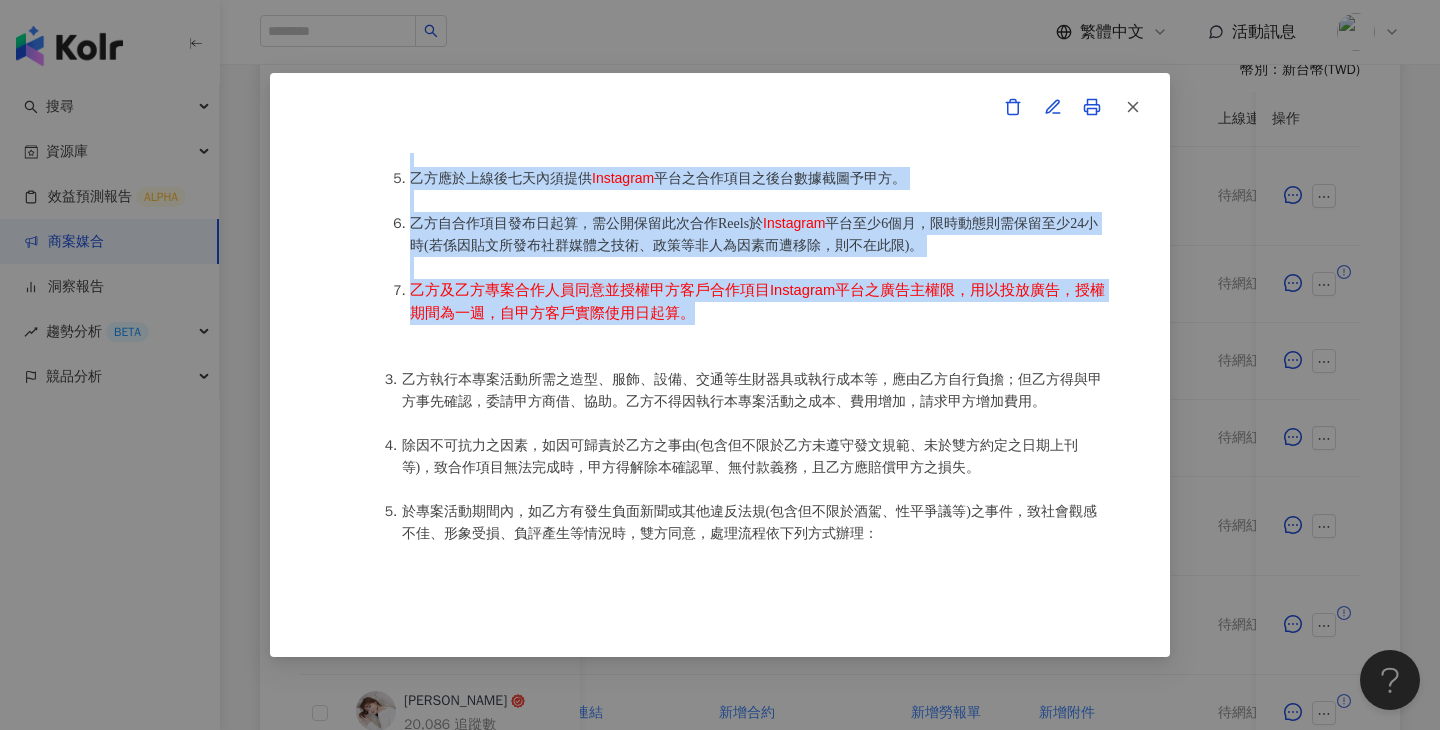 scroll, scrollTop: 1360, scrollLeft: 0, axis: vertical 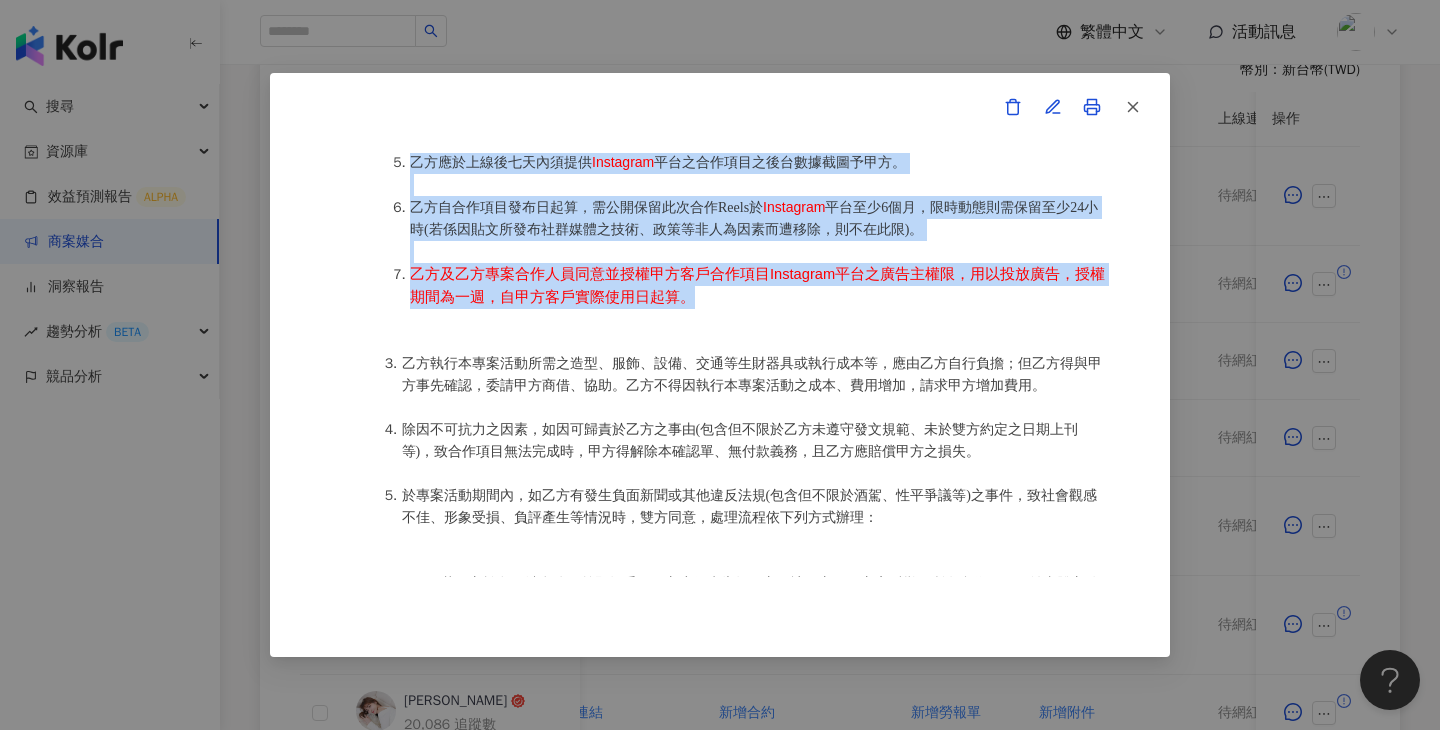 copy on "統一生活_康是美_週年慶活動_202509_KOL合作 專案活動條件，不得取消確認單或中途終止。
合作項目： Instagram Reels一則＋Instagram限時動態一則(附指定資訊與連結)
執行時間： 乙方應於2025年9月24日發布於乙方專案合作人員所屬之Instagram(https://www.instagram.com/zzzzzyi_/reels/)平台，若上線日期有所變動，則依雙方另行約定之日期為準。
乙方於 雙方協議之日期前 需提供甲方過稿，除Reels、限時動態內容有違反法令、侵害他人權利情形可不限次數修改外，其餘內容可過稿次數至多兩次。過稿完成後始為定稿，乙方應依定稿版本內容發布。
合作項目的內容需依照甲方客戶提供的發文規範完成並且加入#活動關鍵字以及相關連結。且同Reels、限時動態中不得加入其他產品之#活動關鍵字、文字、圖片、商標、標誌、連結及相關代表其他廠商、產品之訊息。
乙方應於上線後七天內須提供 Instagram 平台之合作項目之後台數據截圖予甲方。
乙方自合作項目發布日起算，需公開保留此次合作Reels於 Instagram 平台至少6個月，限時動態則需保留至少24小時(若係因貼文所發布社群媒體之技術、政策等非人為因素而遭移除，則不在此限)。
乙方及乙方專案合作人員同意並授權甲方客戶合作項目Instagram平台之廣告主權限，用以投放廣告，授權期間為一週，自甲方客戶實際使用日起算。..." 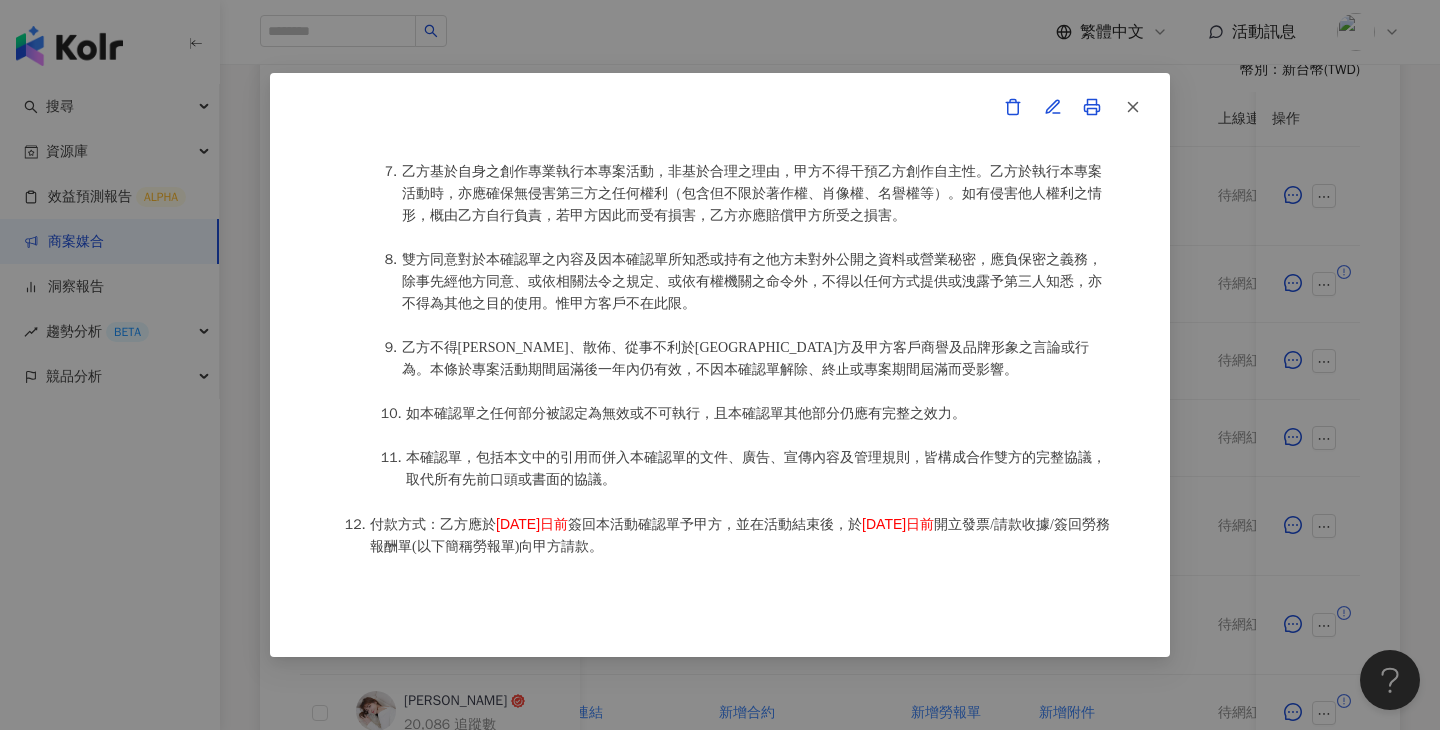 scroll, scrollTop: 2192, scrollLeft: 0, axis: vertical 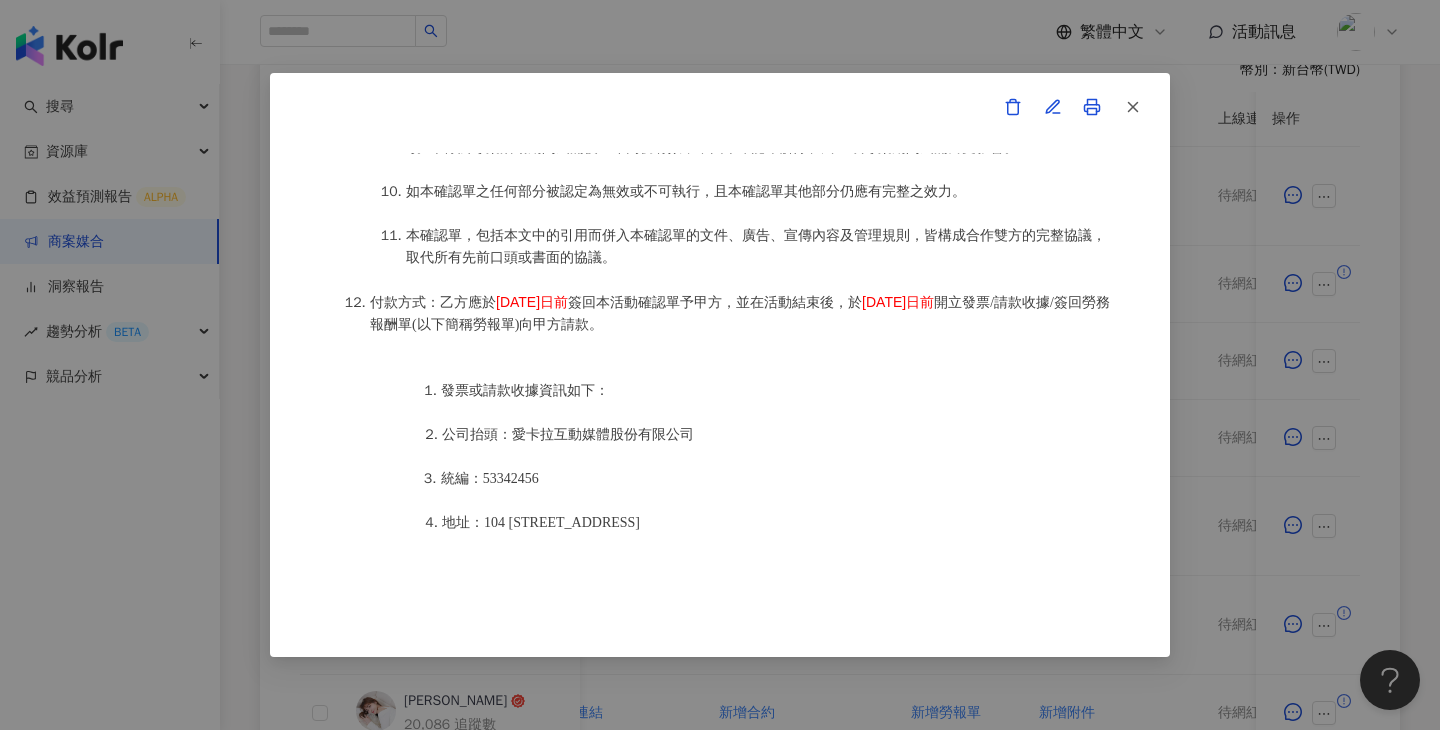 drag, startPoint x: 609, startPoint y: 324, endPoint x: 502, endPoint y: 326, distance: 107.01869 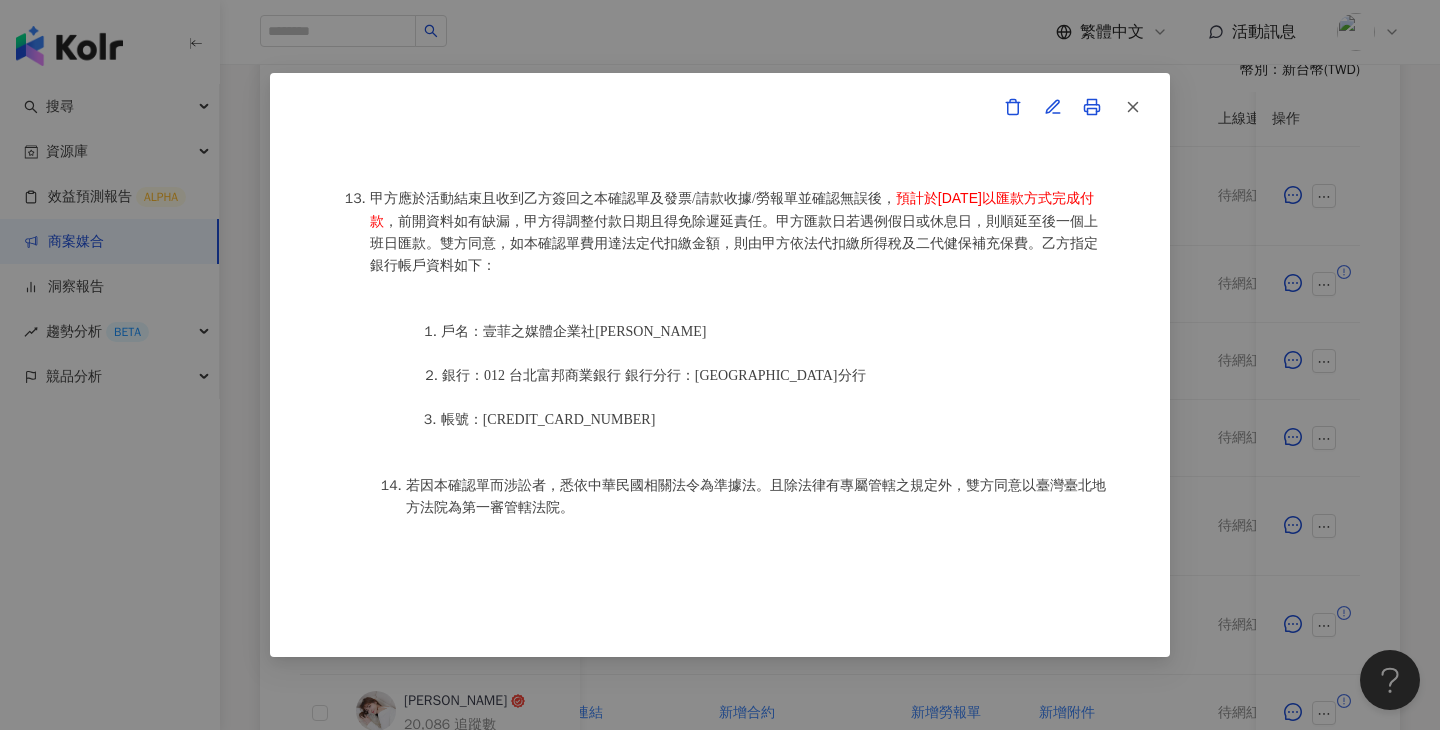 scroll, scrollTop: 2557, scrollLeft: 0, axis: vertical 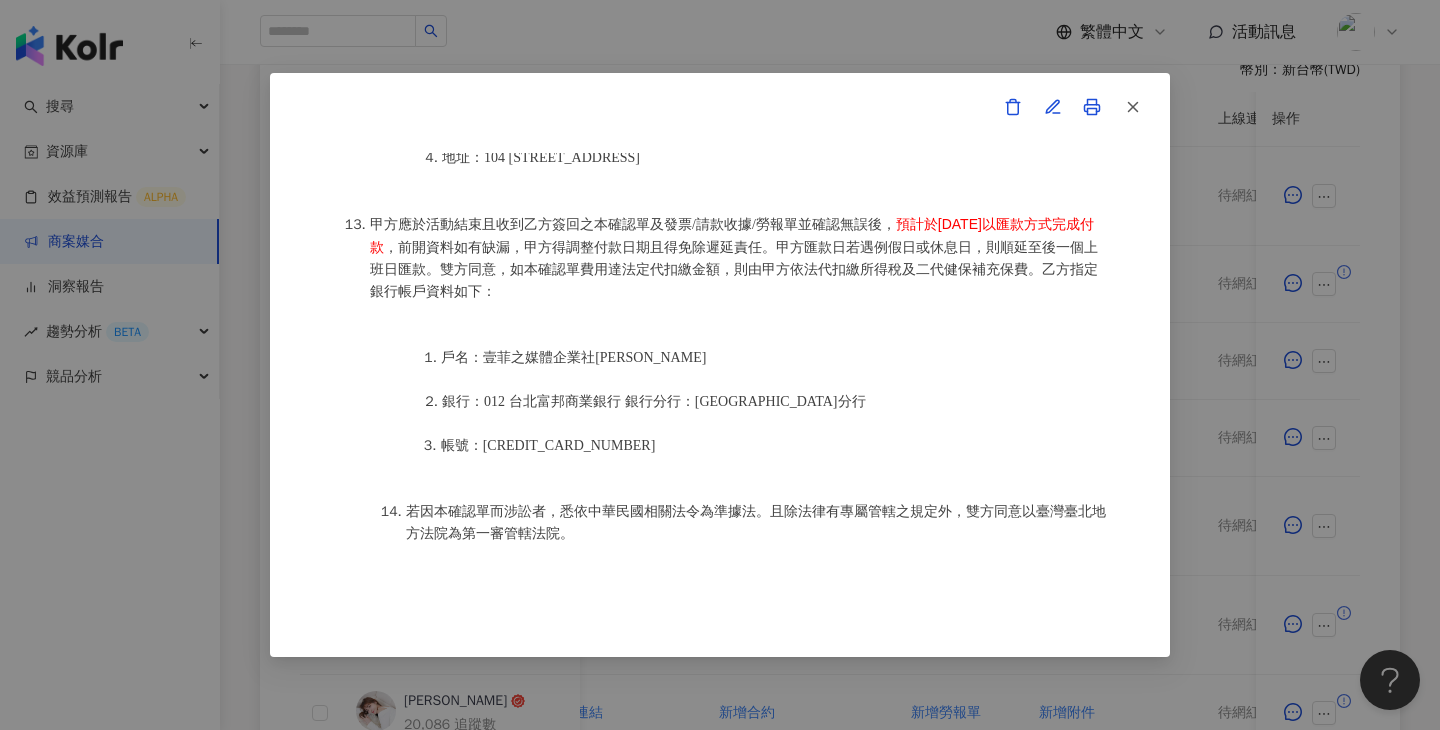 drag, startPoint x: 452, startPoint y: 269, endPoint x: 918, endPoint y: 245, distance: 466.6176 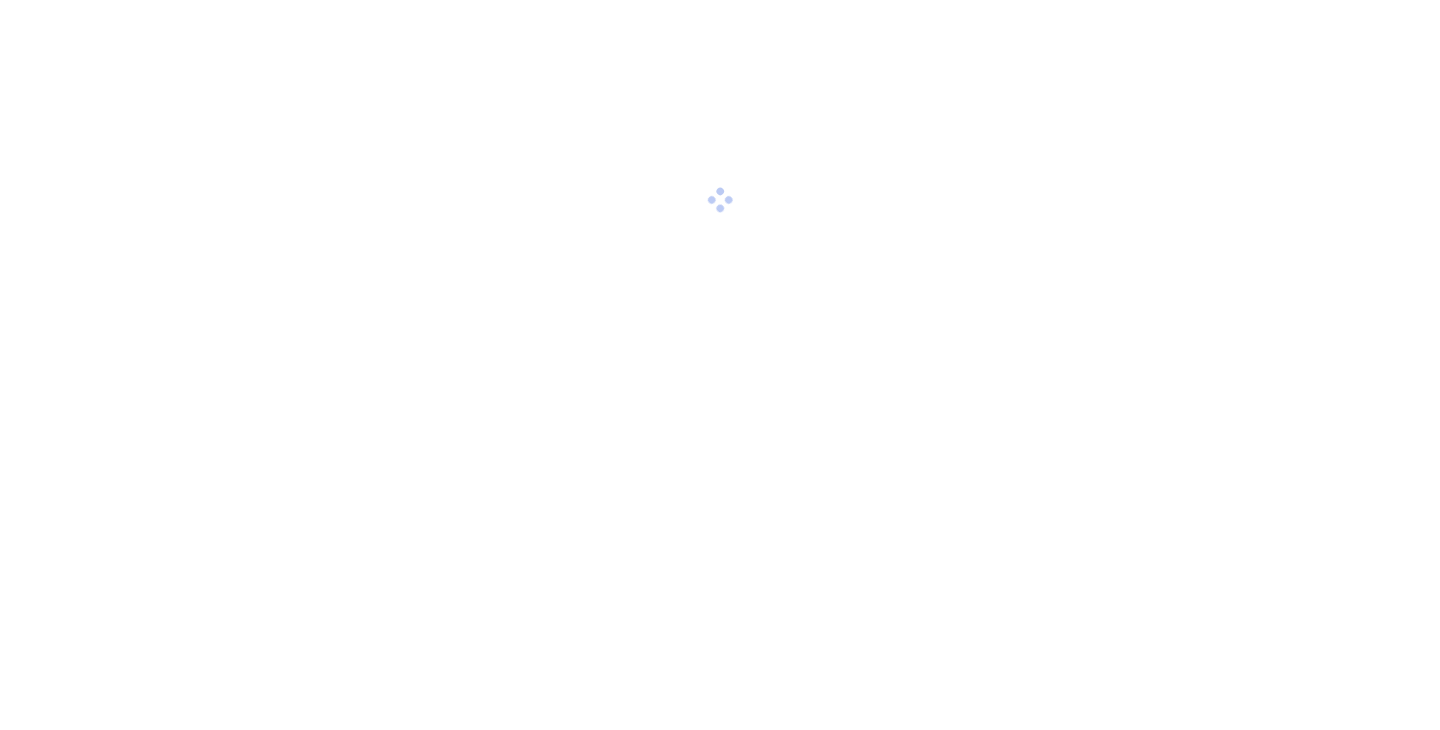 scroll, scrollTop: 0, scrollLeft: 0, axis: both 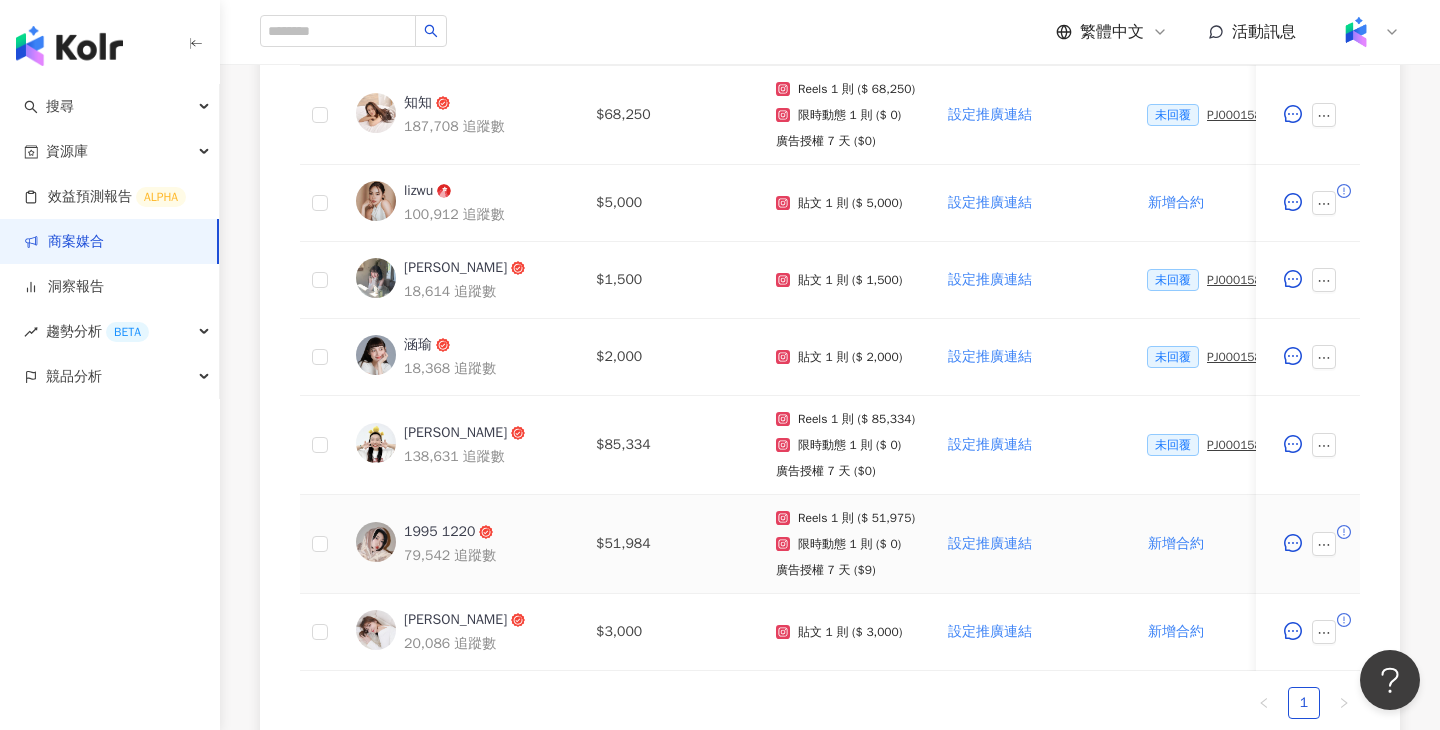 click on "1995 1220" at bounding box center (439, 532) 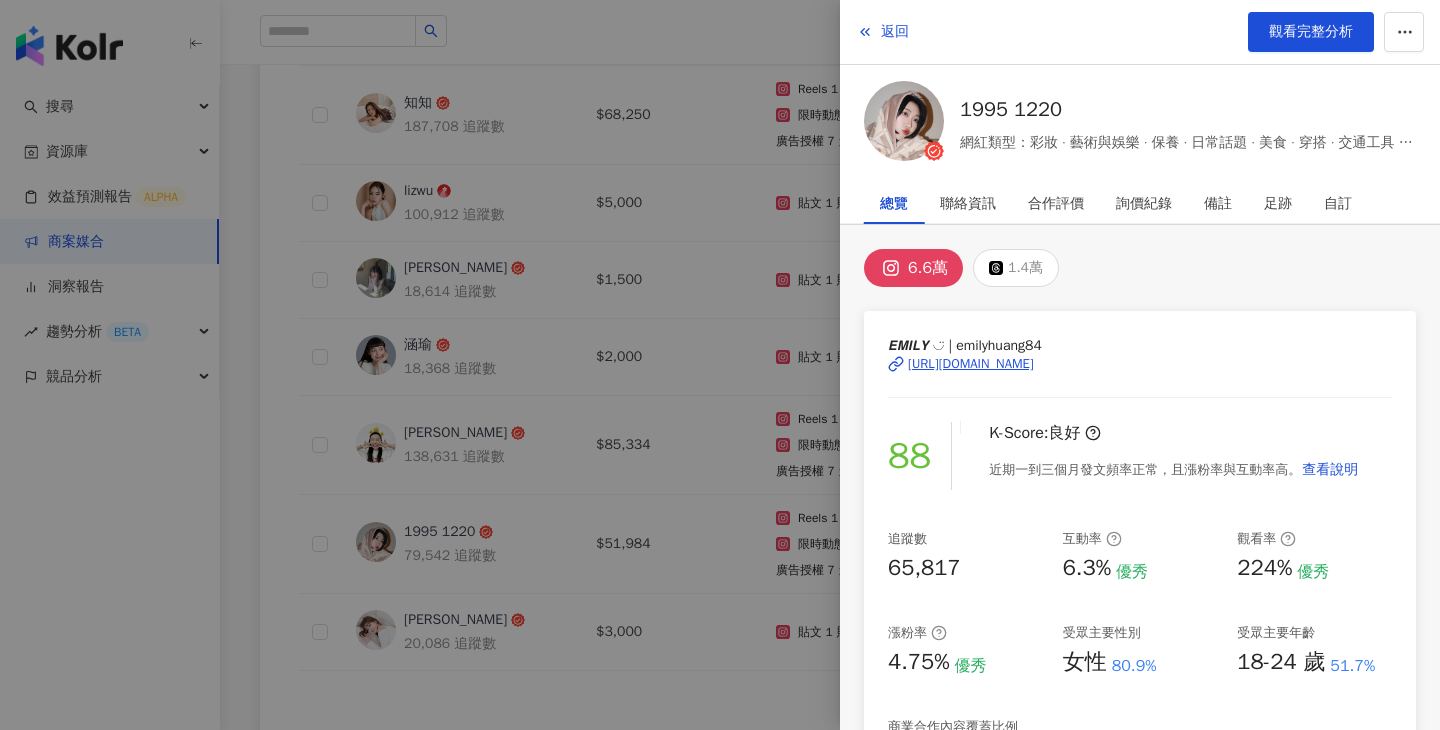 click at bounding box center (720, 365) 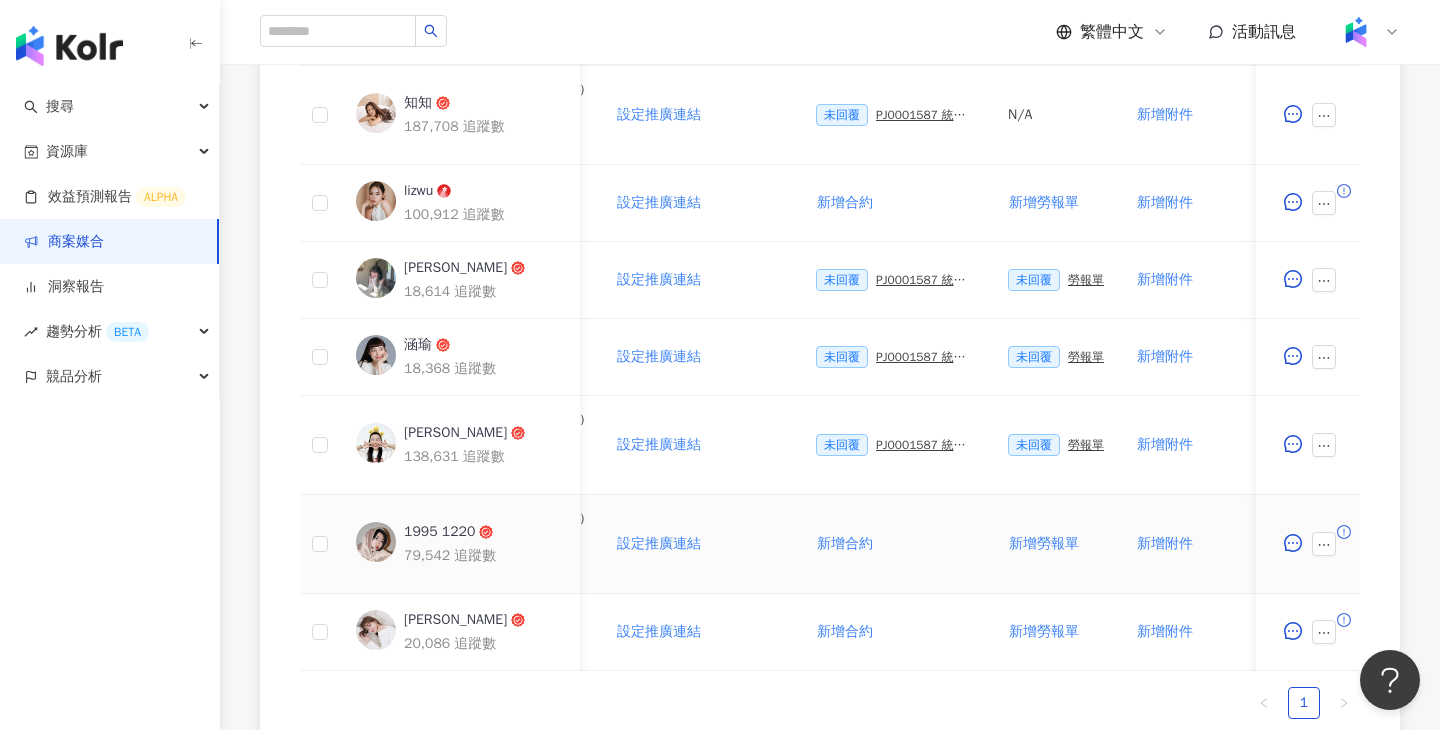 scroll, scrollTop: 0, scrollLeft: 502, axis: horizontal 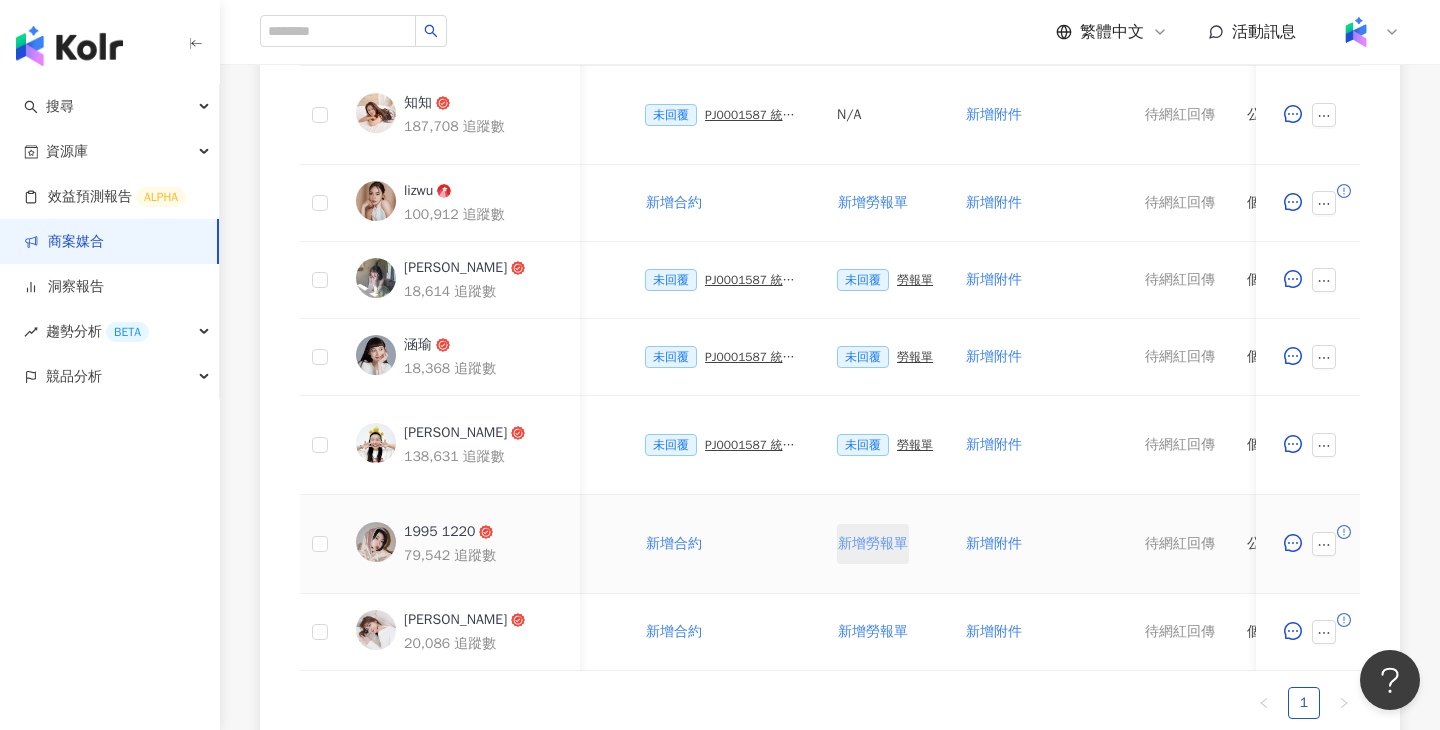 click on "新增勞報單" at bounding box center [873, 544] 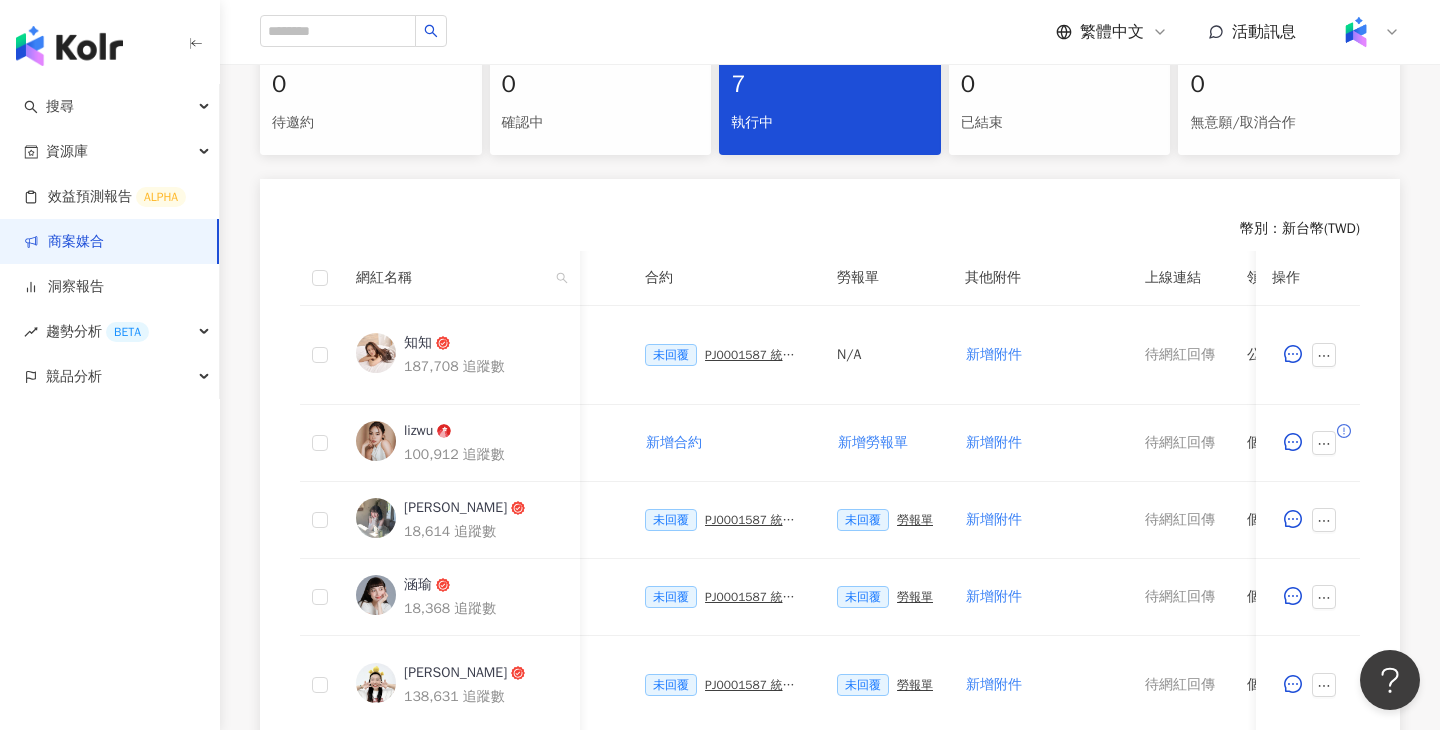 scroll, scrollTop: 443, scrollLeft: 0, axis: vertical 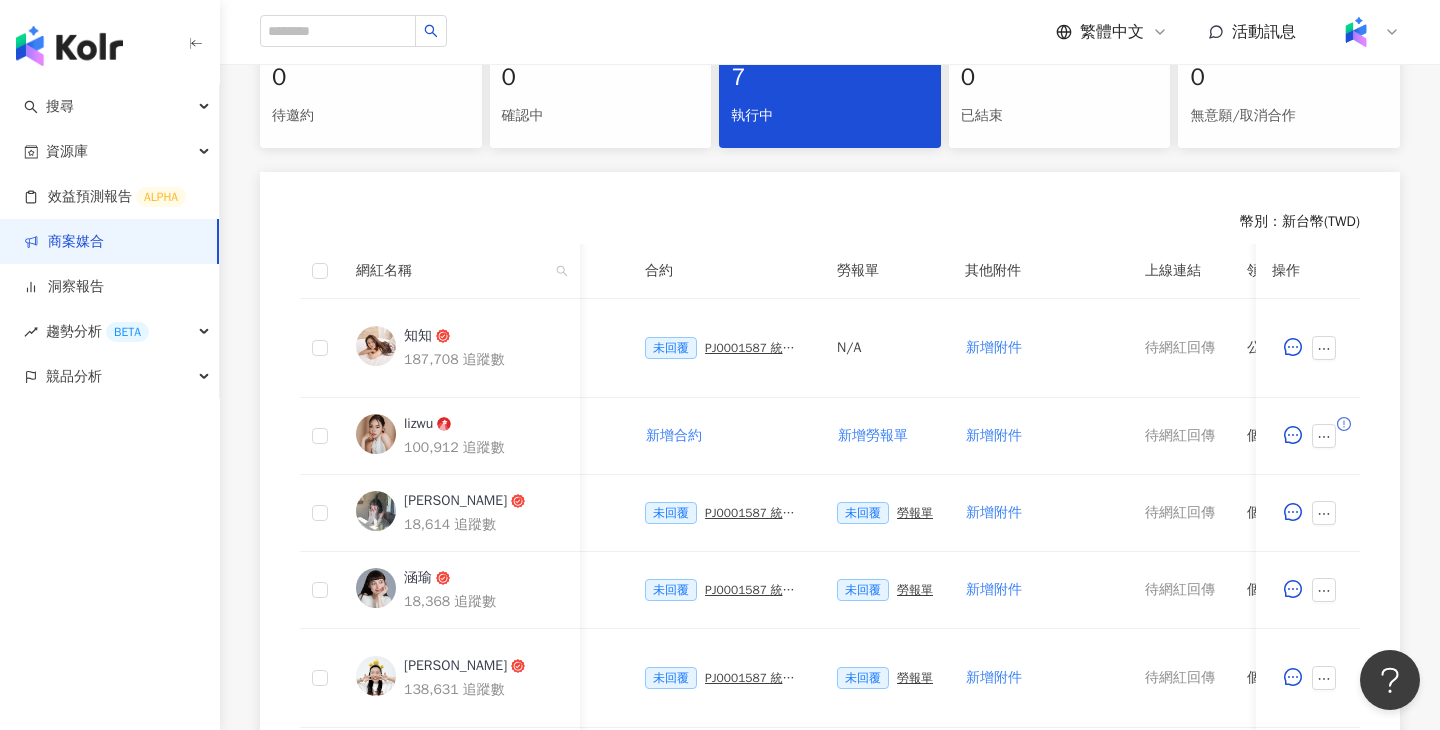 type 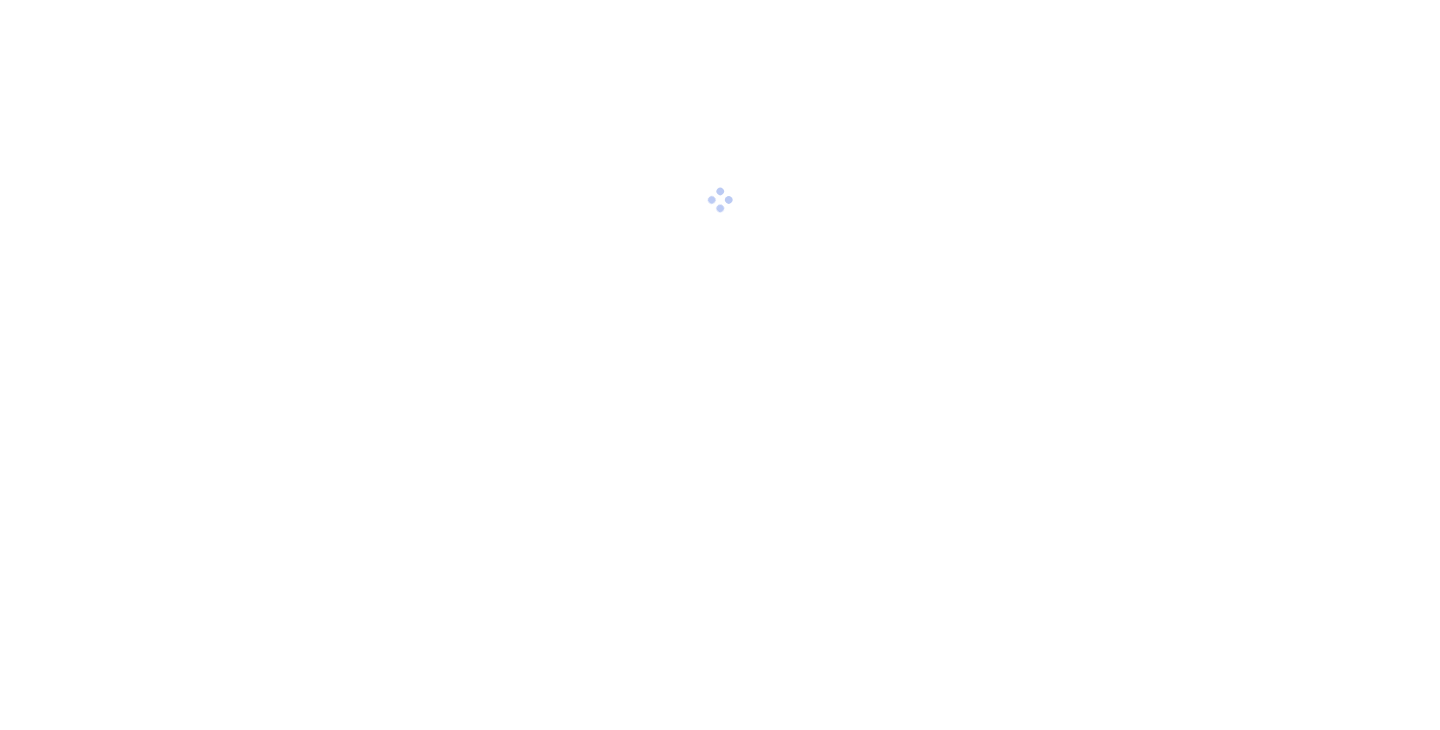 scroll, scrollTop: 0, scrollLeft: 0, axis: both 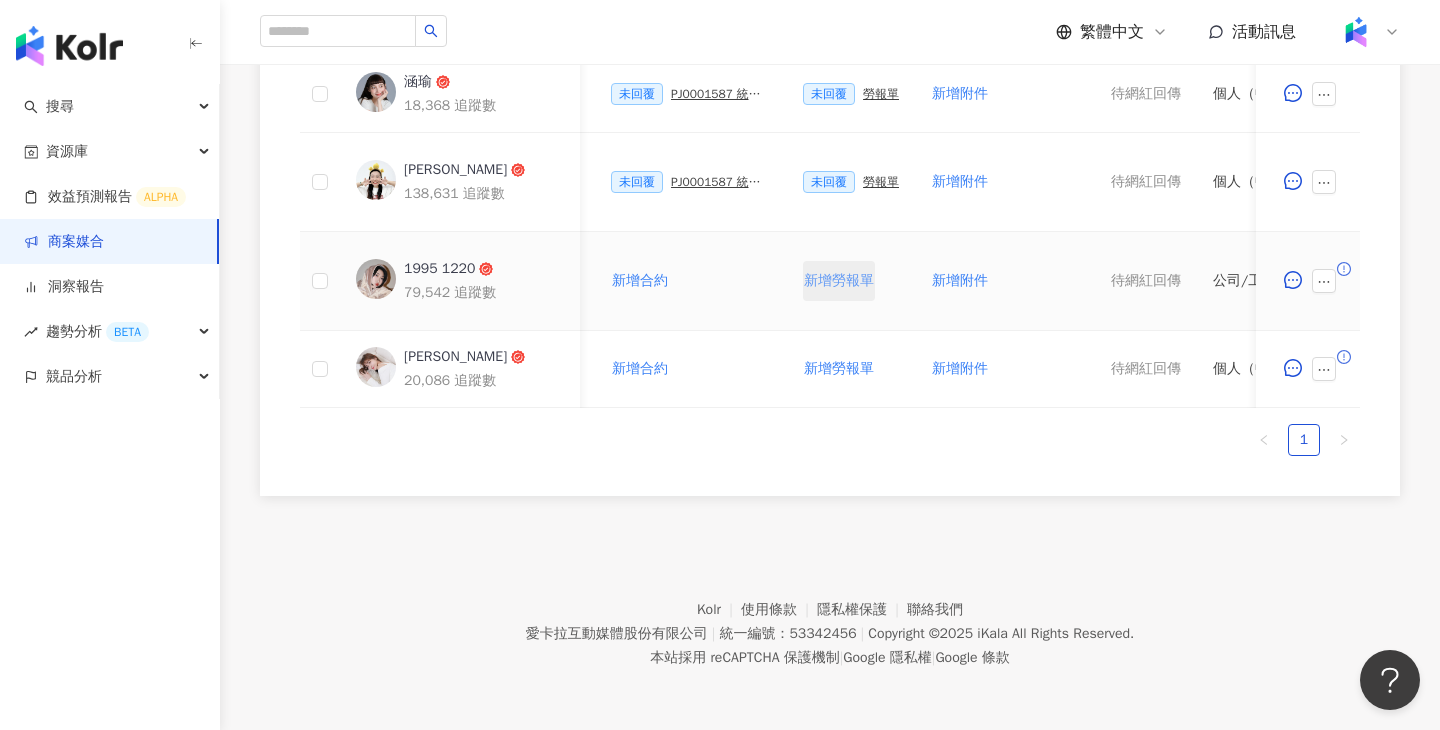 click on "新增勞報單" at bounding box center [839, 281] 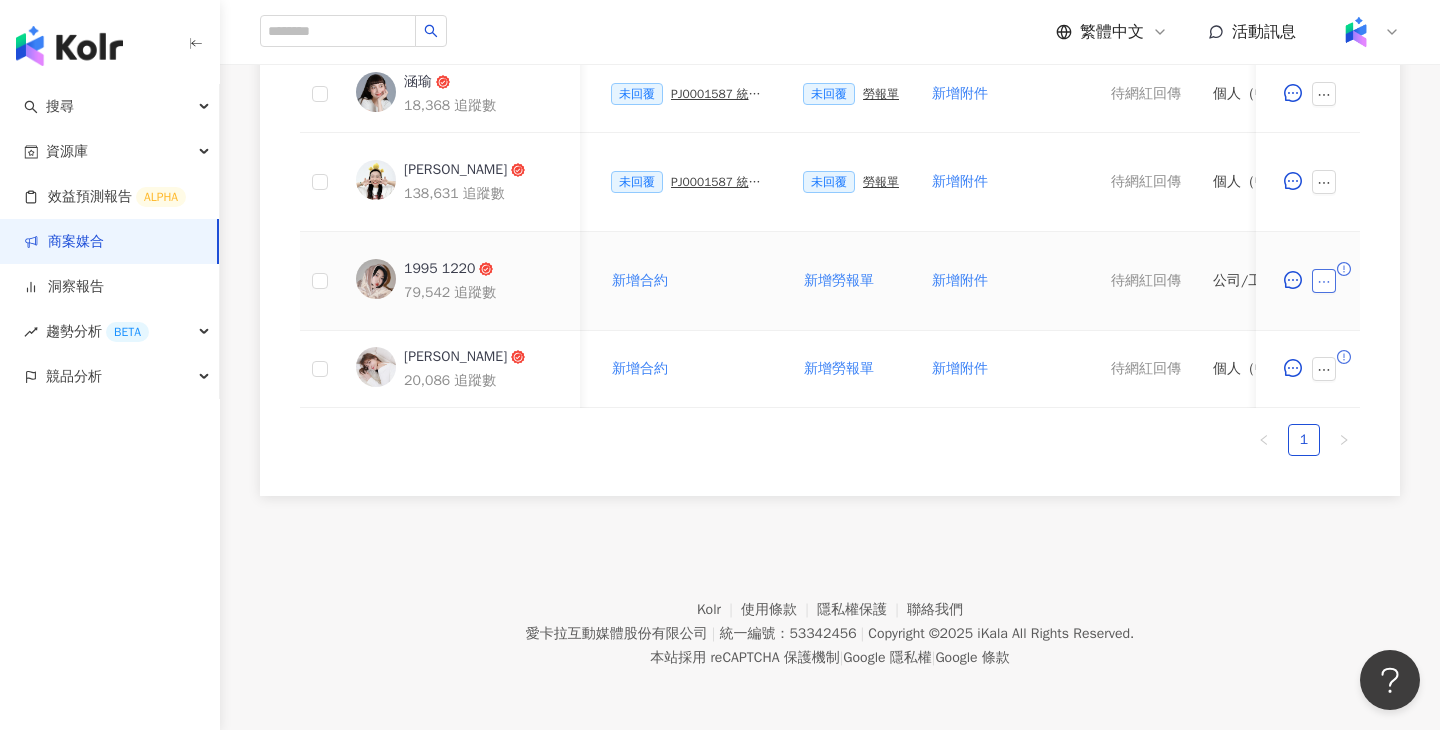 click 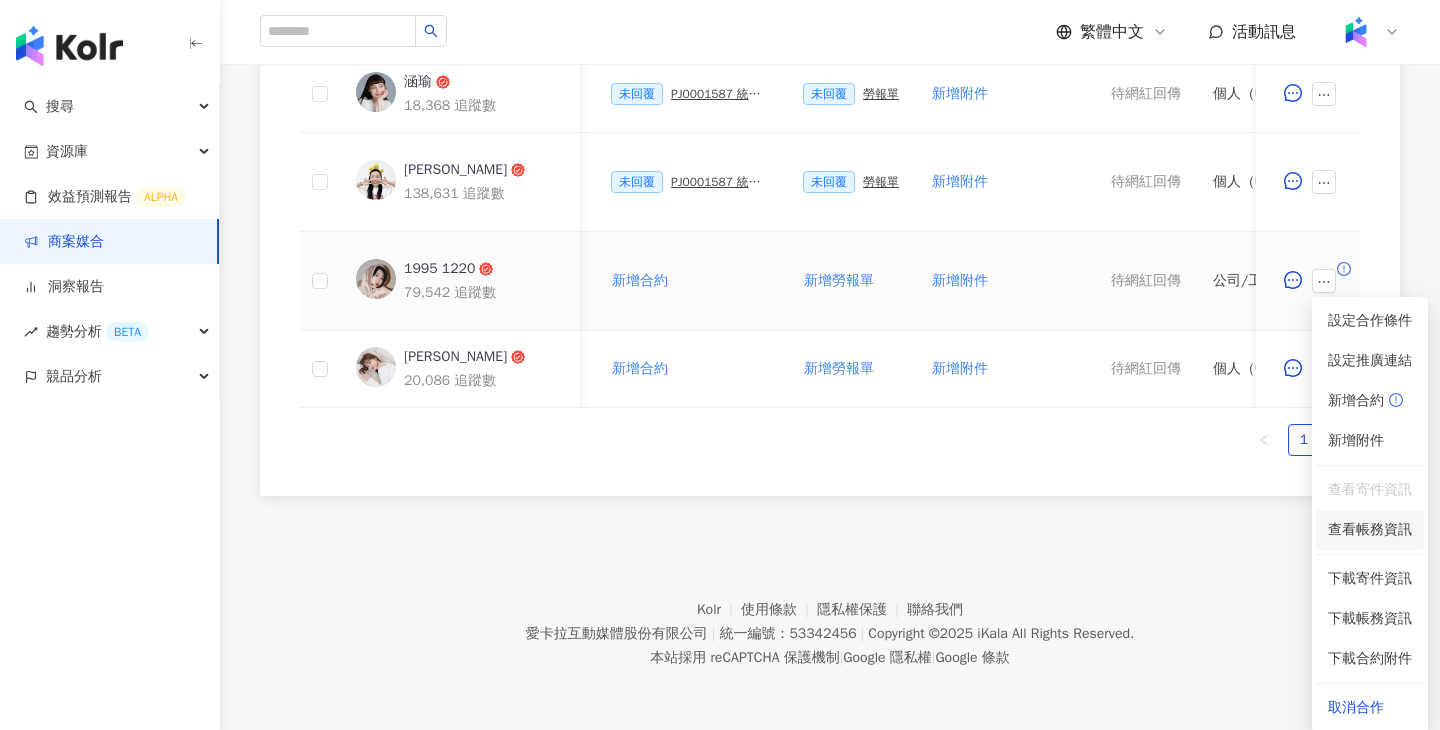 click on "查看帳務資訊" at bounding box center [1370, 530] 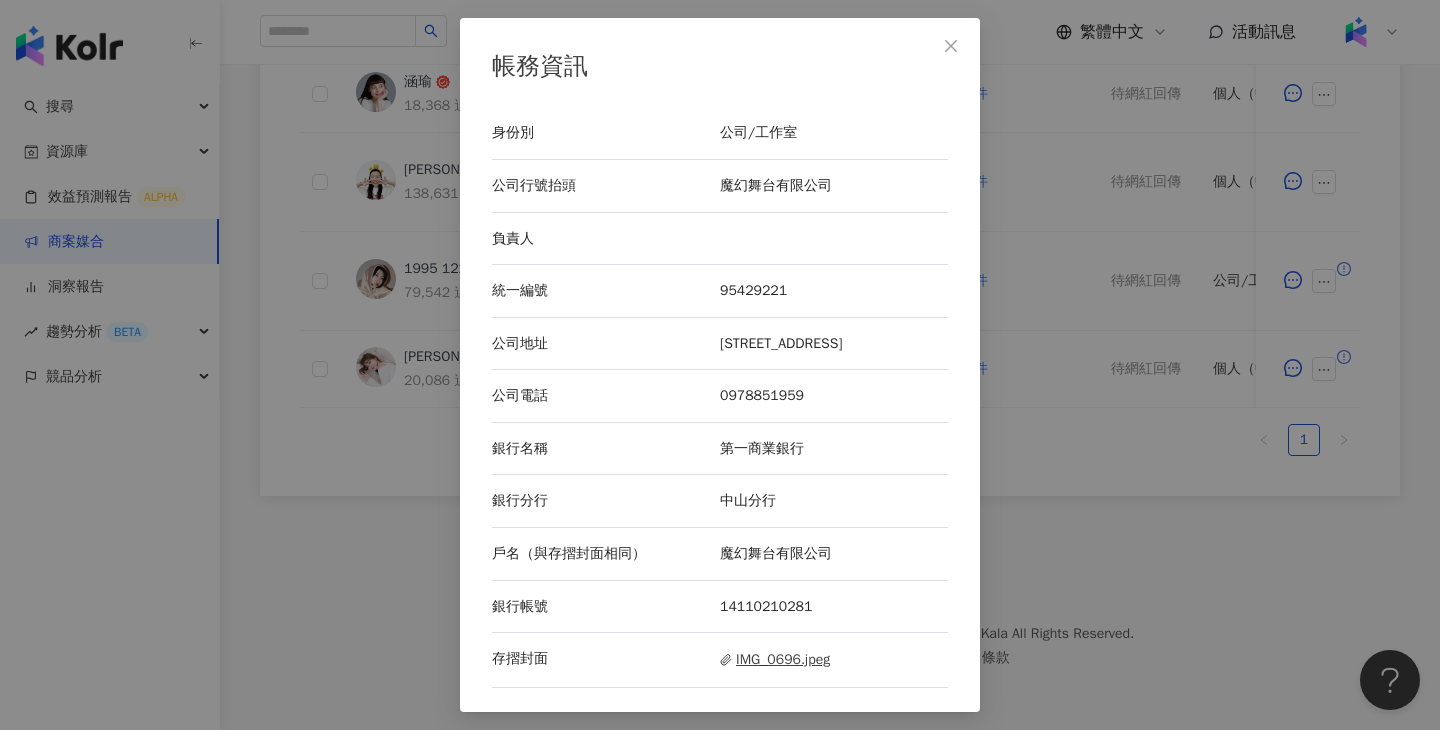 click on "IMG_0696.jpeg" at bounding box center [775, 660] 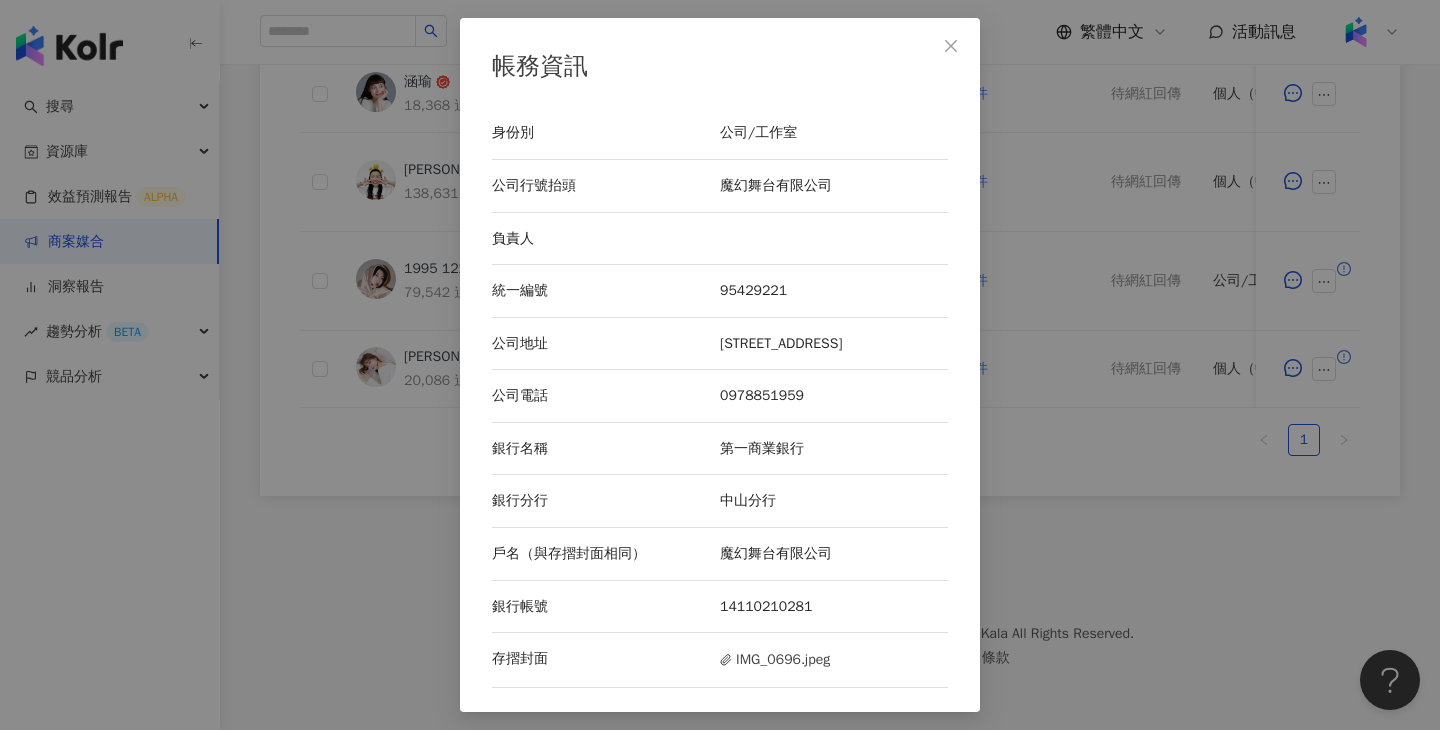 click on "帳務資訊 身份別 公司/工作室 公司行號抬頭 魔幻舞台有限公司 負責人 統一編號 95429221 公司地址 臺北市中山區集英里民權西路20號2樓 公司電話 0978851959 銀行名稱 第一商業銀行 銀行分行 中山分行 戶名（與存摺封面相同） 魔幻舞台有限公司 銀行帳號 14110210281 存摺封面 IMG_0696.jpeg" at bounding box center [720, 365] 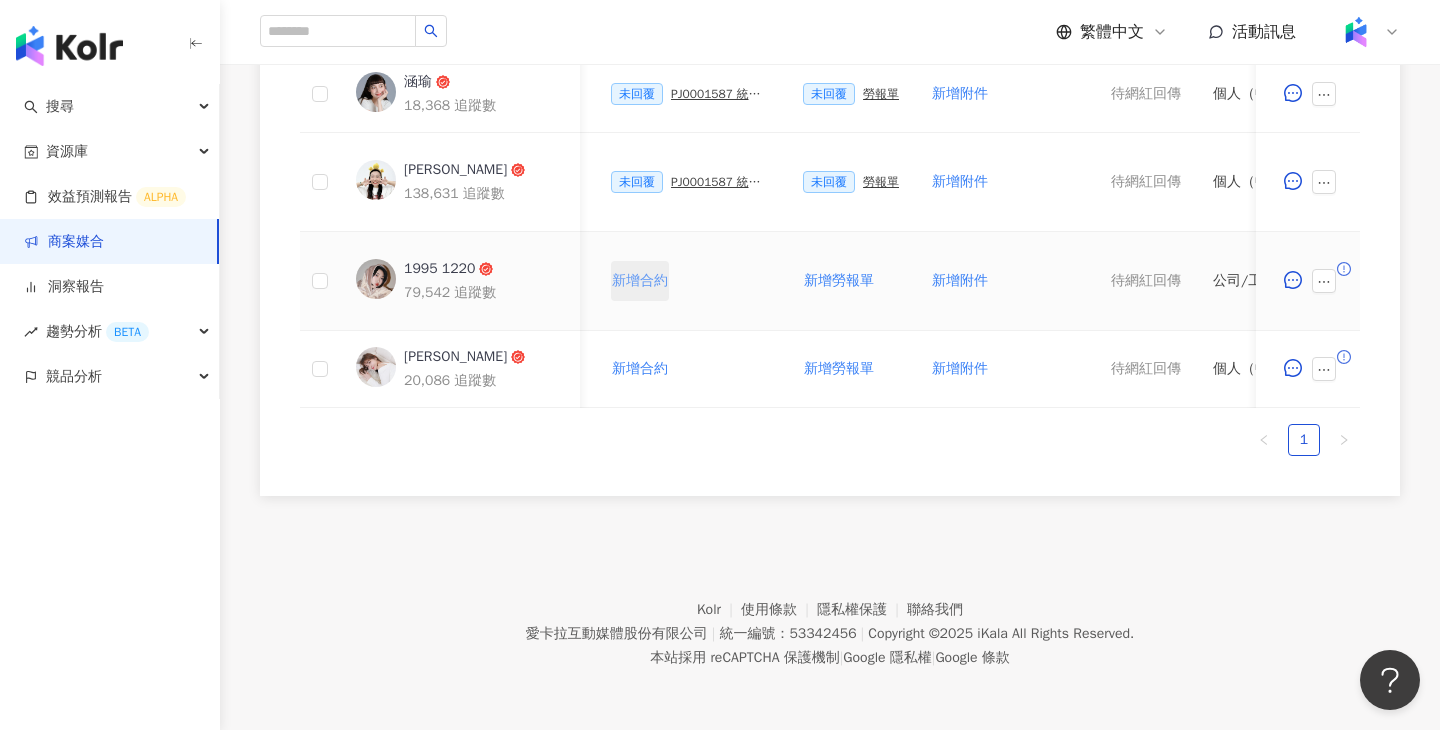 click on "新增合約" at bounding box center [640, 281] 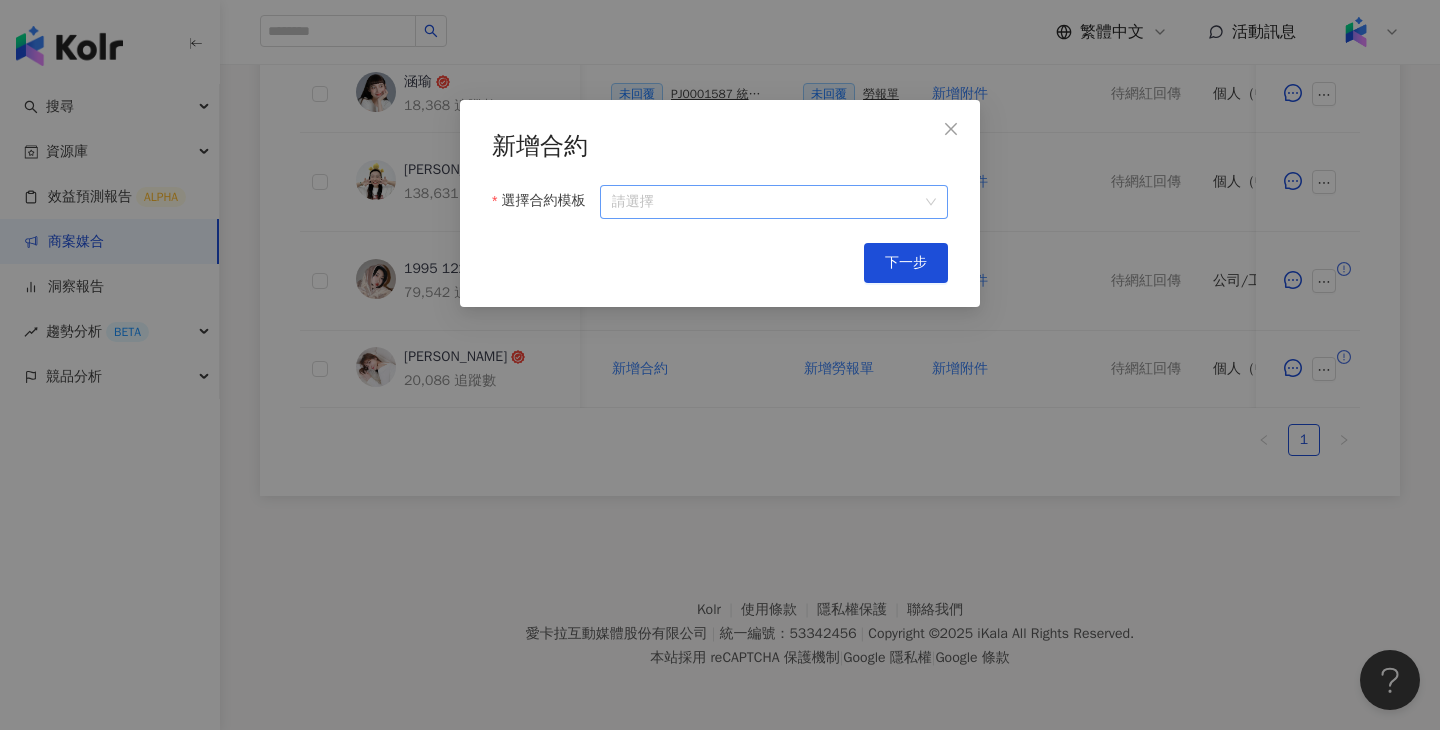 click on "選擇合約模板" at bounding box center [774, 202] 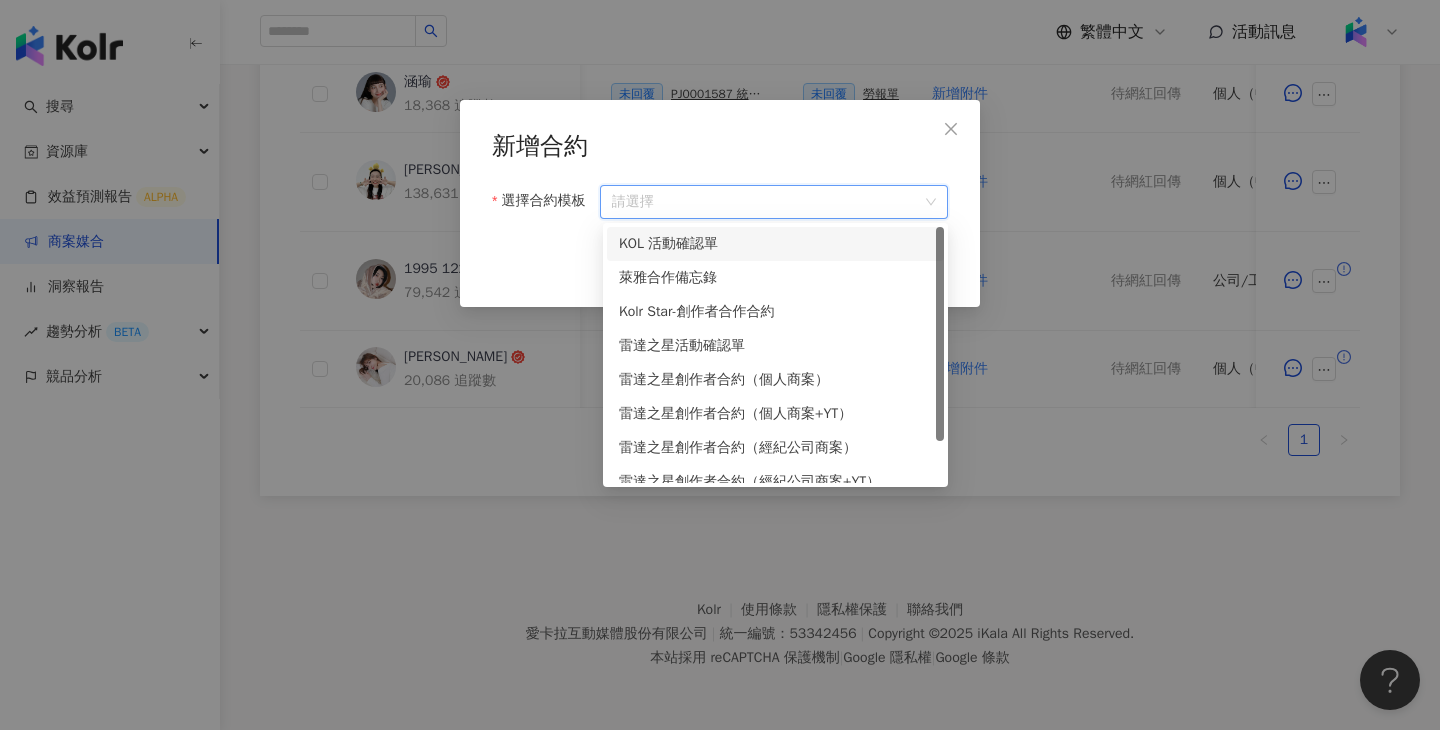 click on "KOL 活動確認單" at bounding box center (775, 244) 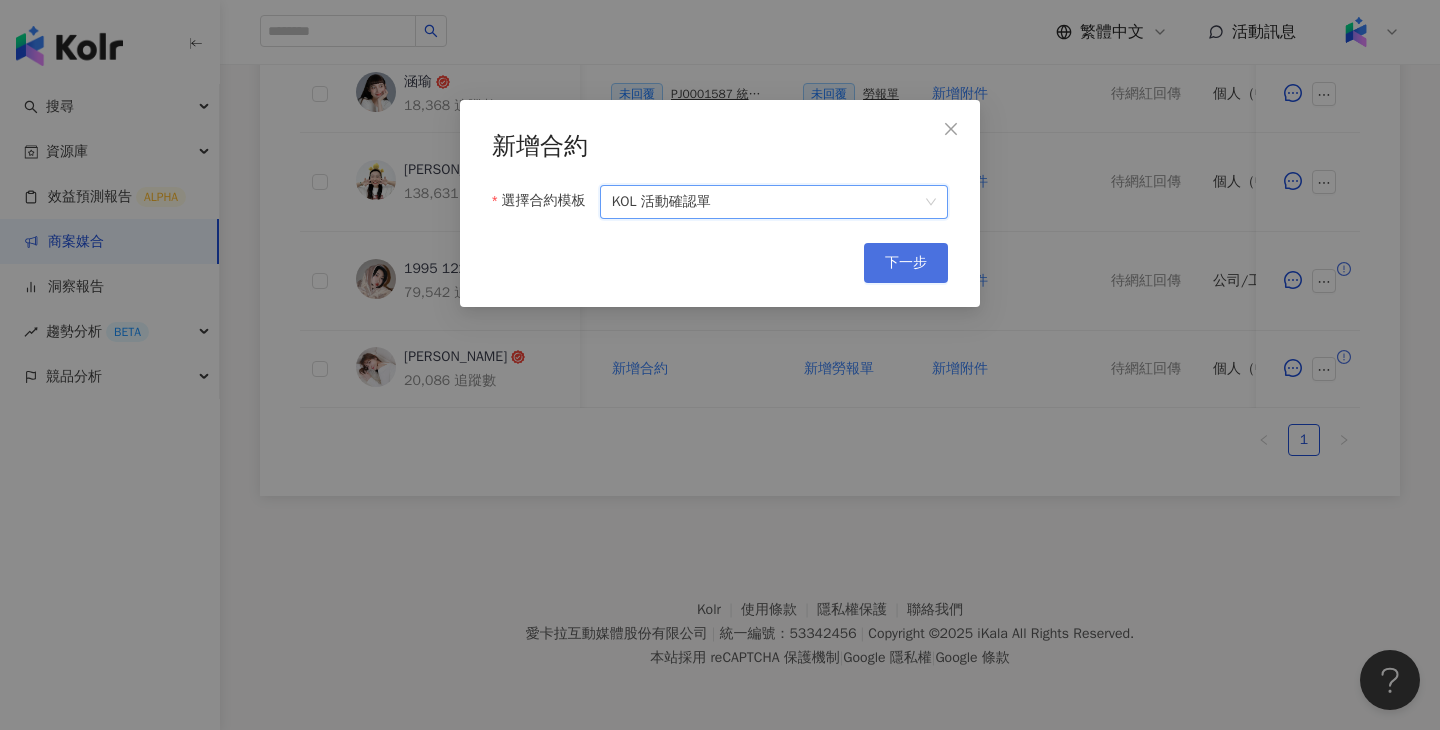 click on "下一步" at bounding box center [906, 263] 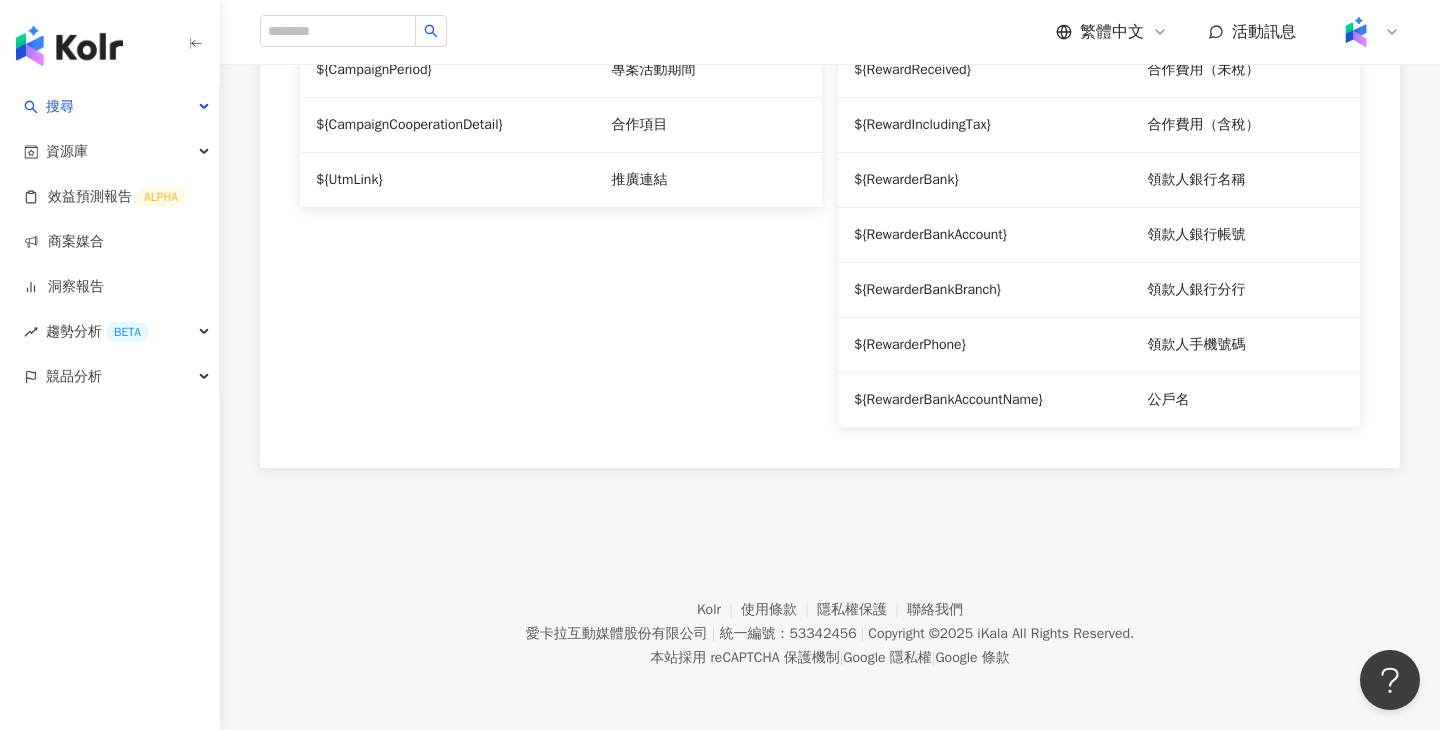 scroll, scrollTop: 0, scrollLeft: 0, axis: both 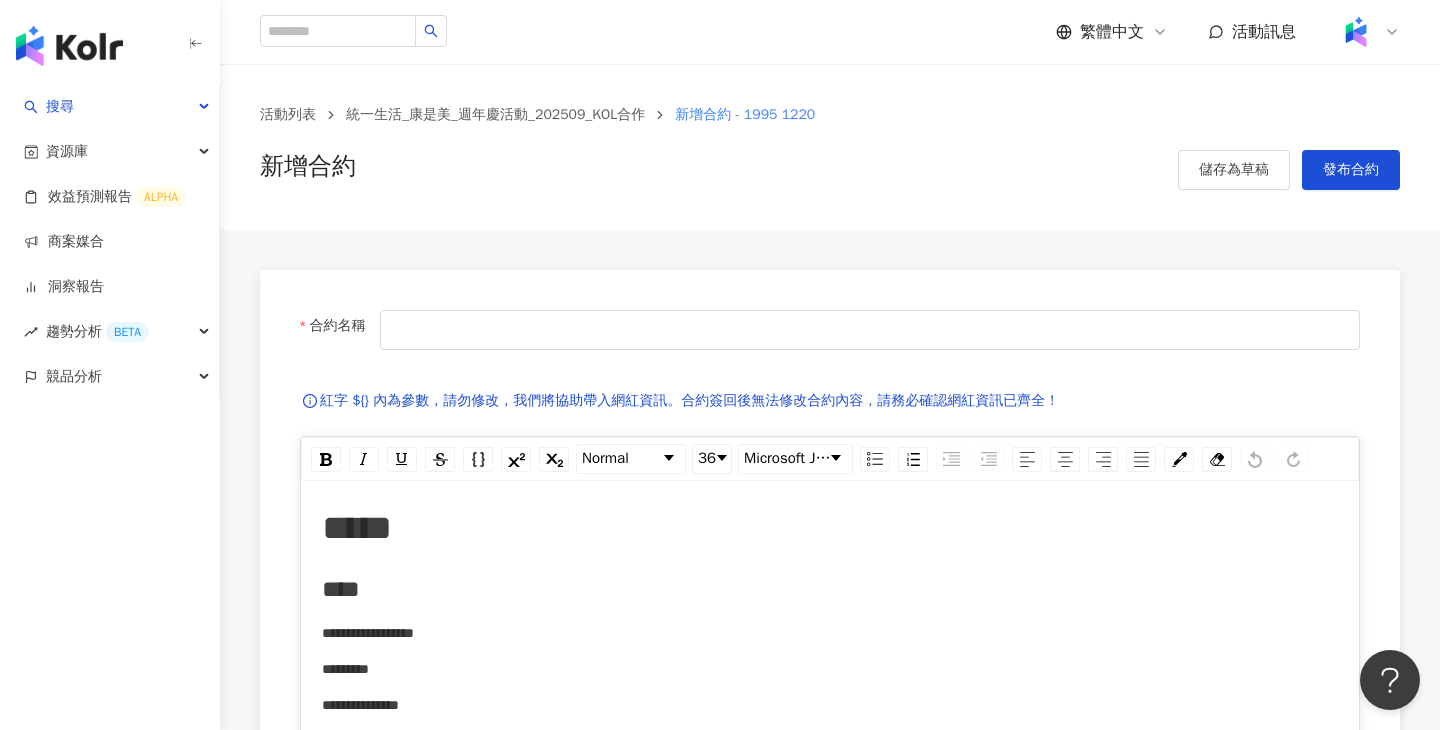 click on "**********" at bounding box center [830, 1662] 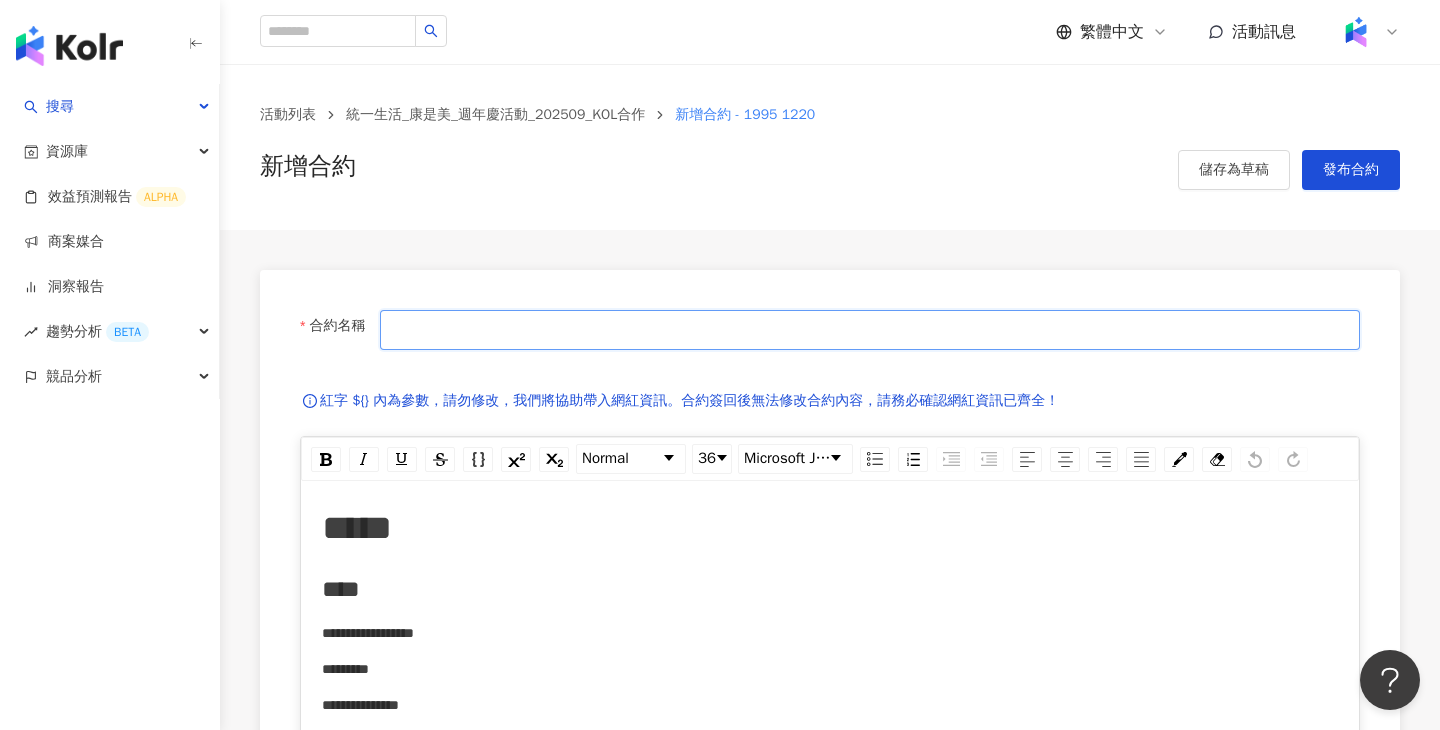 click on "合約名稱" at bounding box center (870, 330) 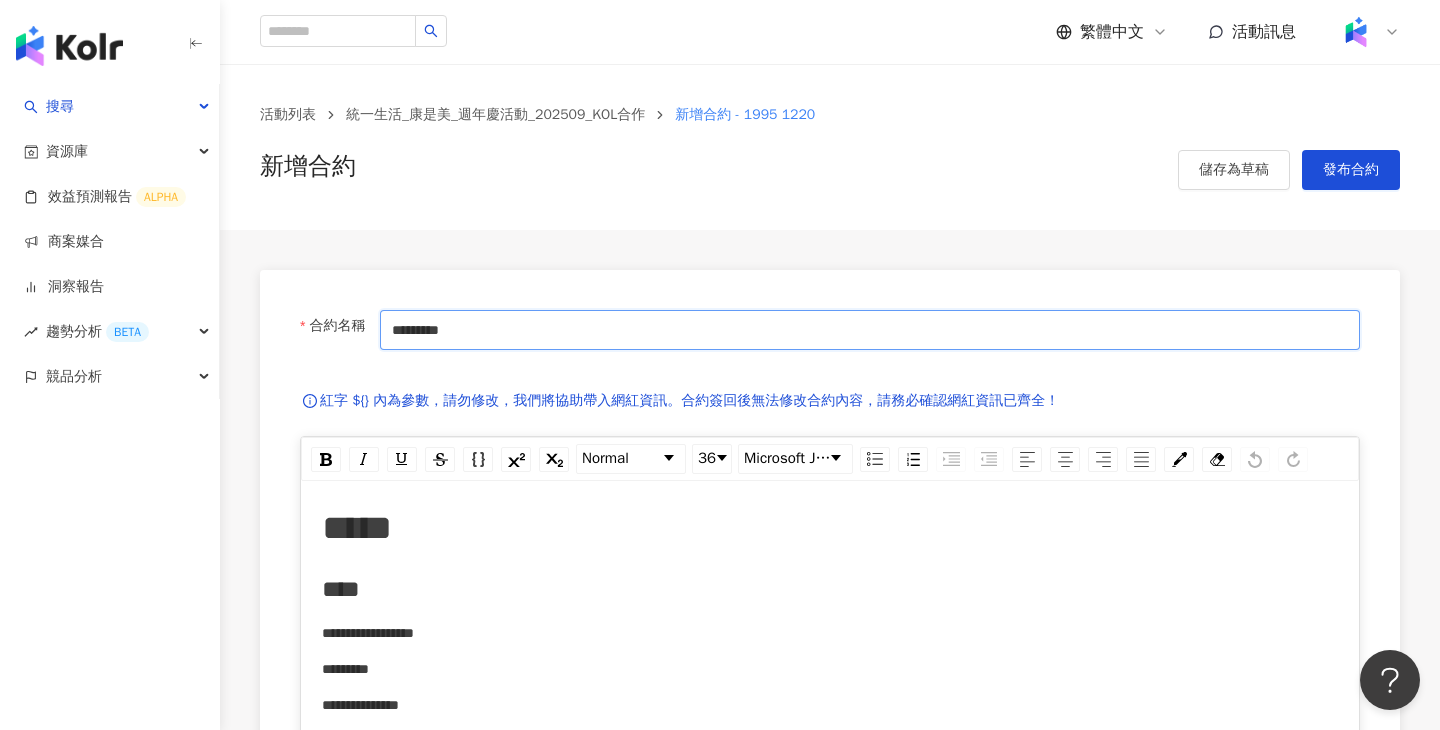 type on "**********" 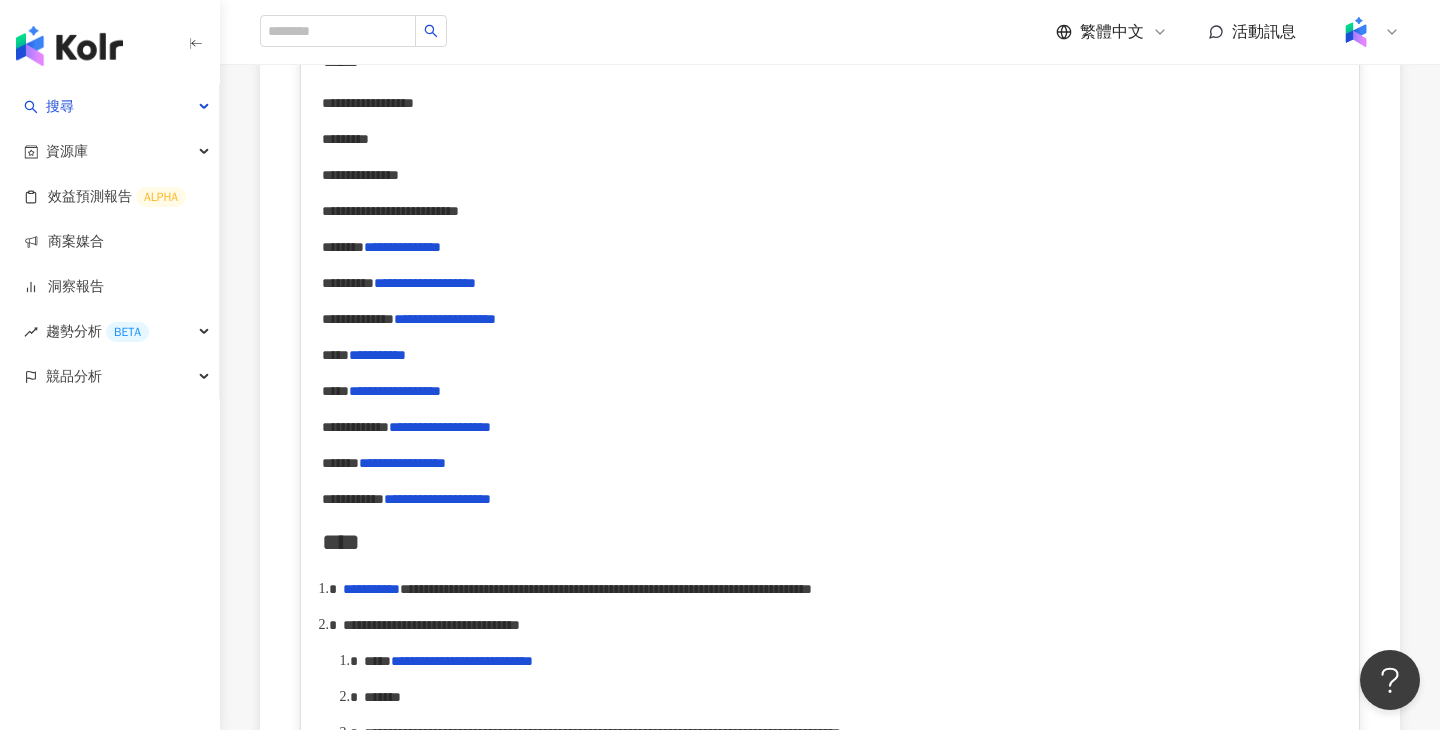 scroll, scrollTop: 694, scrollLeft: 0, axis: vertical 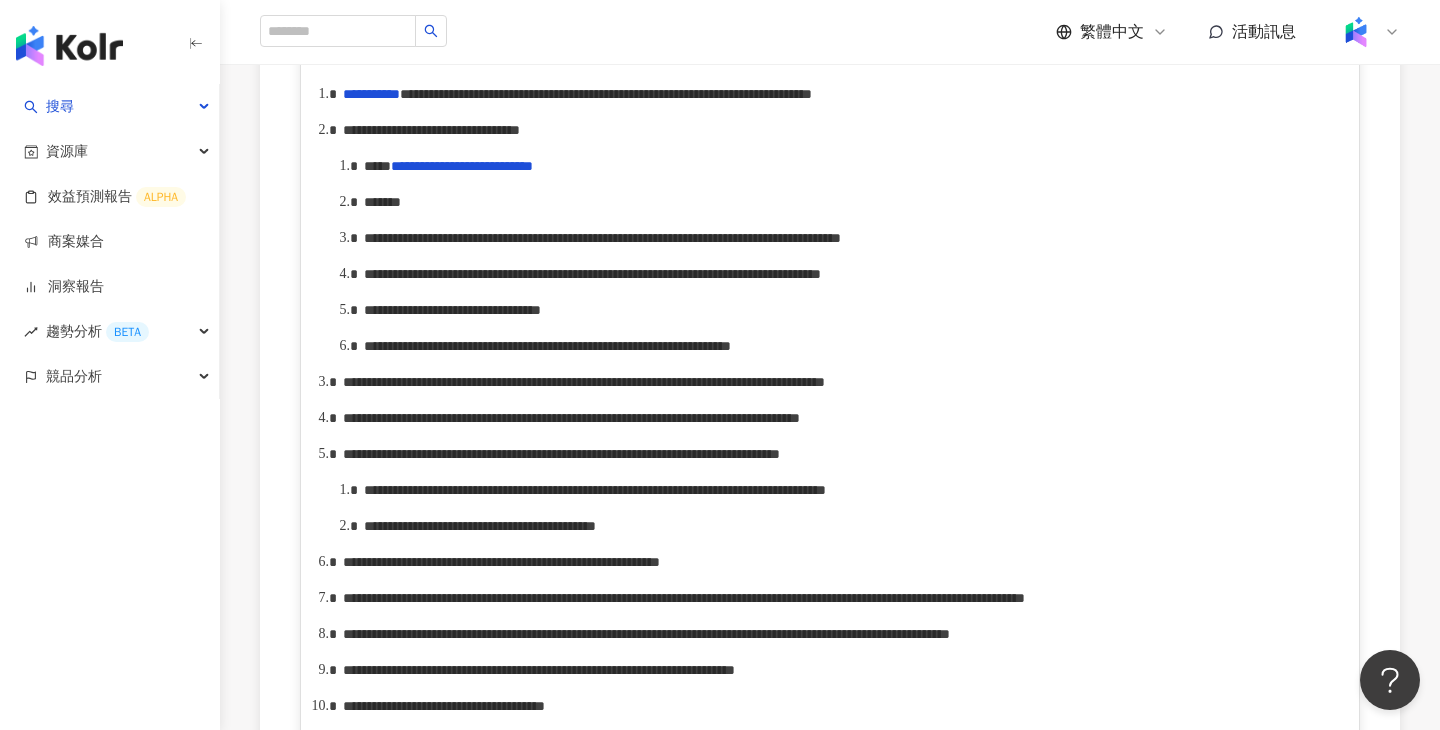 click on "**********" at bounding box center (851, 346) 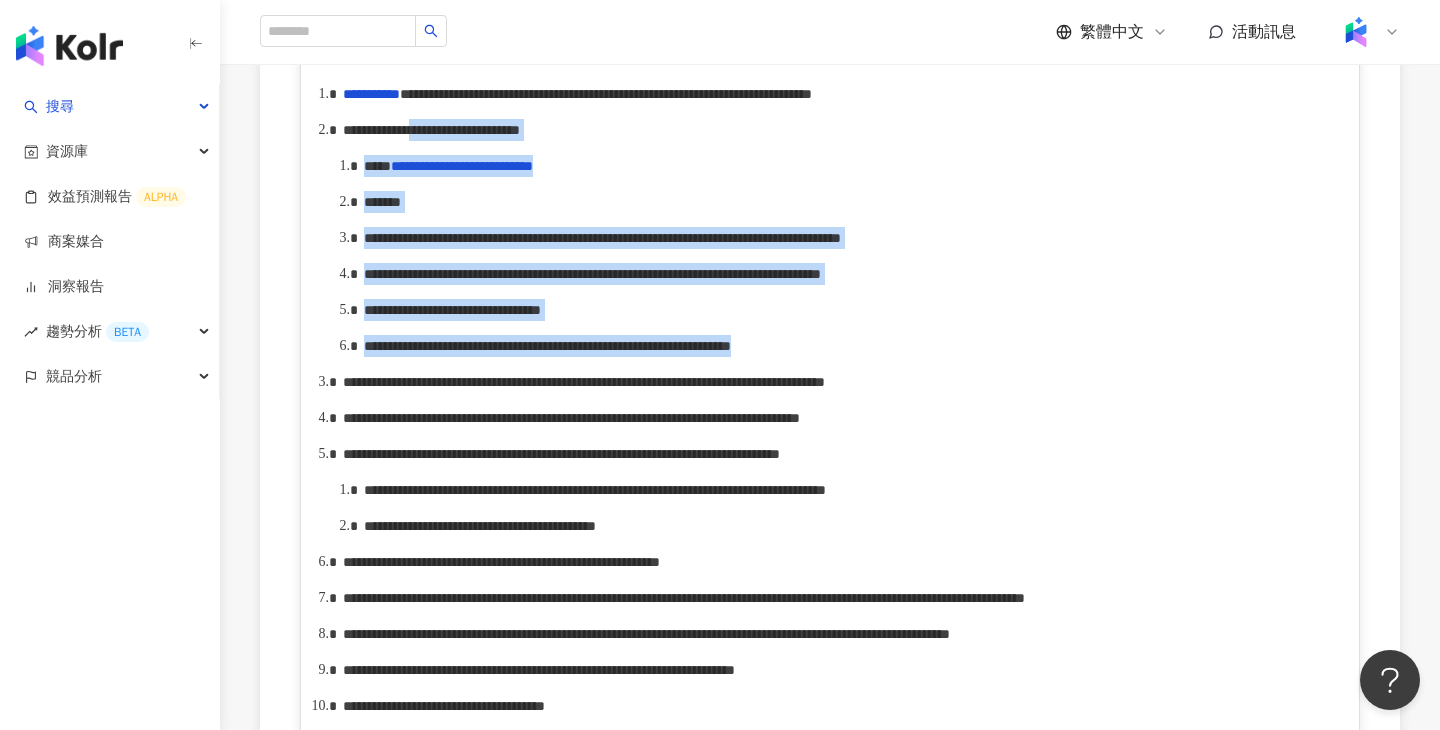 click on "**********" at bounding box center (431, 130) 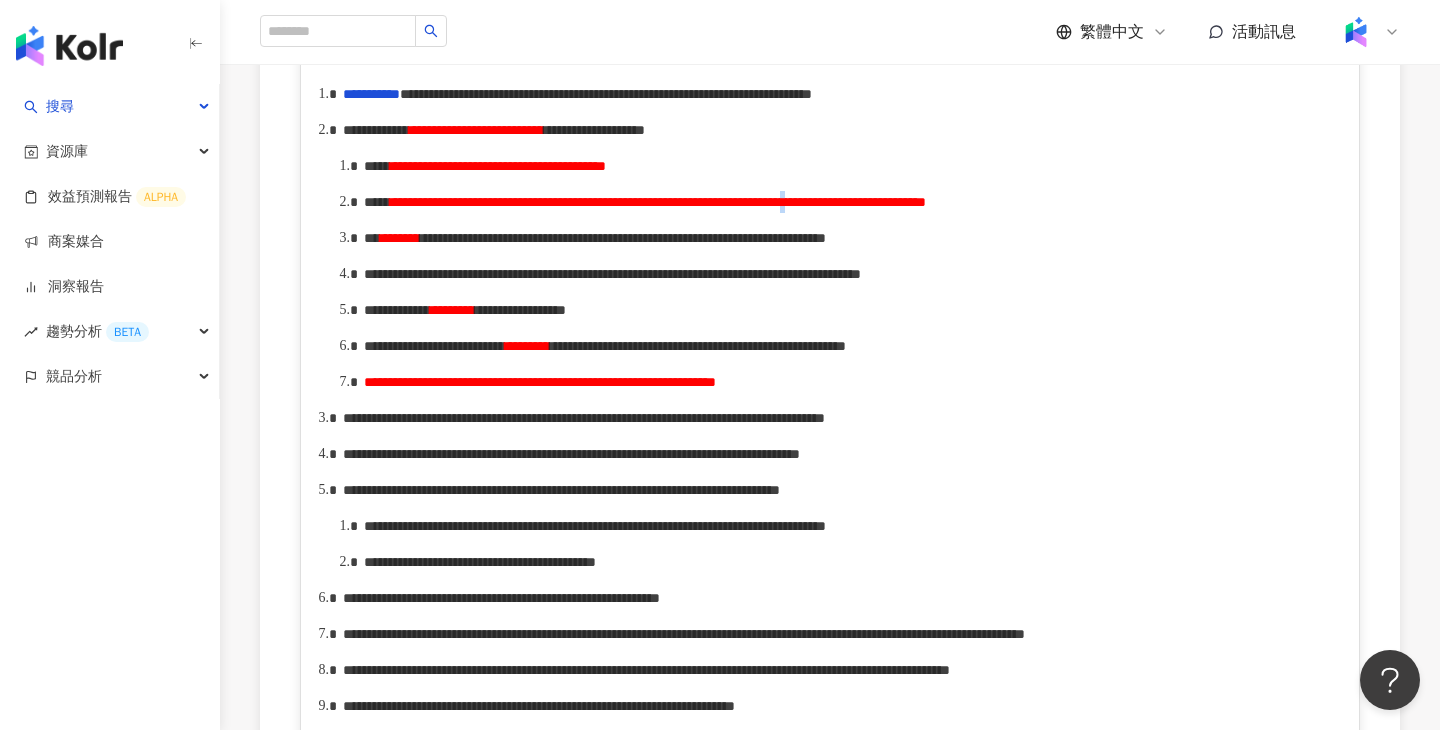 click on "**********" at bounding box center (658, 202) 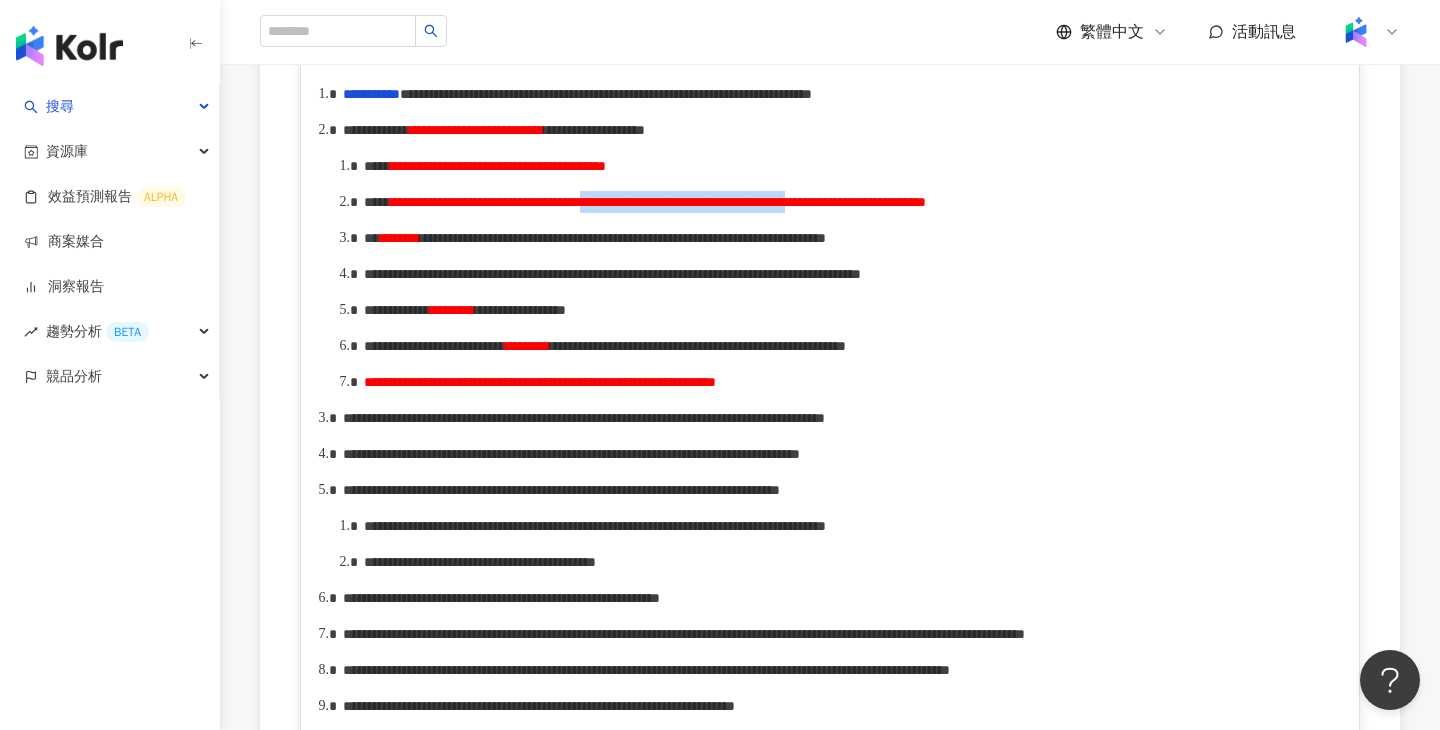 click on "**********" at bounding box center (658, 202) 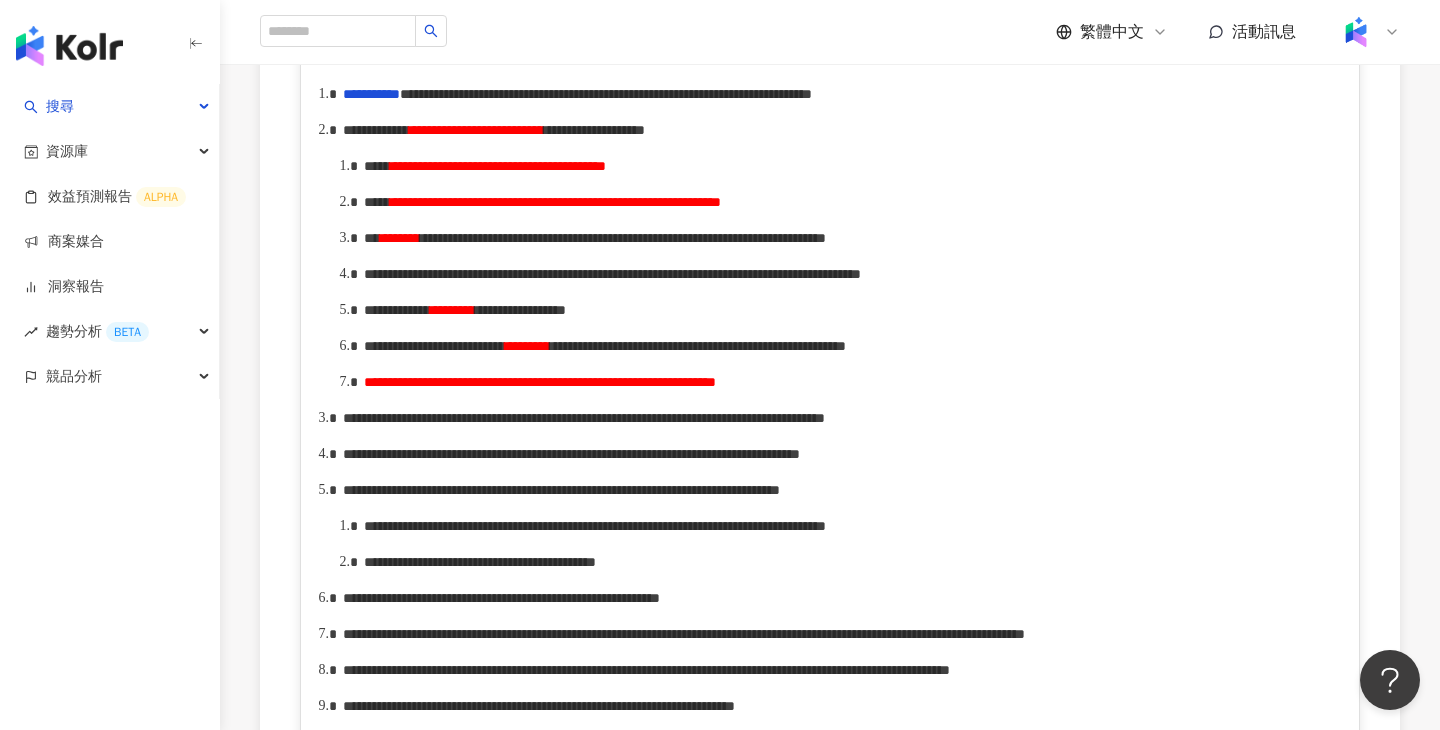 click on "**********" at bounding box center (851, 202) 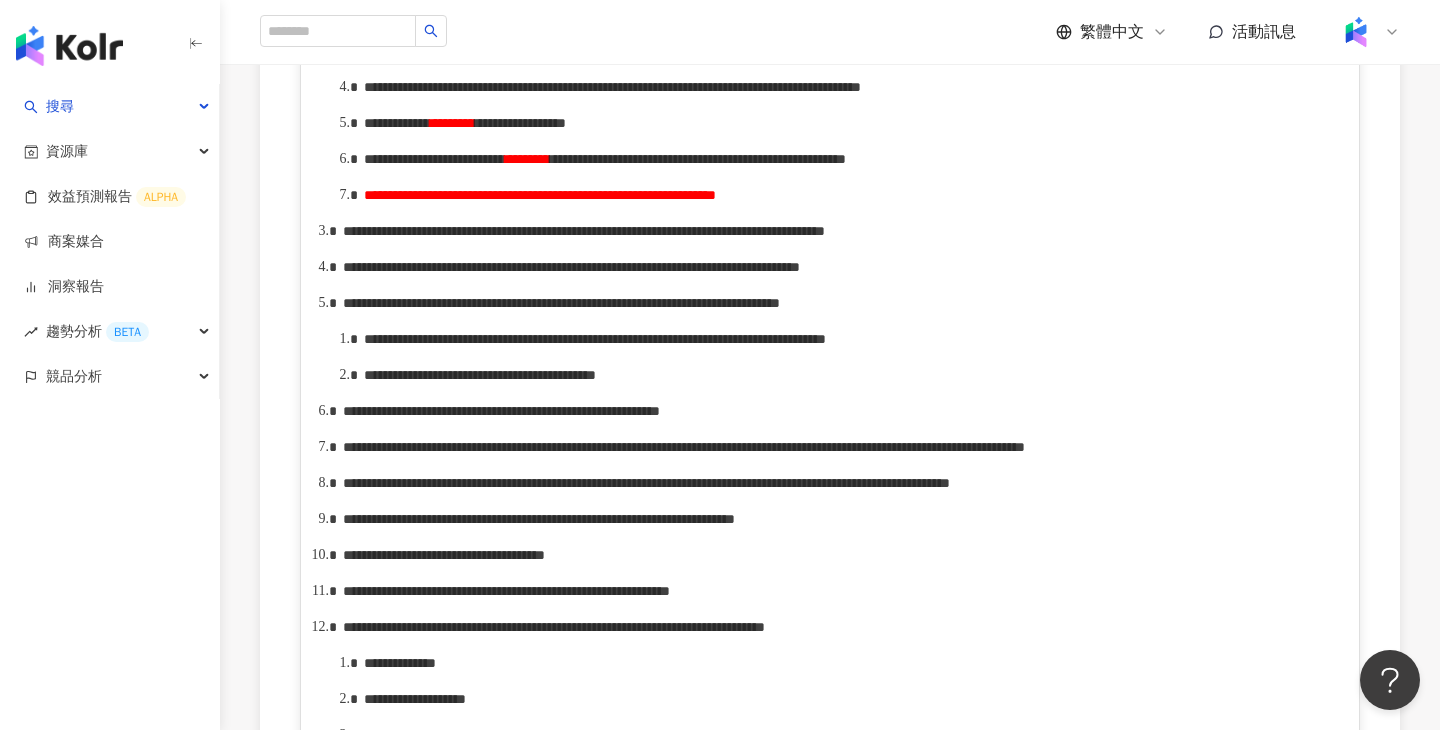 scroll, scrollTop: 1255, scrollLeft: 0, axis: vertical 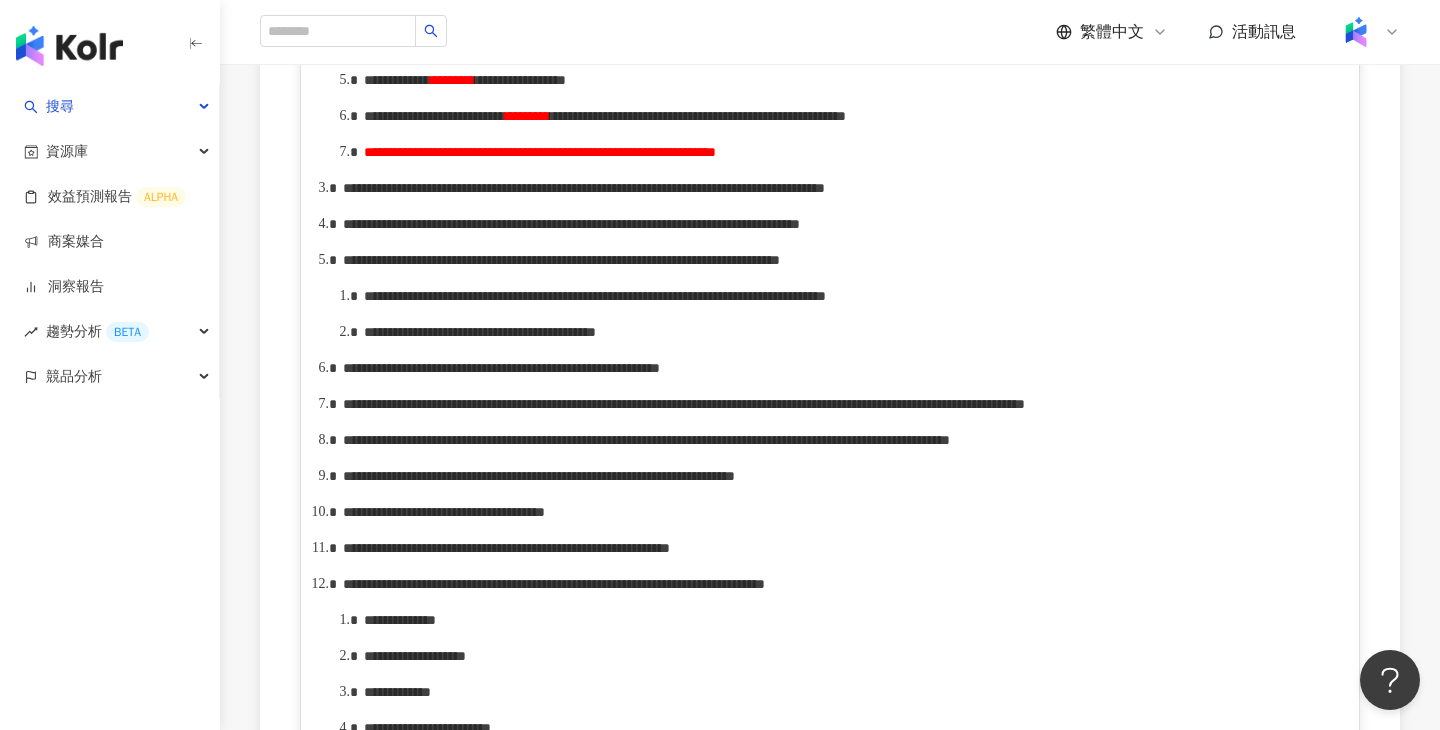 click on "**********" at bounding box center (830, 386) 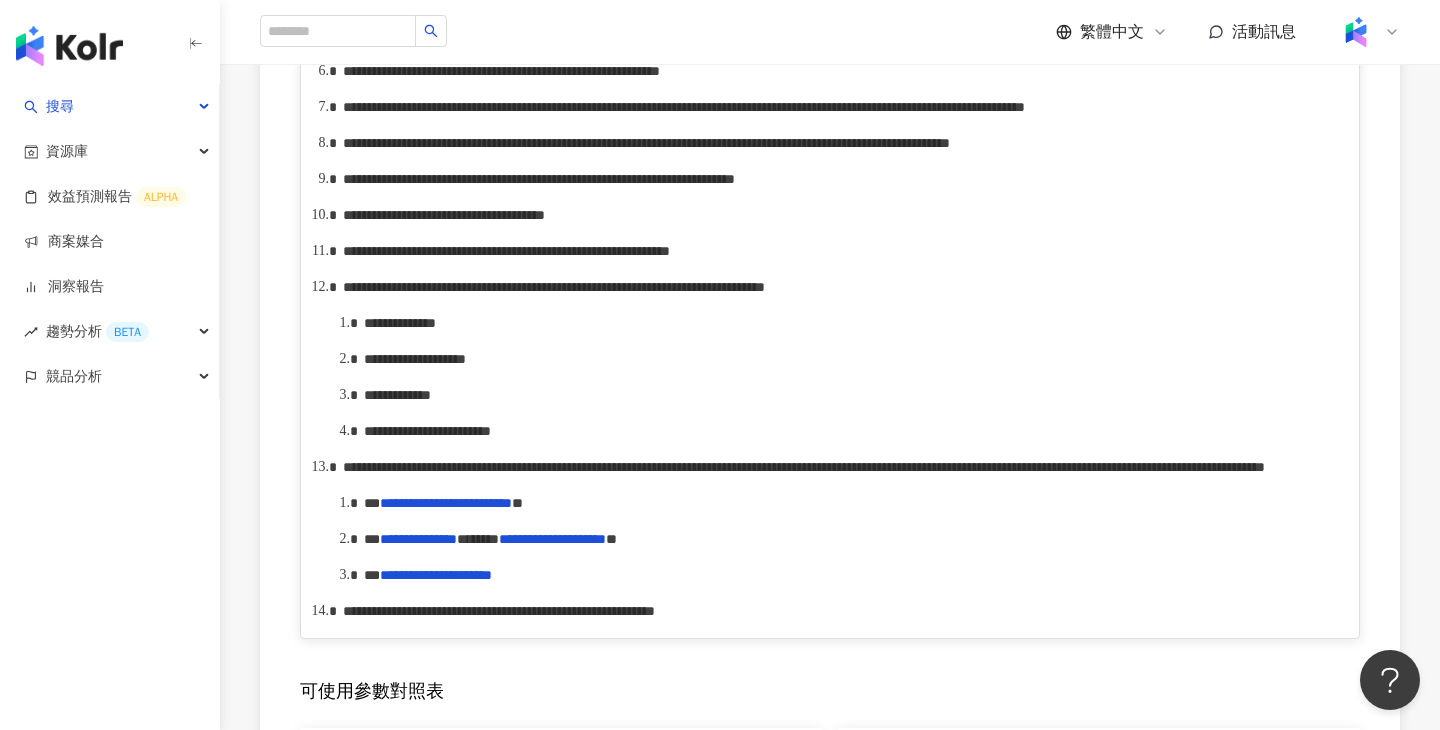 scroll, scrollTop: 1554, scrollLeft: 0, axis: vertical 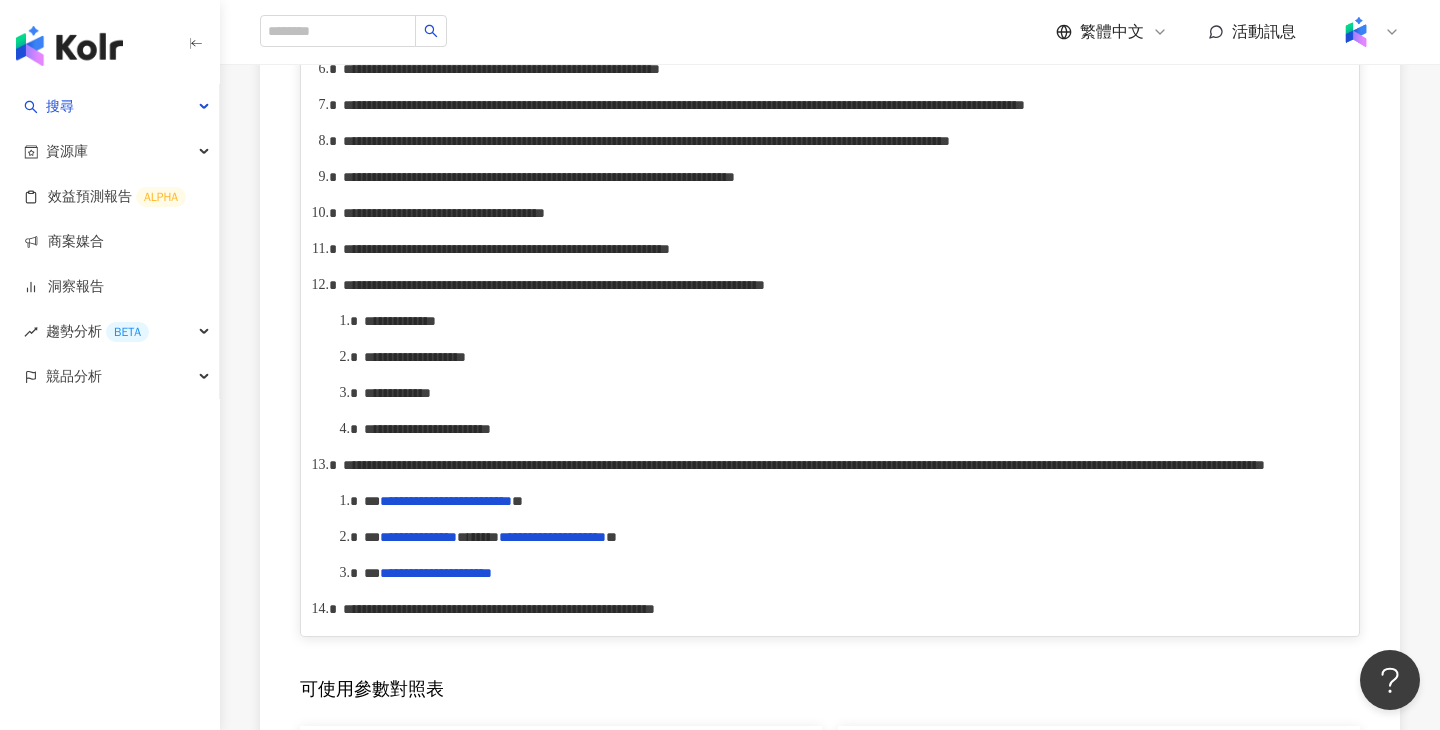 click on "**********" at bounding box center [830, 87] 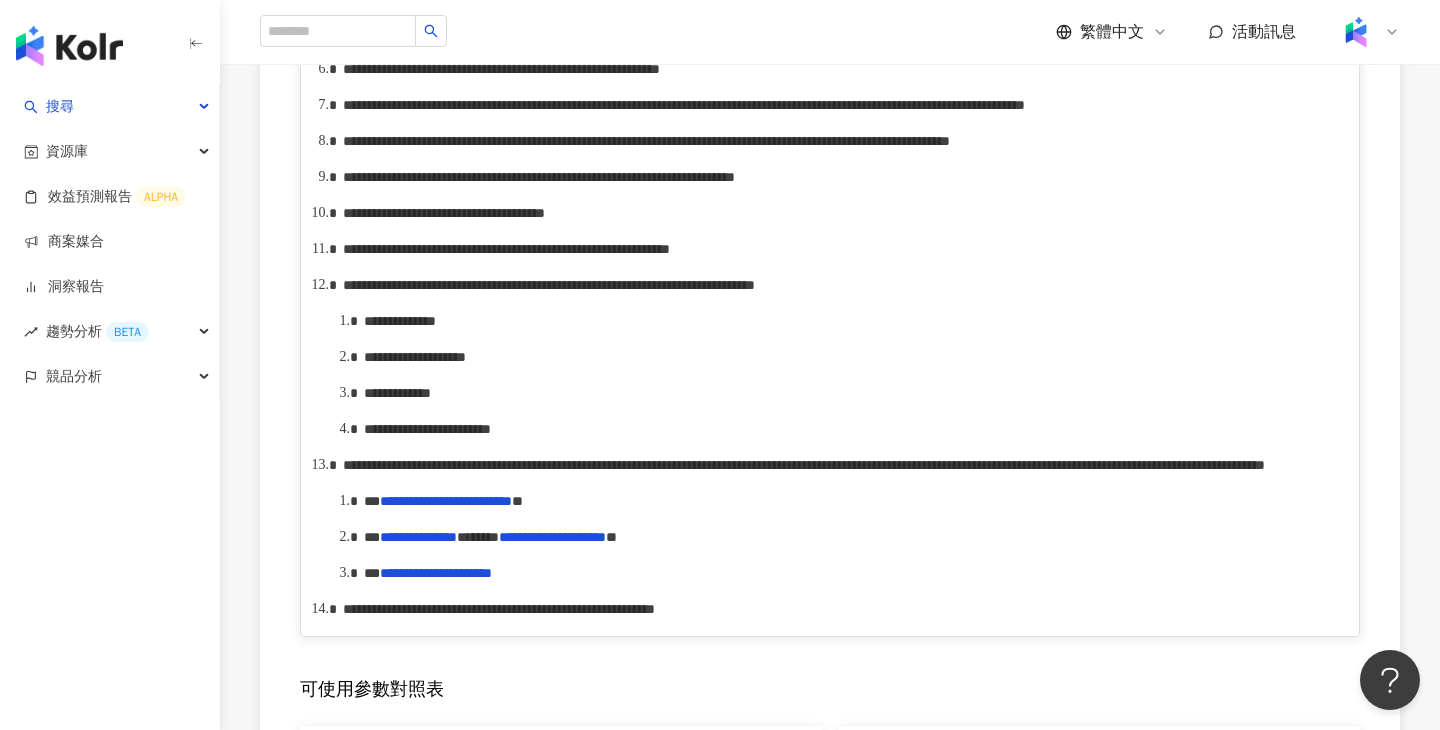 click on "**********" at bounding box center [549, 285] 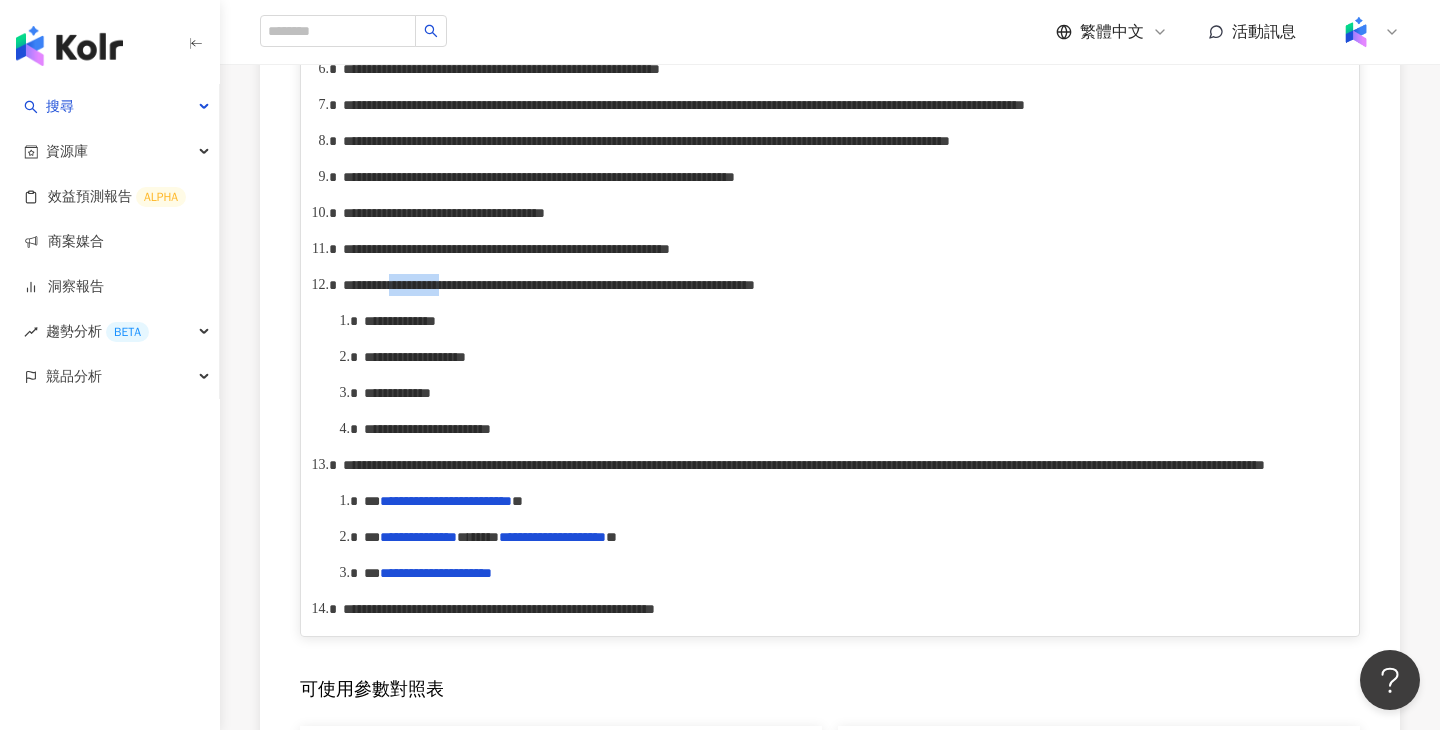 click on "**********" at bounding box center [549, 285] 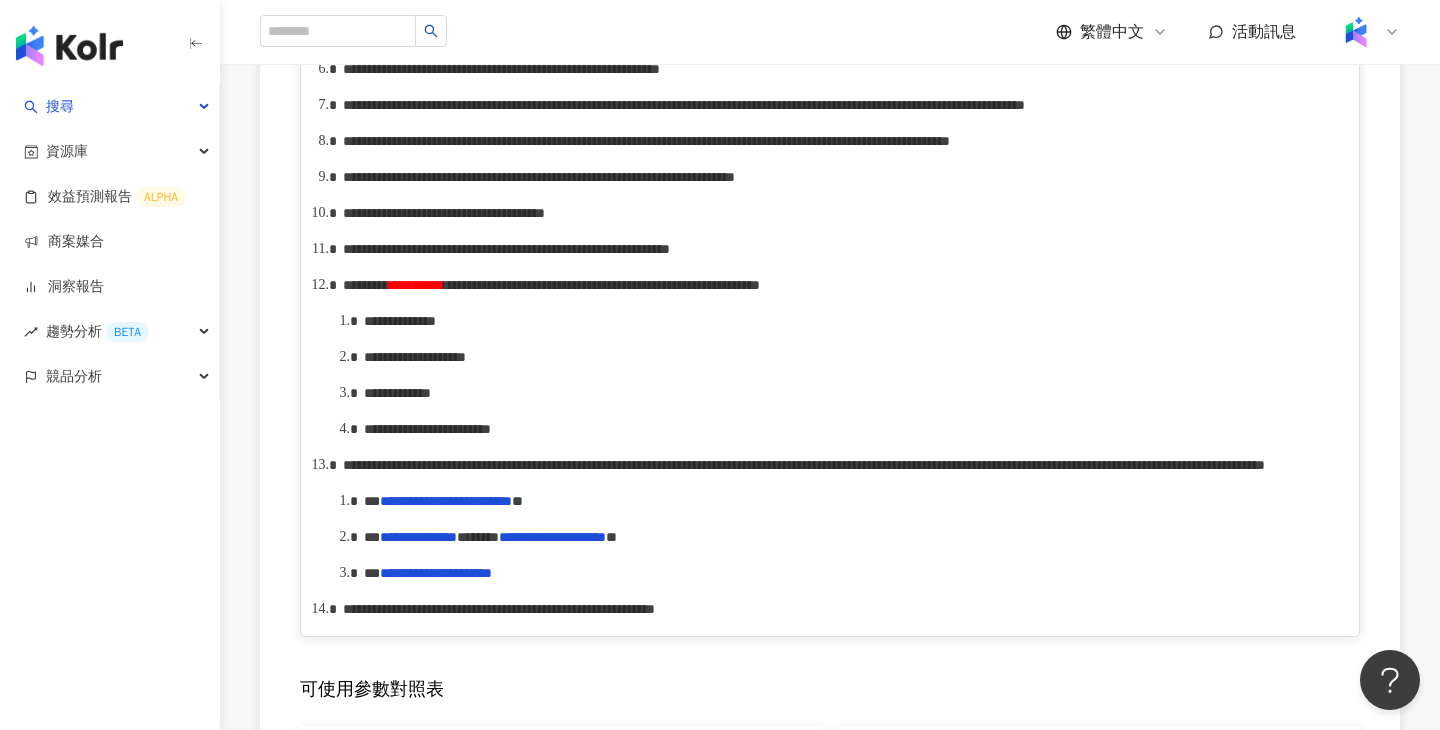 click on "**********" at bounding box center [602, 285] 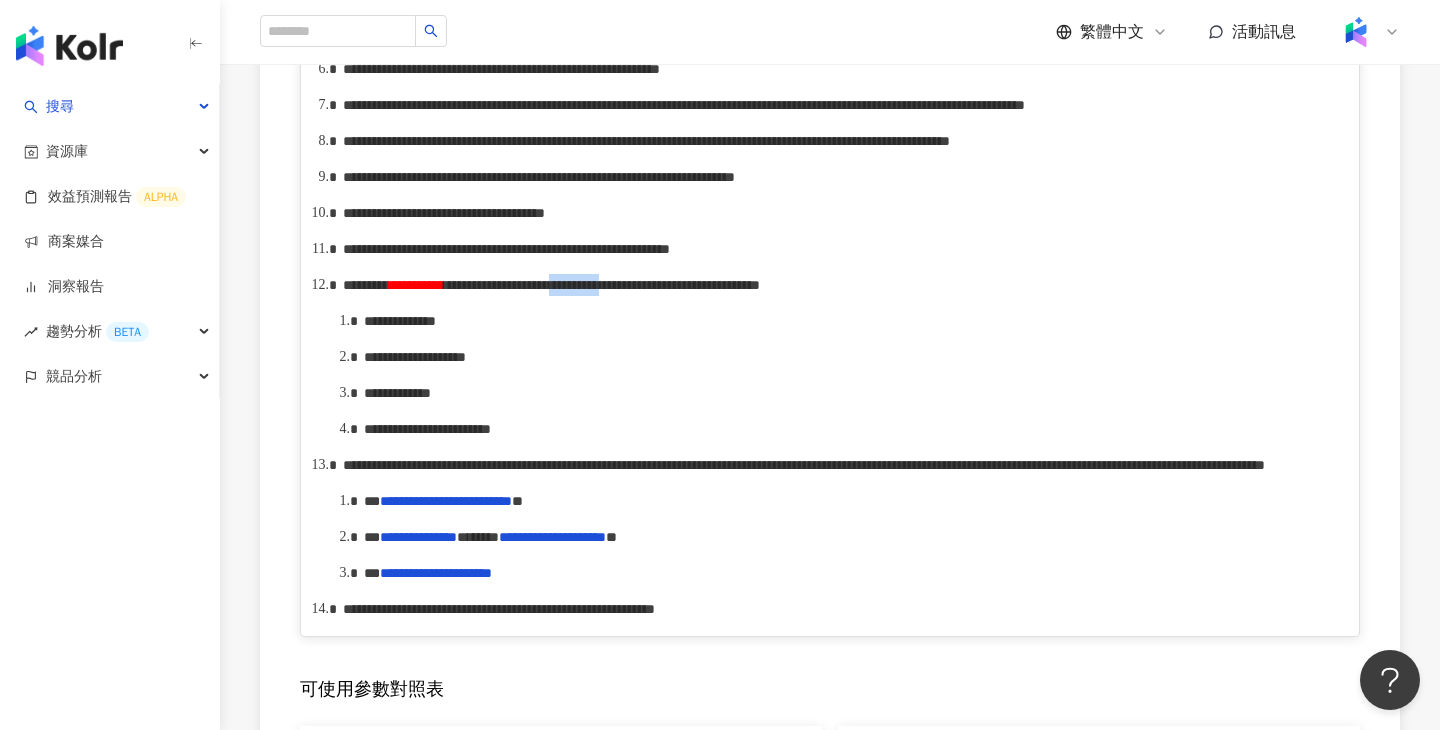 click on "**********" at bounding box center (602, 285) 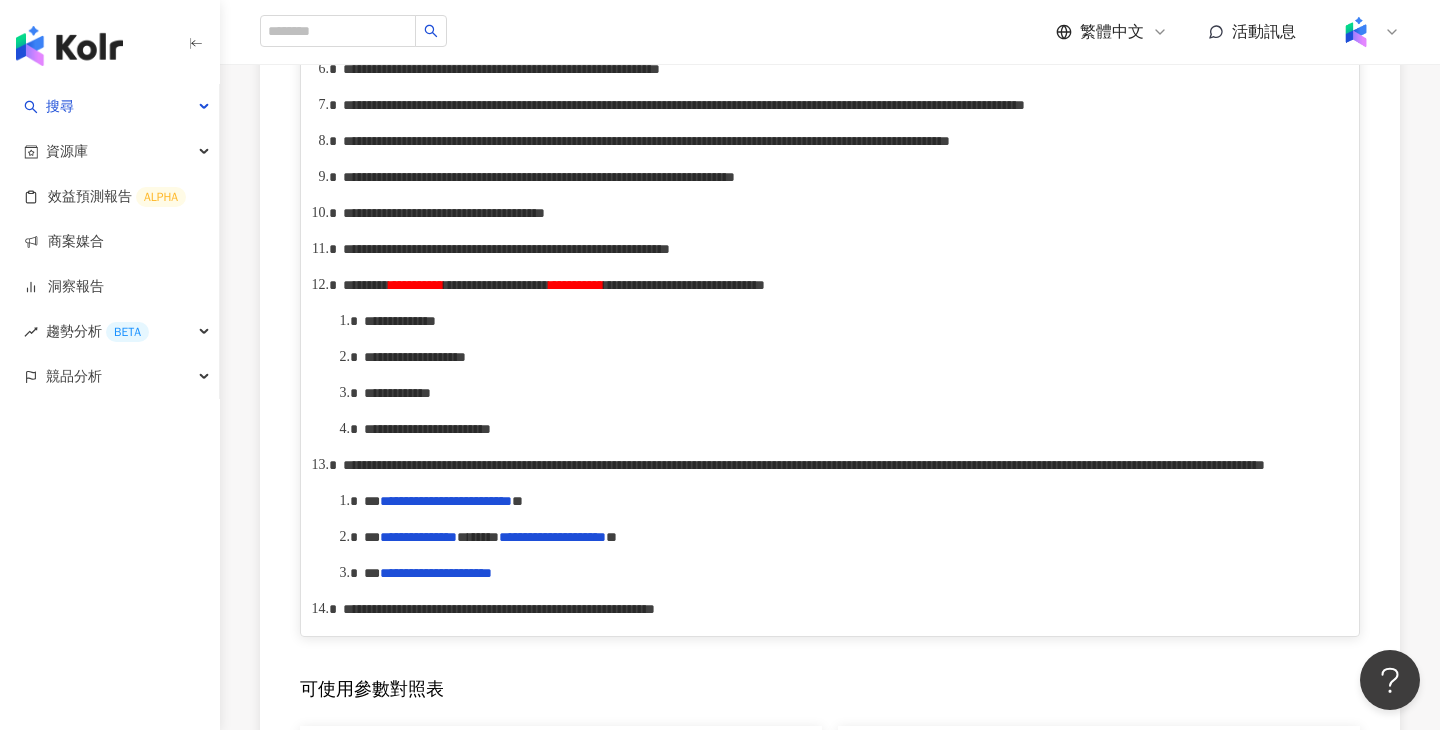 click on "**********" at bounding box center (841, 285) 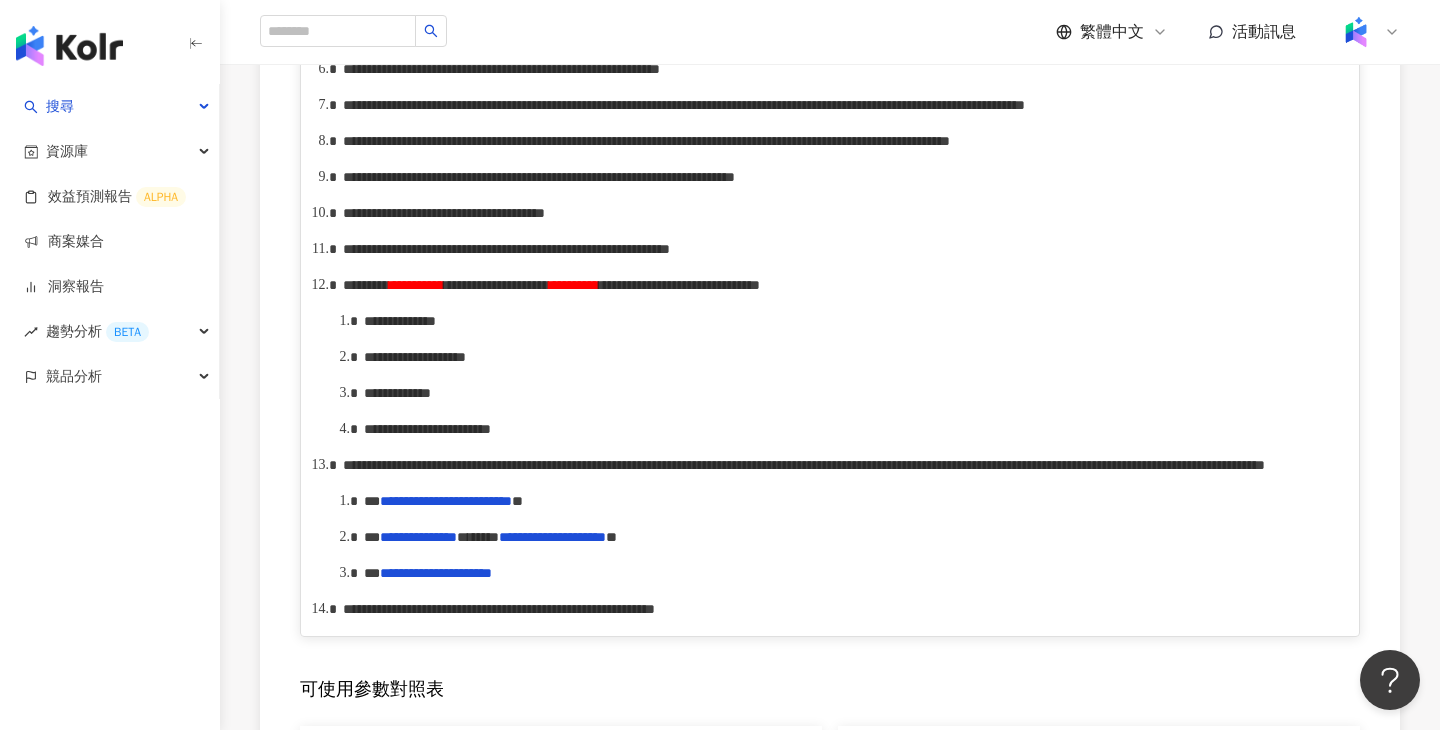 type 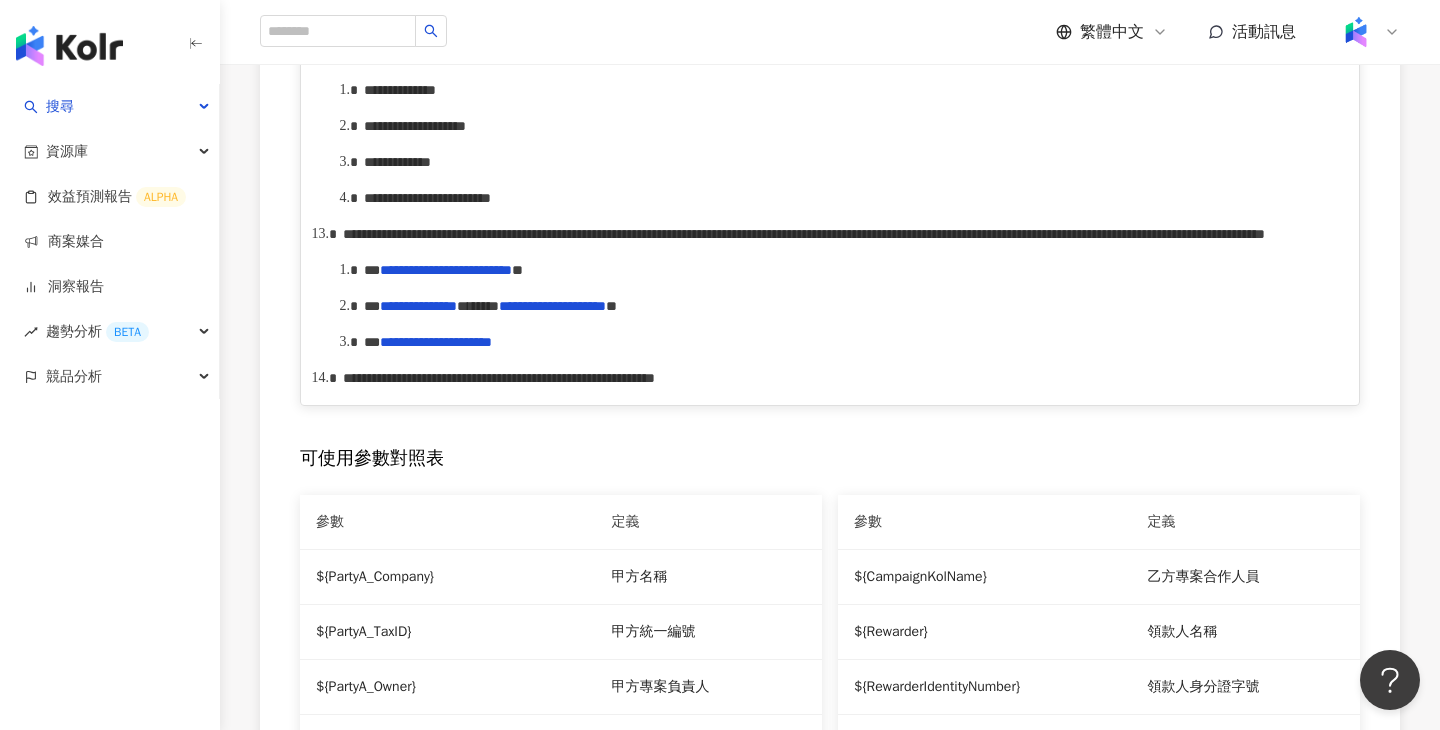 scroll, scrollTop: 1950, scrollLeft: 0, axis: vertical 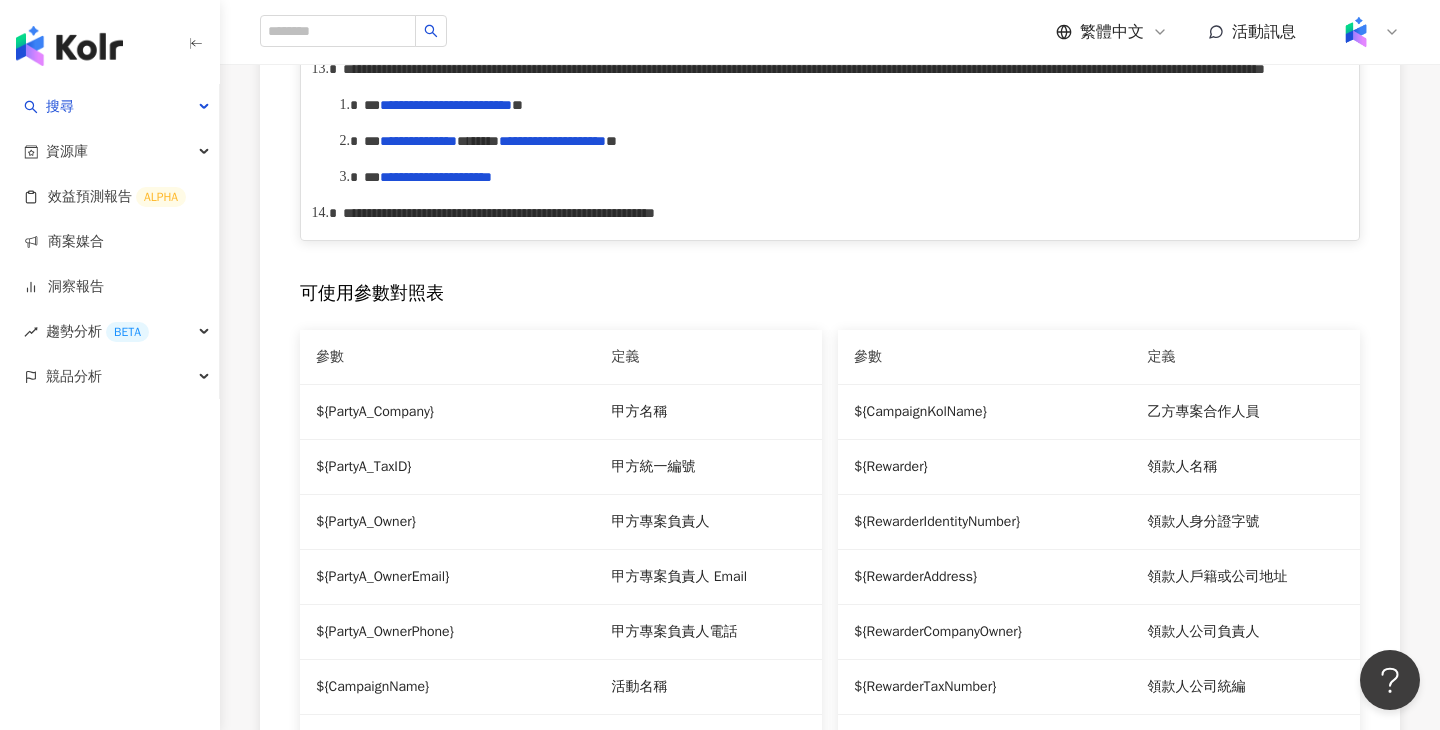 click on "**********" at bounding box center (841, 69) 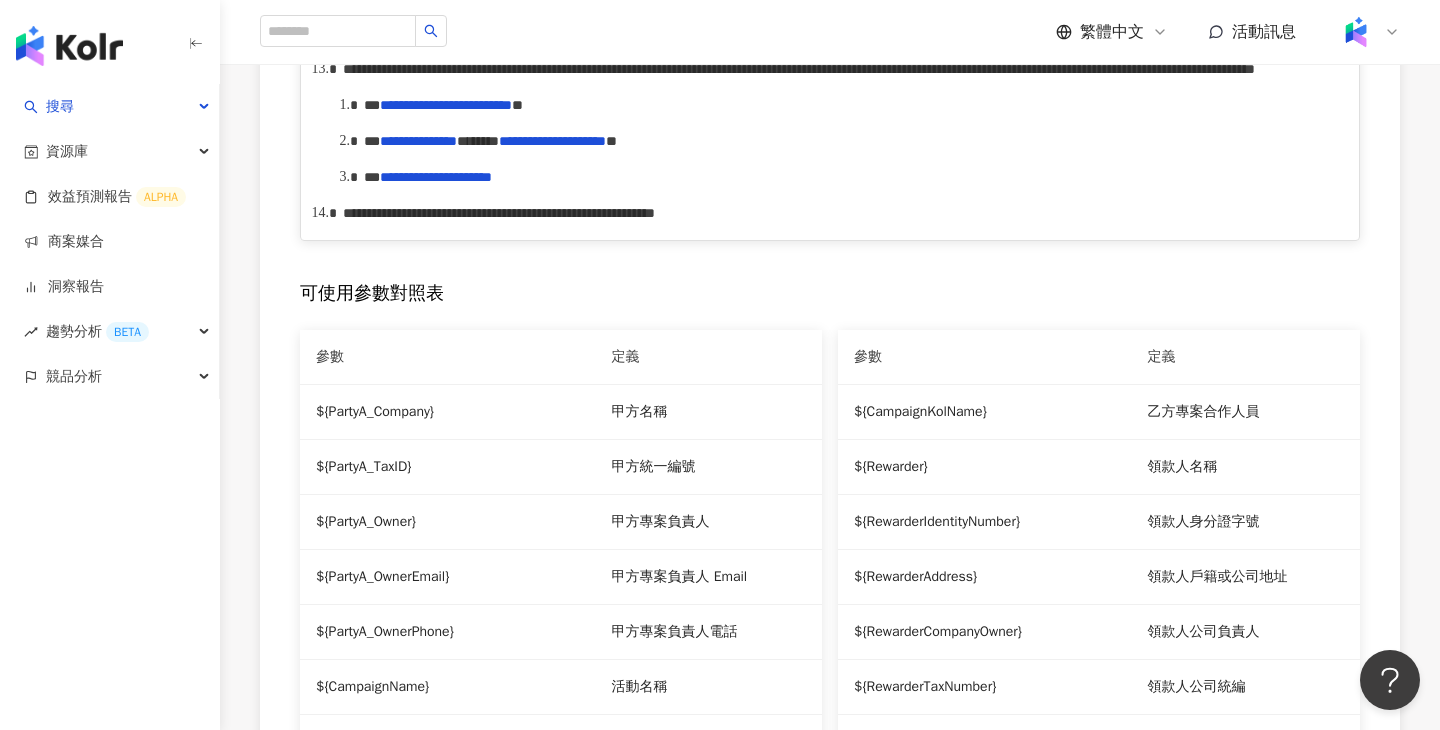 click on "**********" at bounding box center [799, 69] 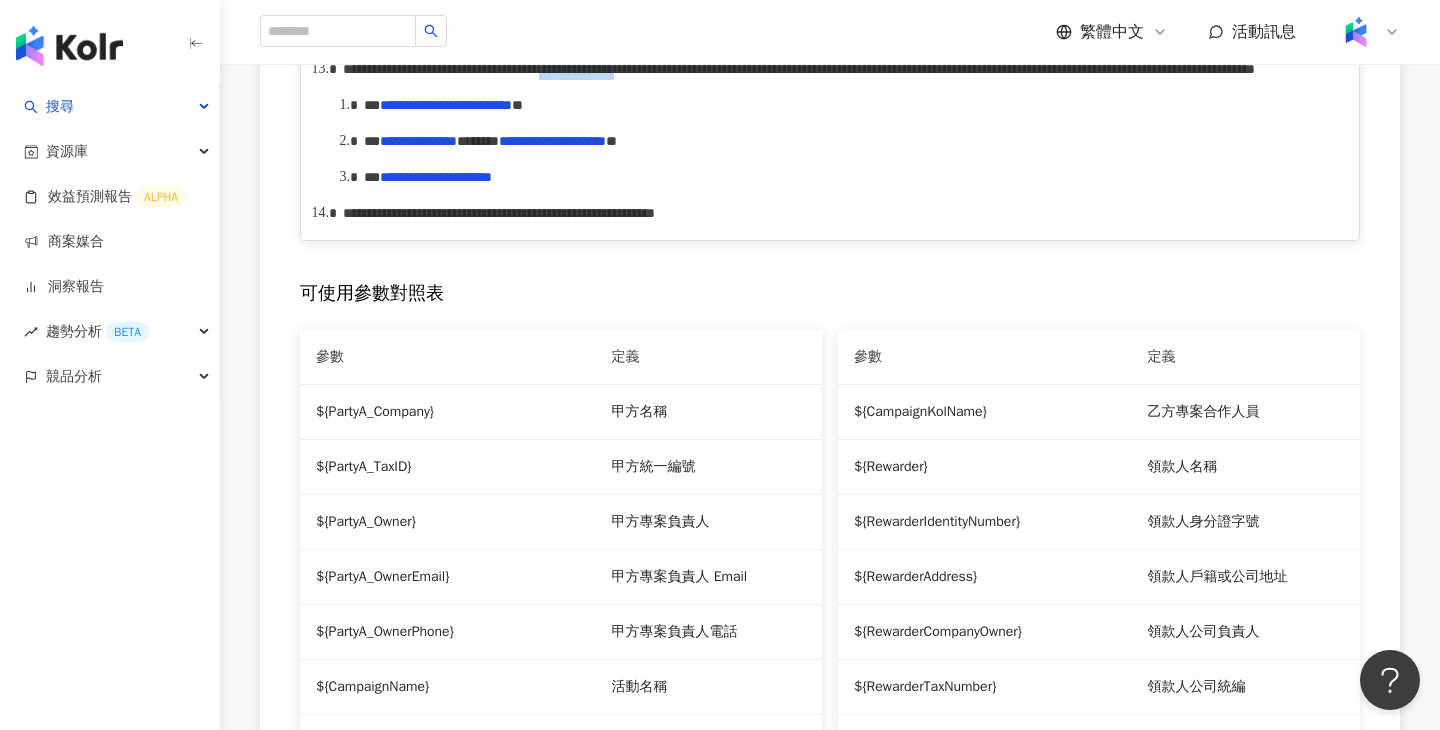 click on "**********" at bounding box center [799, 69] 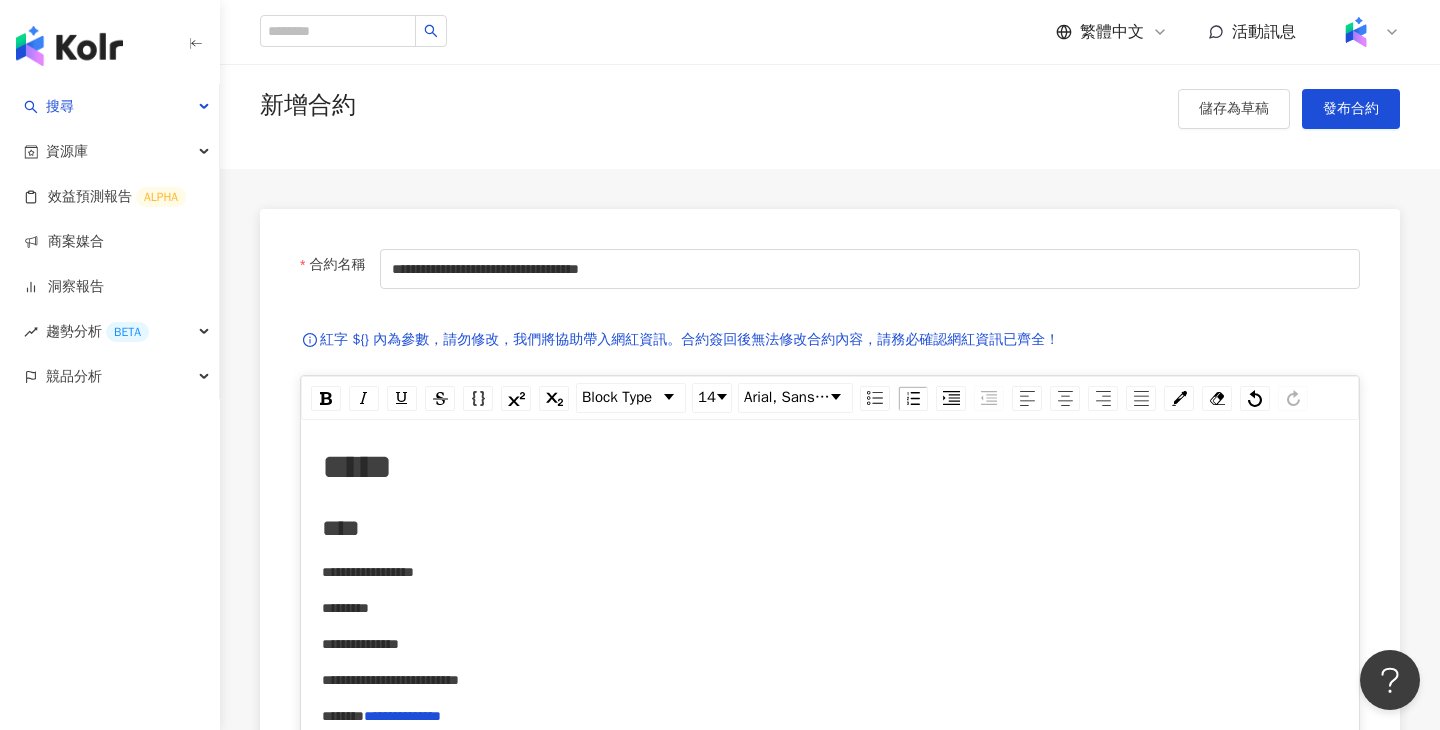 scroll, scrollTop: 0, scrollLeft: 0, axis: both 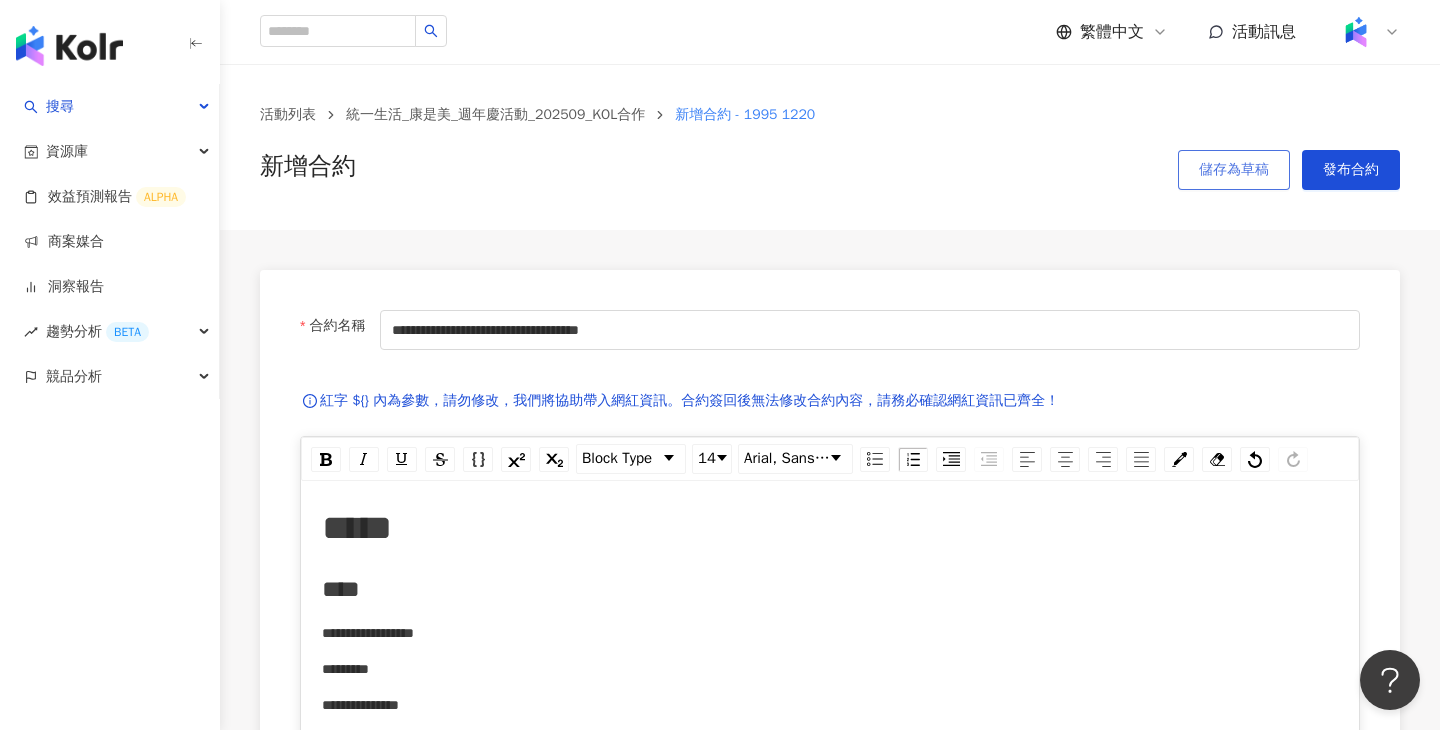 click on "儲存為草稿" at bounding box center (1234, 170) 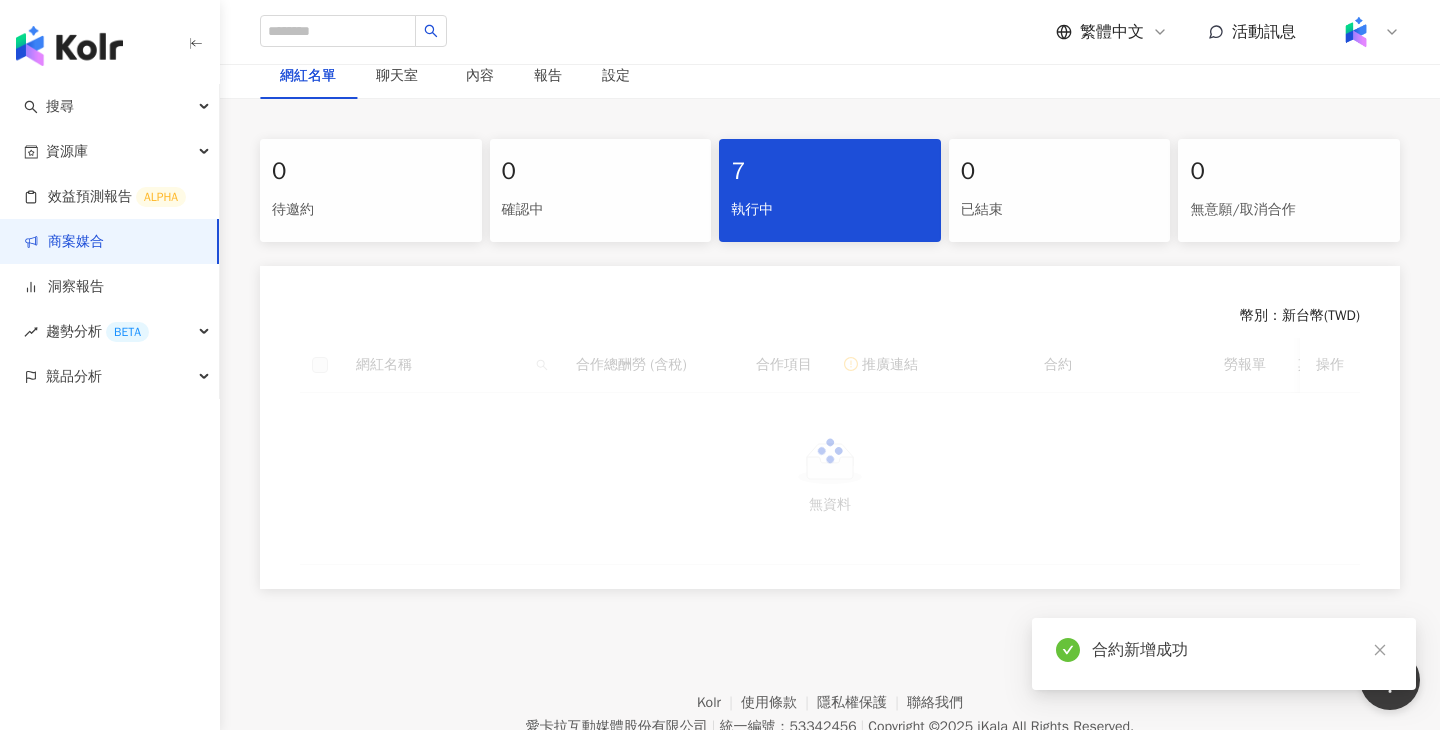 scroll, scrollTop: 442, scrollLeft: 0, axis: vertical 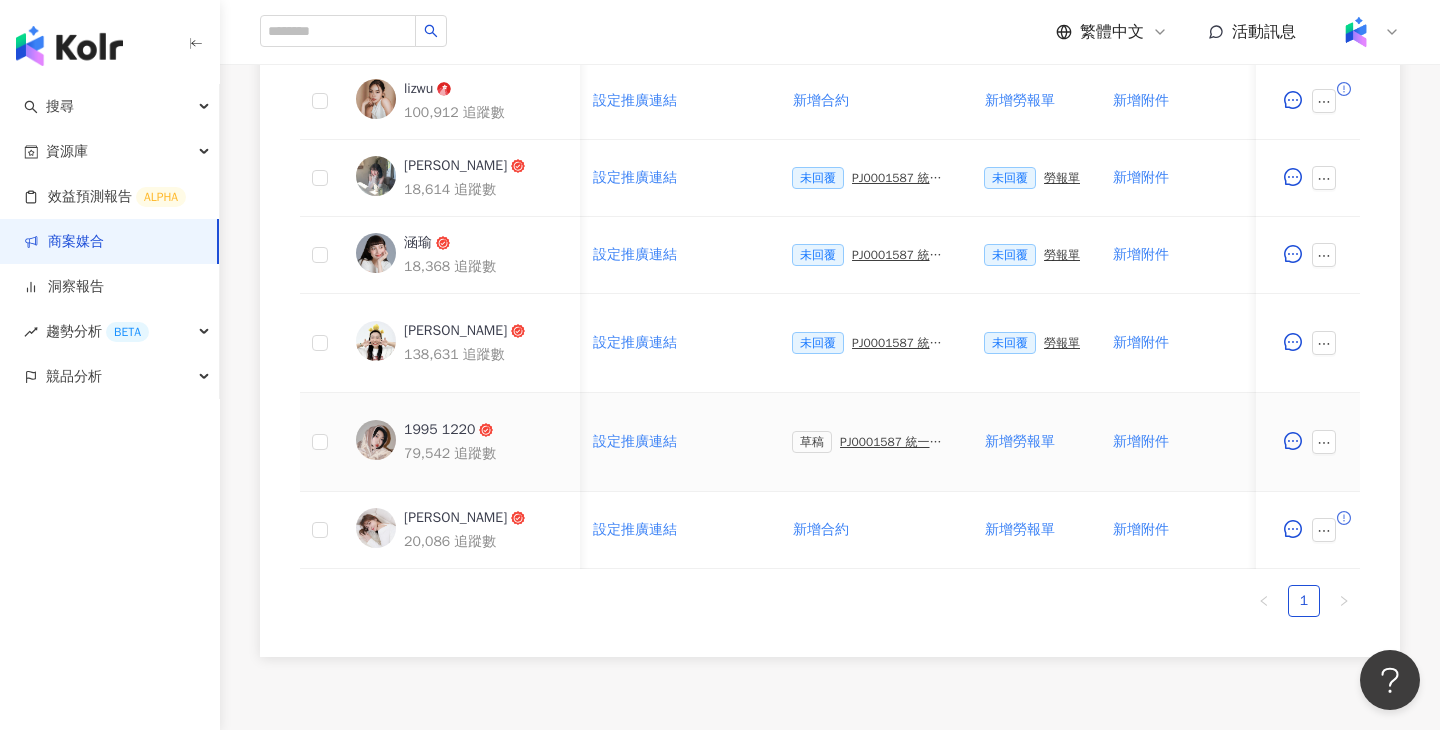 click on "PJ0001587 統一生活_康是美_週年慶活動_202509_活動確認單" at bounding box center (896, 442) 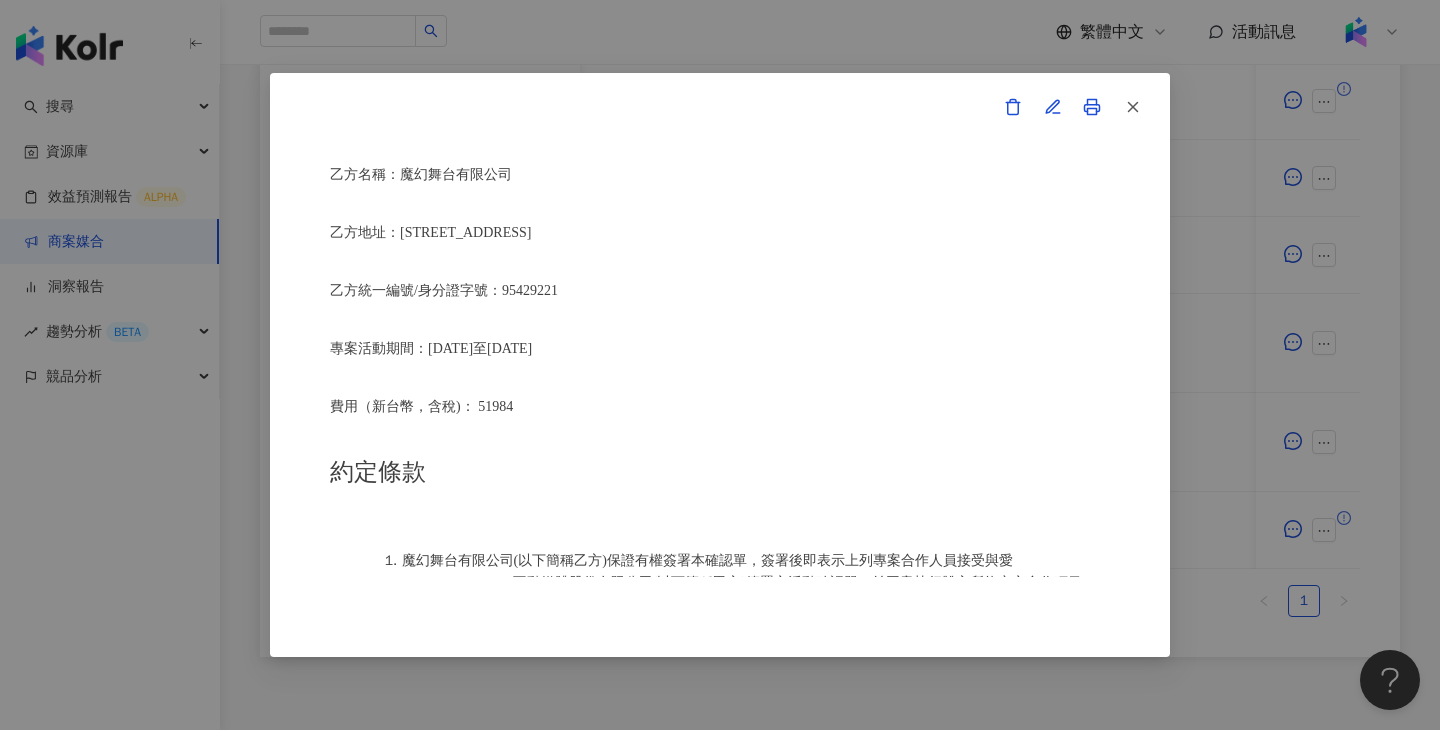 scroll, scrollTop: 588, scrollLeft: 0, axis: vertical 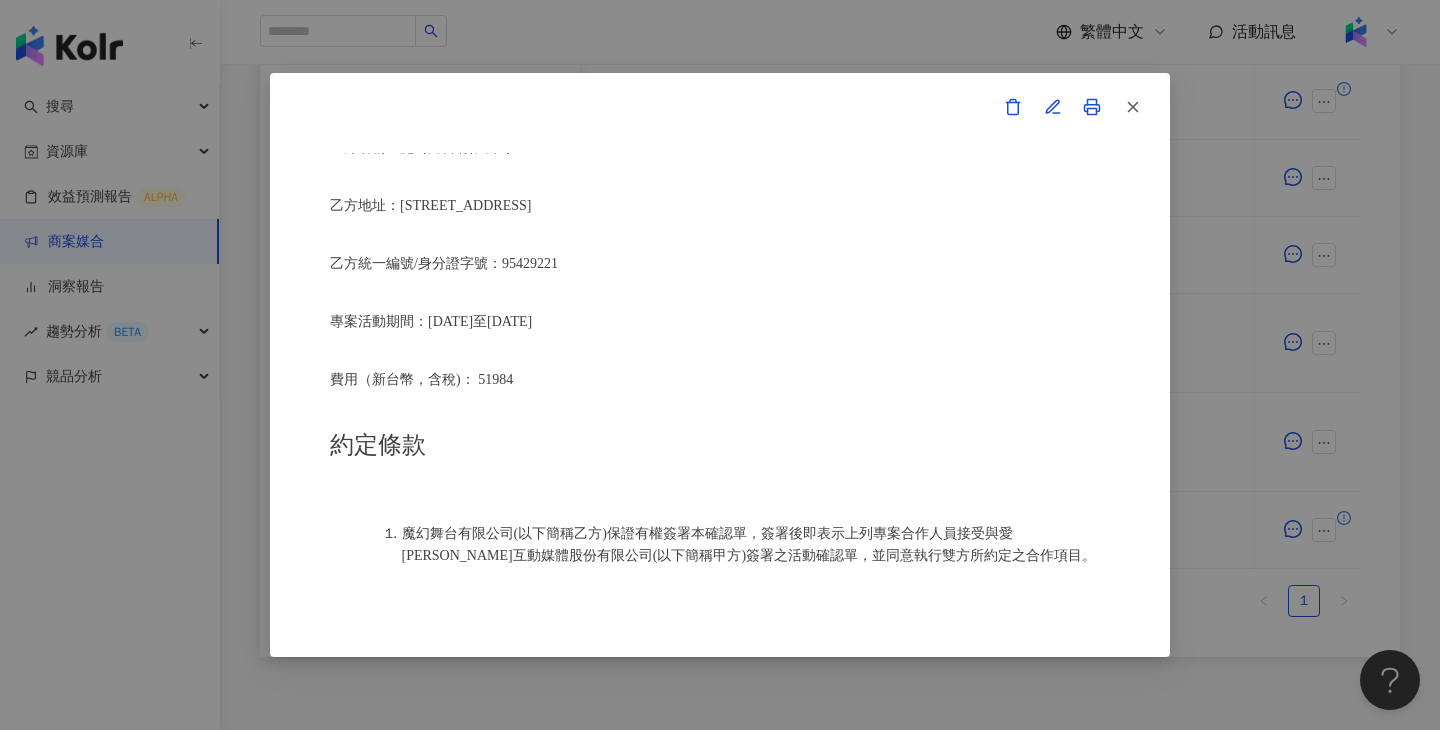 click on "活動確認單
約定雙方
甲方名稱：愛卡拉互動媒體股份有限公司
甲方負責人：程世嘉
甲方統一編號：53342456
甲方地址：104 台北市中山區南京東路二段167號8樓
甲方專案負責人：鄭采妮
甲方專案負責人電話：02 8768 1110
甲方專案負責人 Email：isla.cheng@ikala.ai
乙方名稱：魔幻舞台有限公司
乙方地址：臺北市中山區集英里民權西路20號2樓
乙方統一編號/身分證字號：95429221
專案活動期間：2025年09月24日至2025年10月10日
費用（新台幣，含稅)： 51984
約定條款
魔幻舞台有限公司(以下簡稱乙方)保證有權簽署本確認單，簽署後即表示上列專案合作人員接受與愛卡拉互動媒體股份有限公司(以下簡稱甲方)簽署之活動確認單，並同意執行雙方所約定之合作項目。
簽署本確認單後，雙方需遵從 統一生活_康是美_週年慶活動_202509_KOL合作
合作項目：
乙方於" at bounding box center [720, 365] 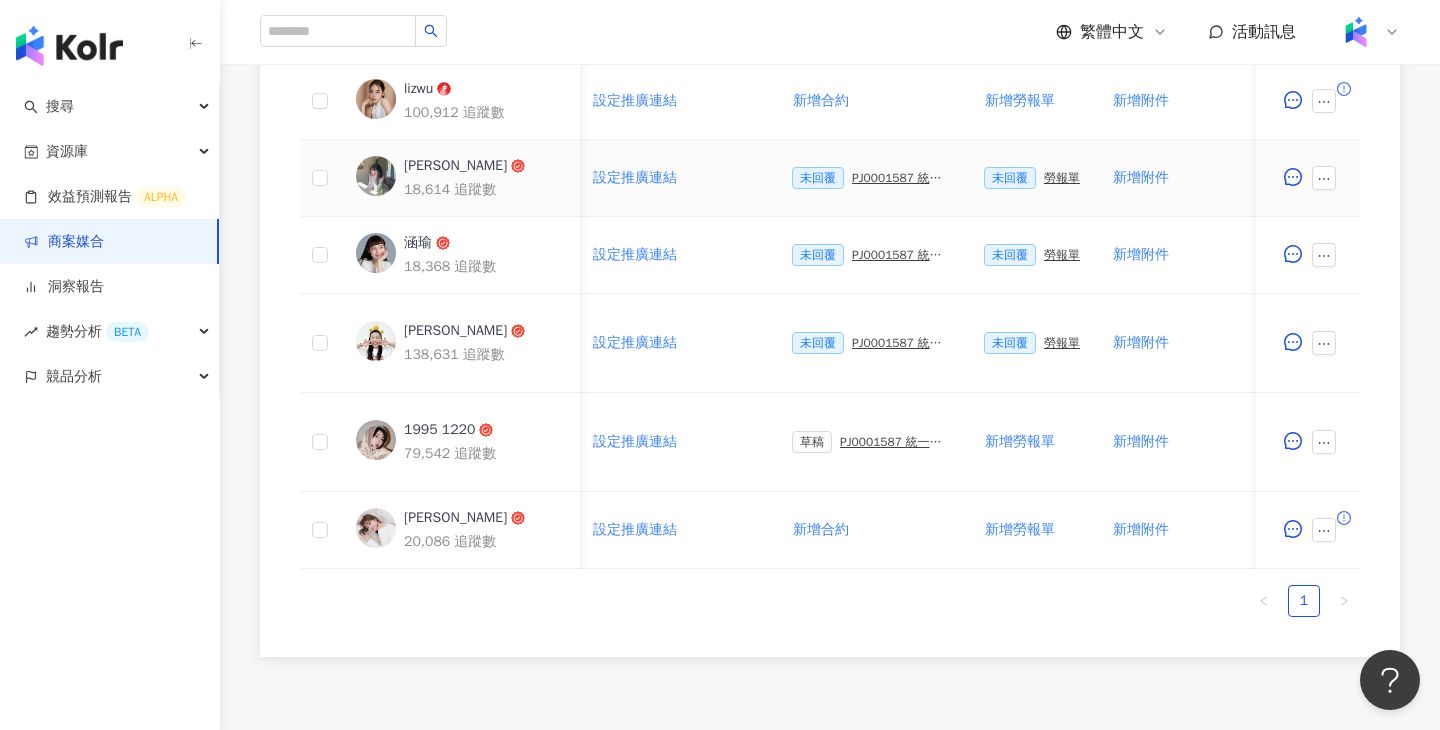 scroll, scrollTop: 777, scrollLeft: 0, axis: vertical 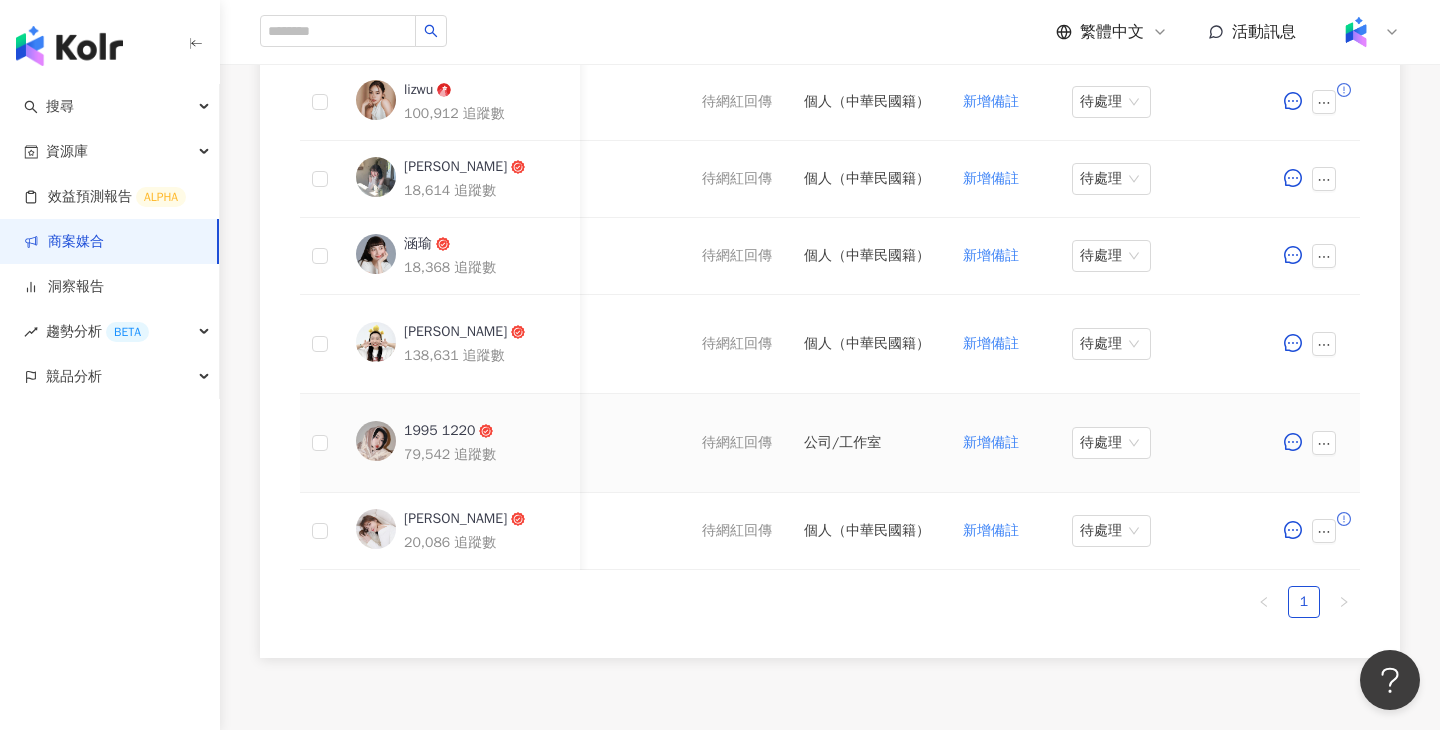 click at bounding box center (1328, 443) 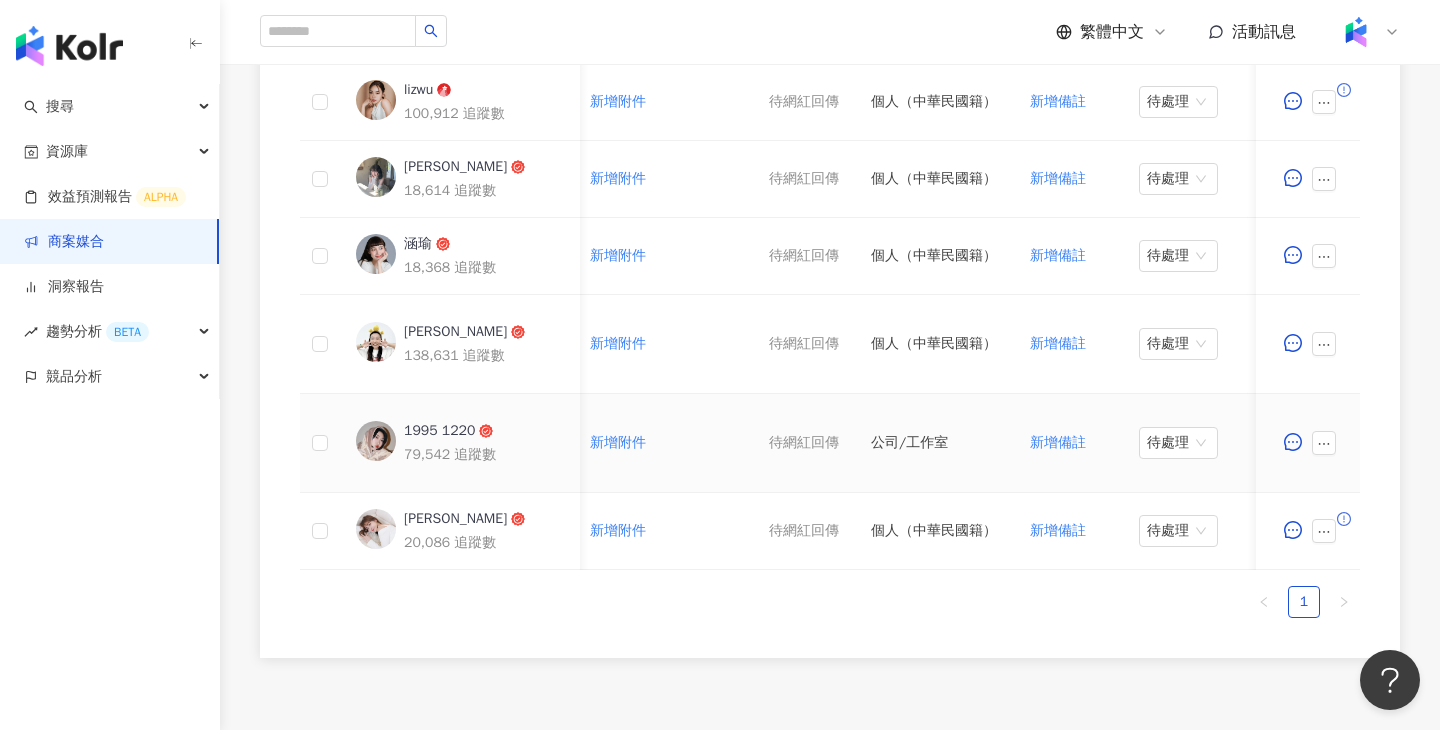 scroll, scrollTop: 0, scrollLeft: 848, axis: horizontal 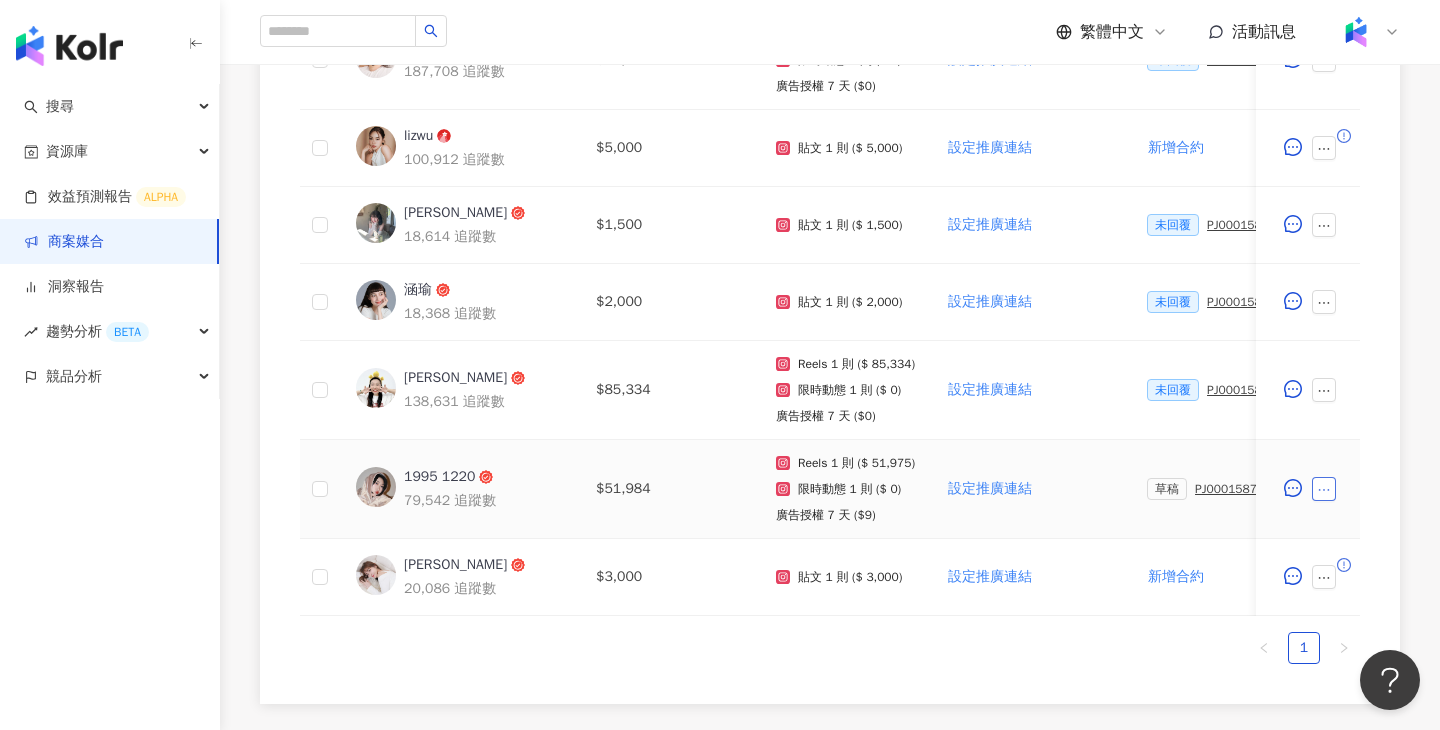 click 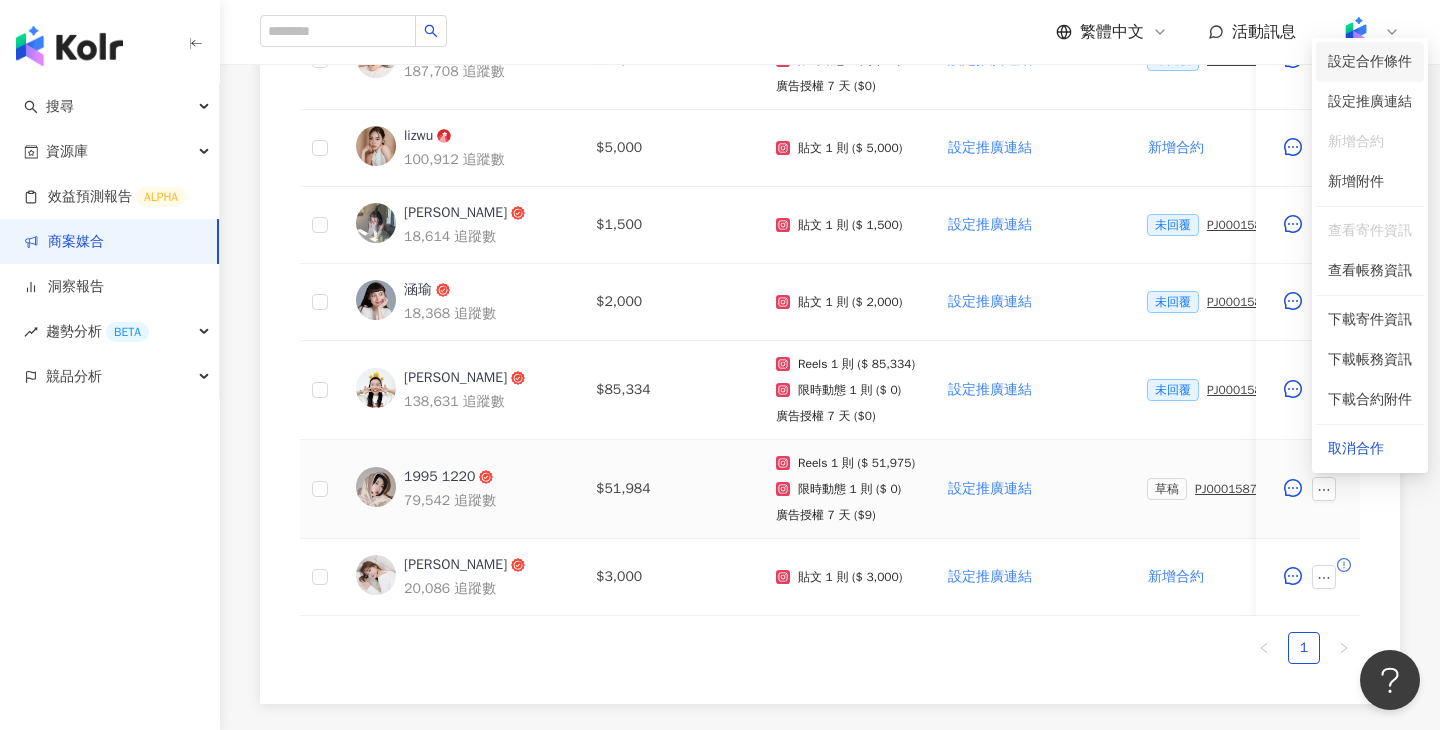 click on "設定合作條件" at bounding box center [1370, 62] 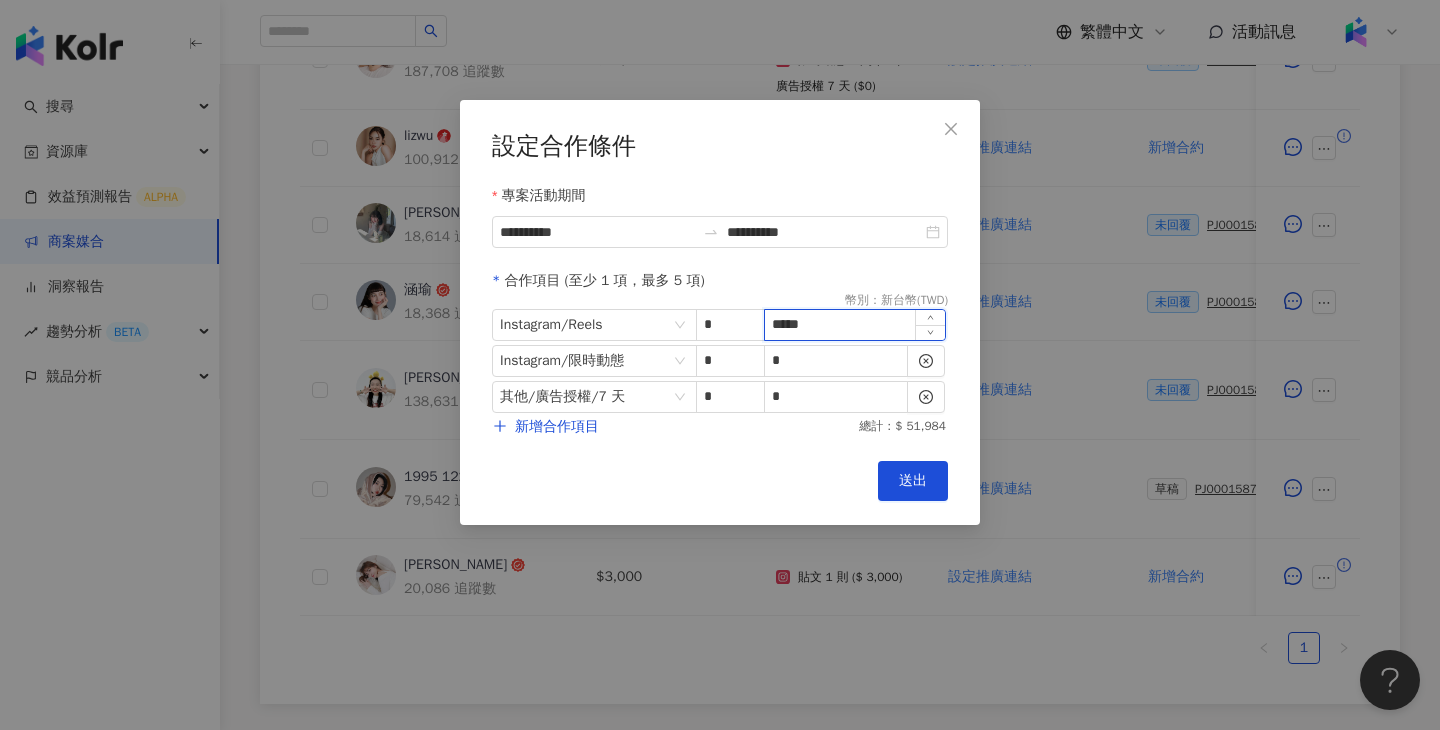 click on "*****" at bounding box center [855, 325] 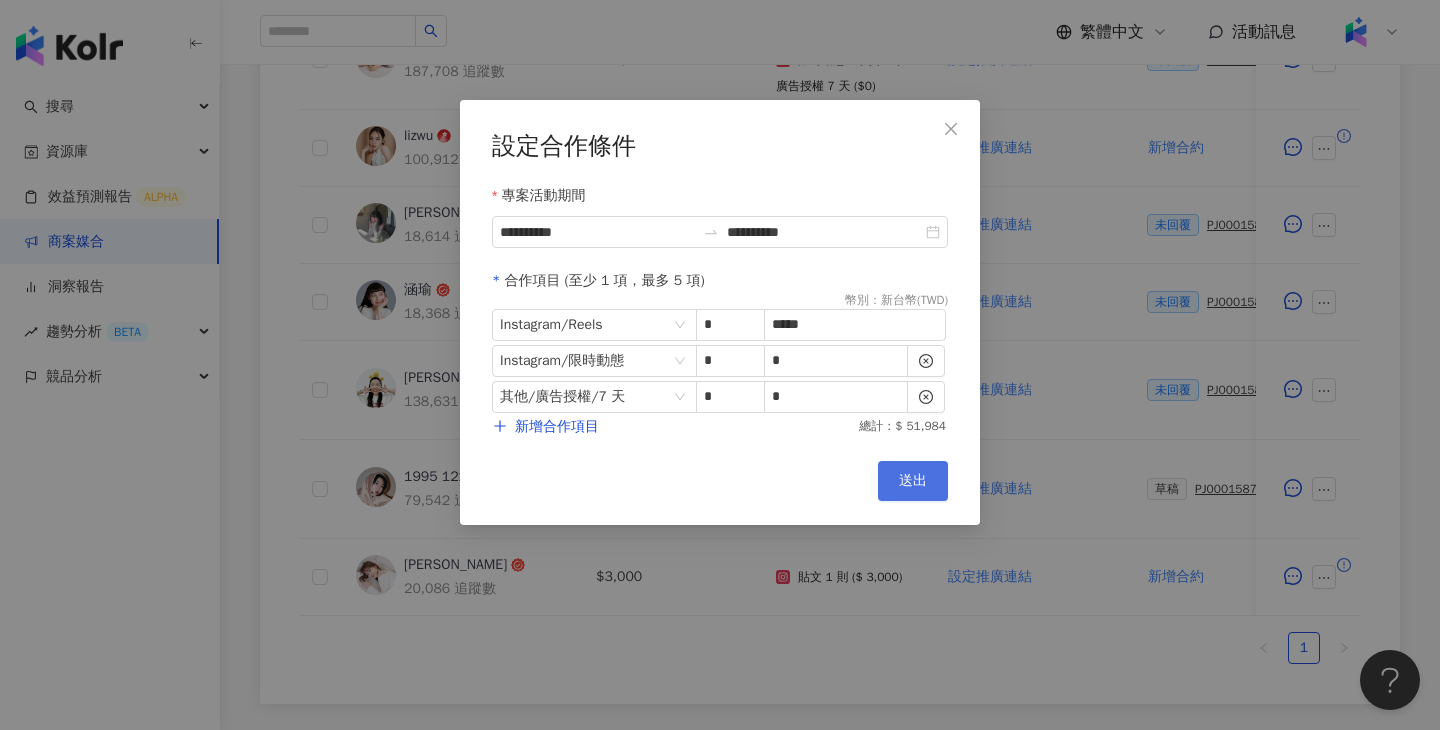 click on "送出" at bounding box center [913, 481] 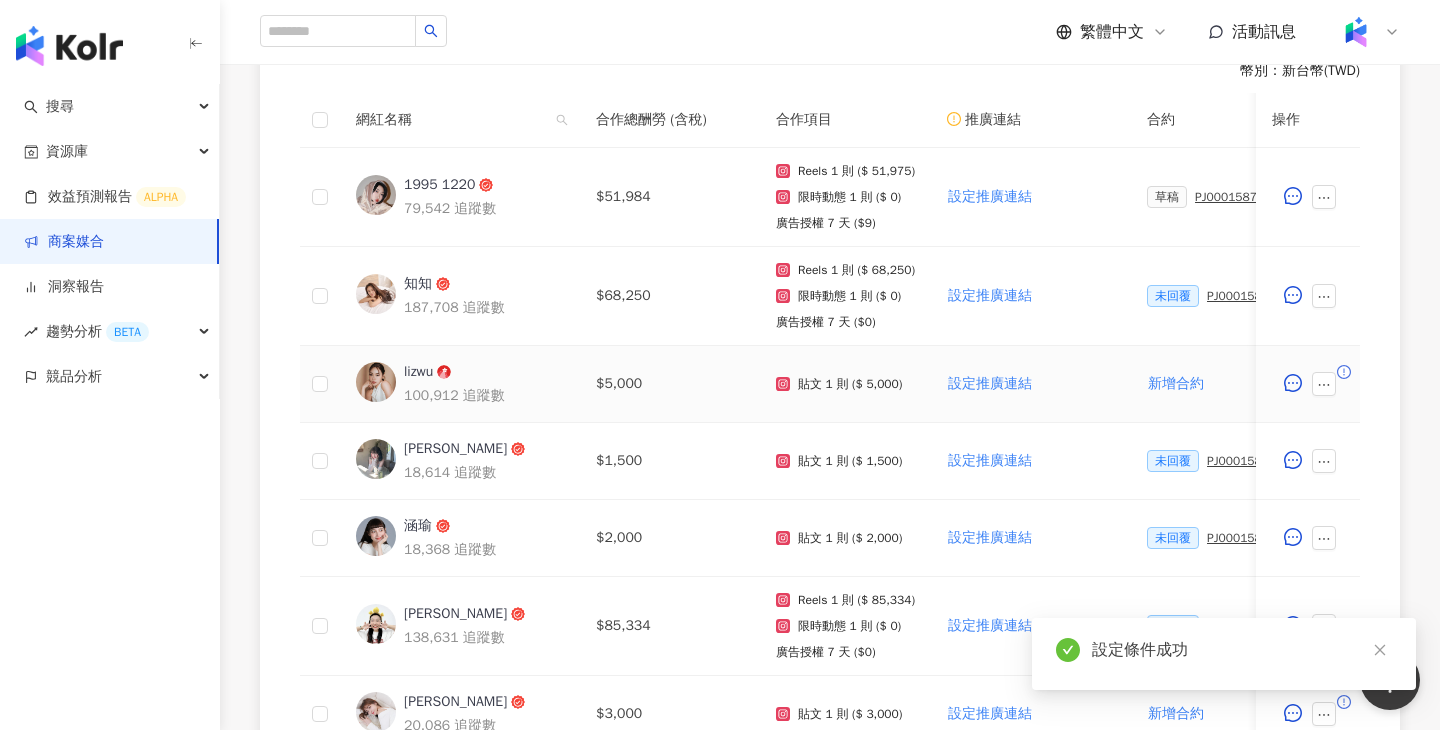 scroll, scrollTop: 544, scrollLeft: 0, axis: vertical 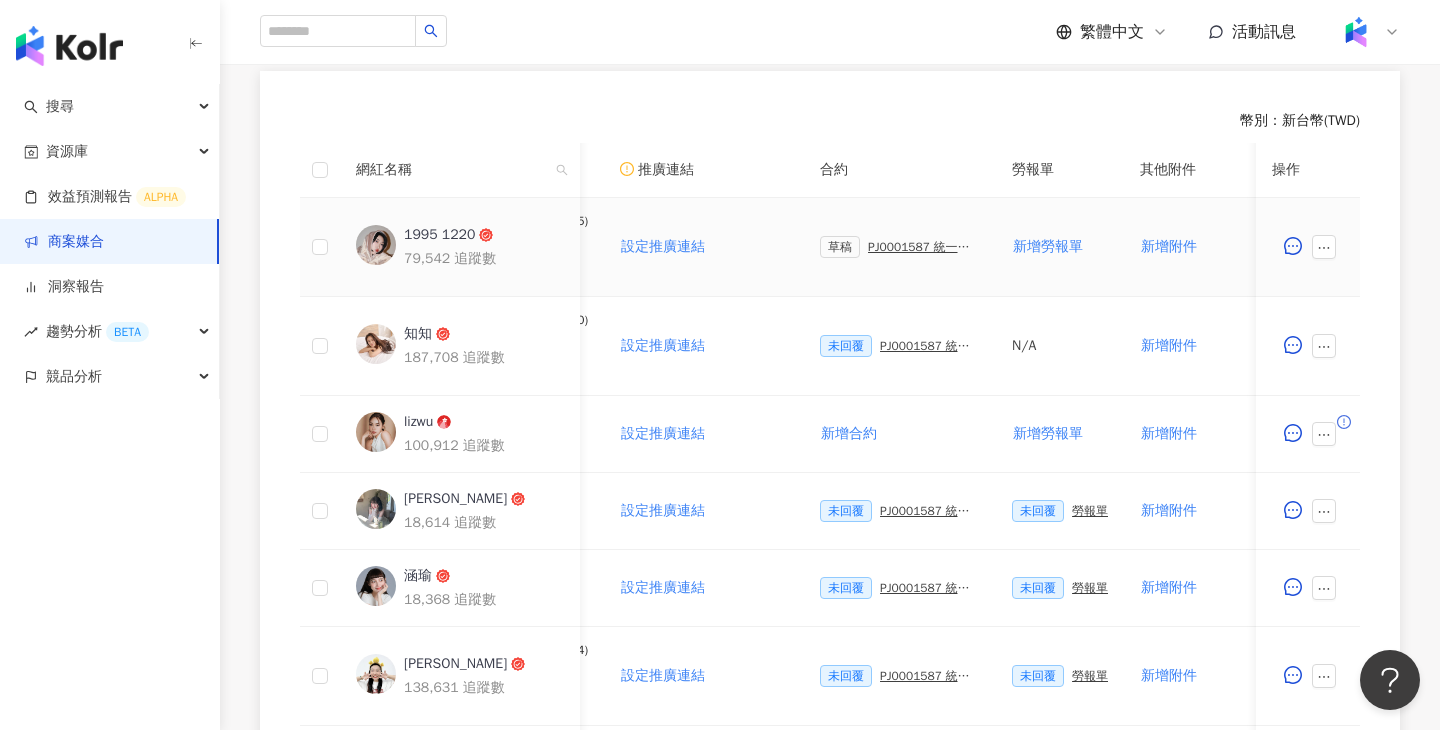 click on "PJ0001587 統一生活_康是美_週年慶活動_202509_活動確認單" at bounding box center [924, 247] 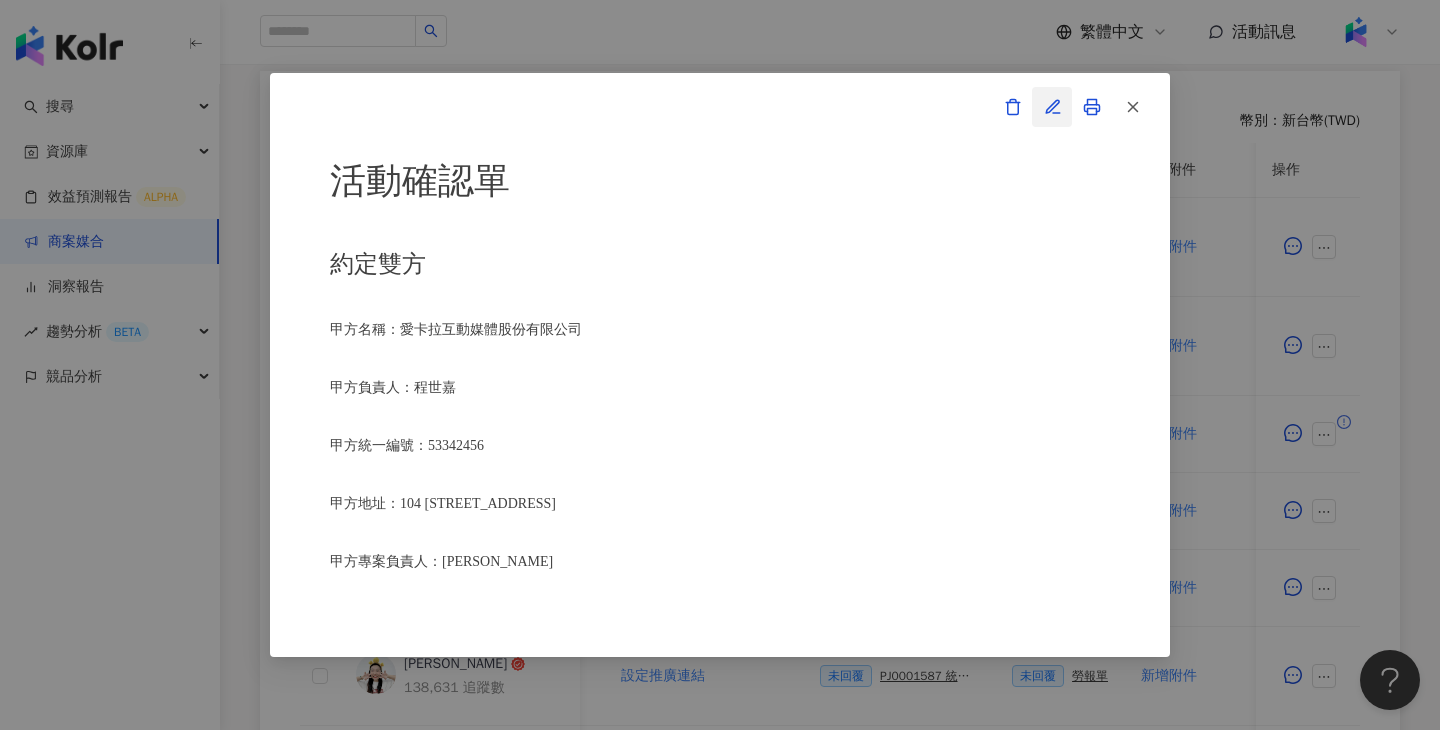 click 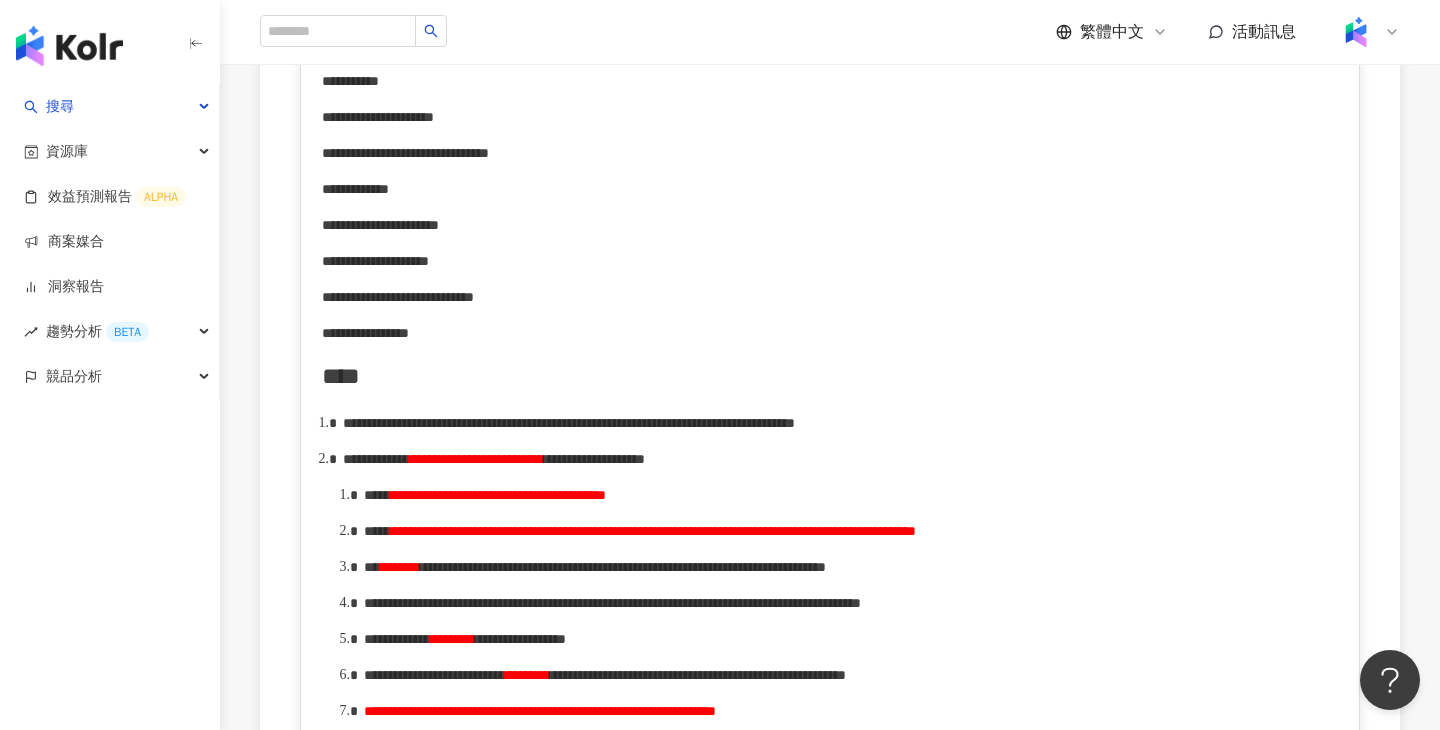 scroll, scrollTop: 808, scrollLeft: 0, axis: vertical 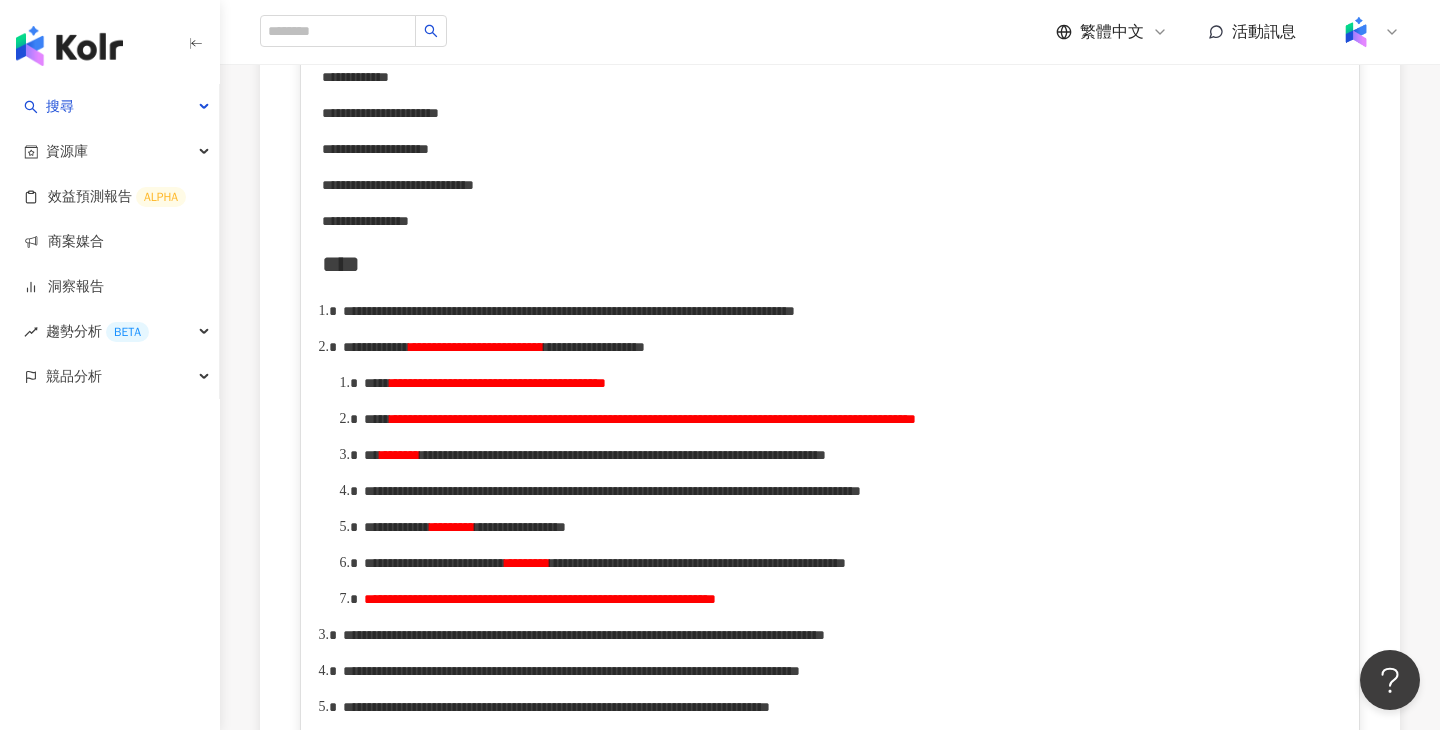 click on "**********" at bounding box center [830, 221] 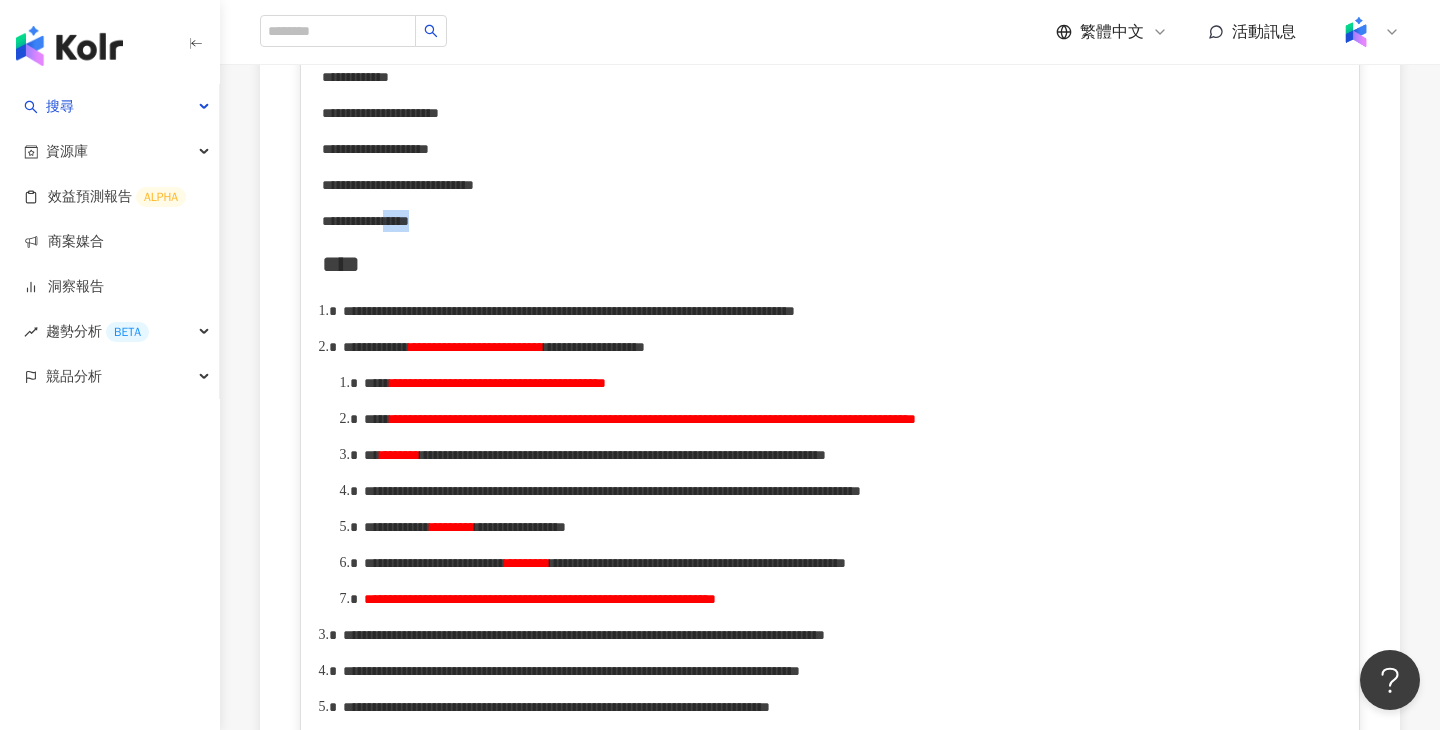 click on "**********" at bounding box center (365, 221) 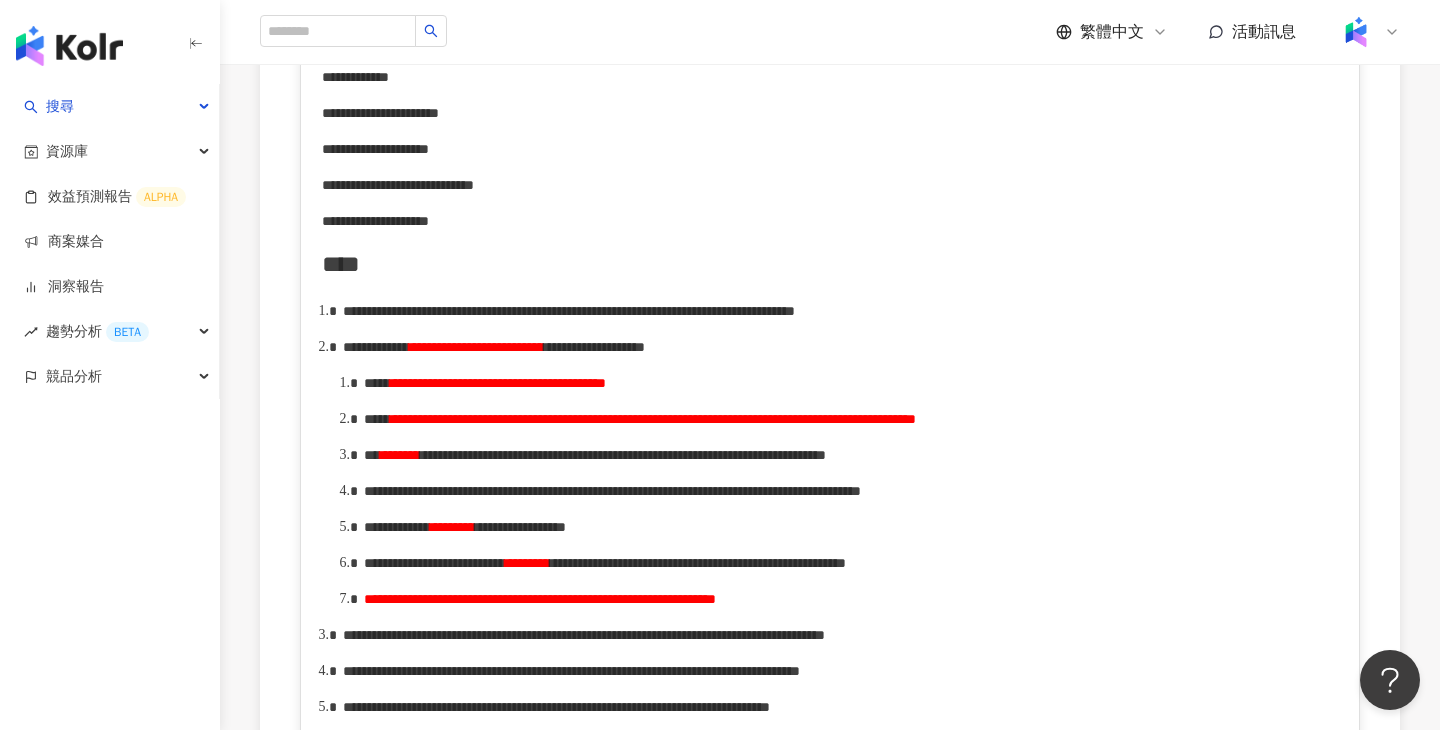 click on "**********" at bounding box center [375, 221] 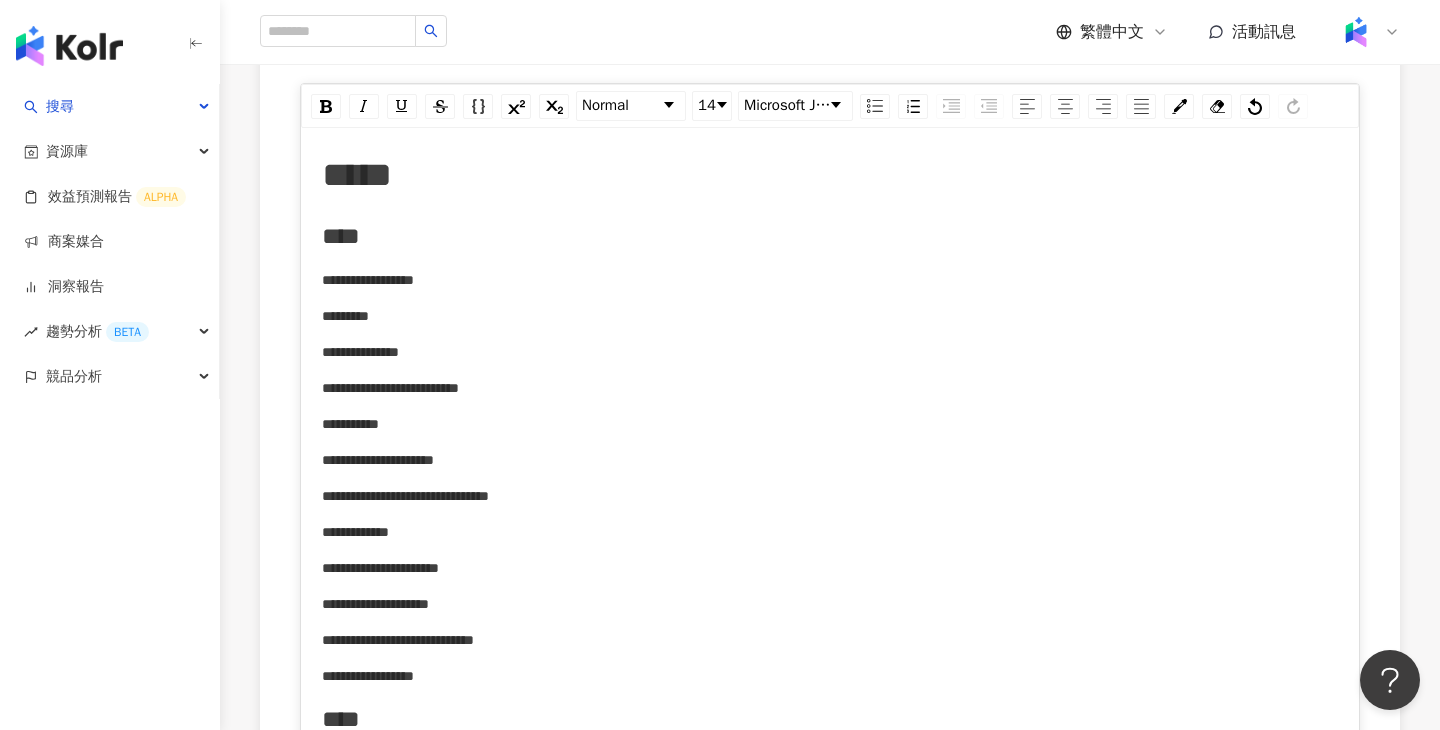 scroll, scrollTop: 0, scrollLeft: 0, axis: both 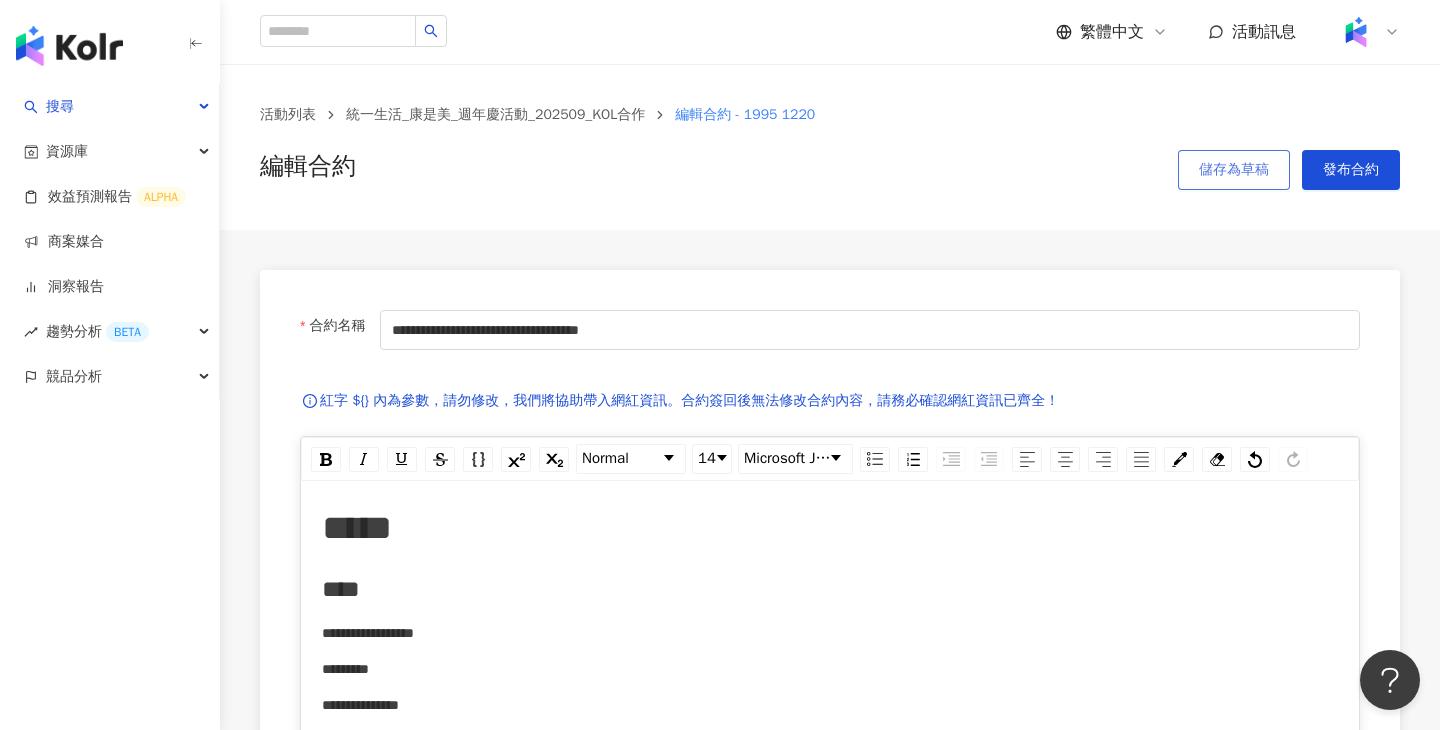 click on "儲存為草稿" at bounding box center (1234, 170) 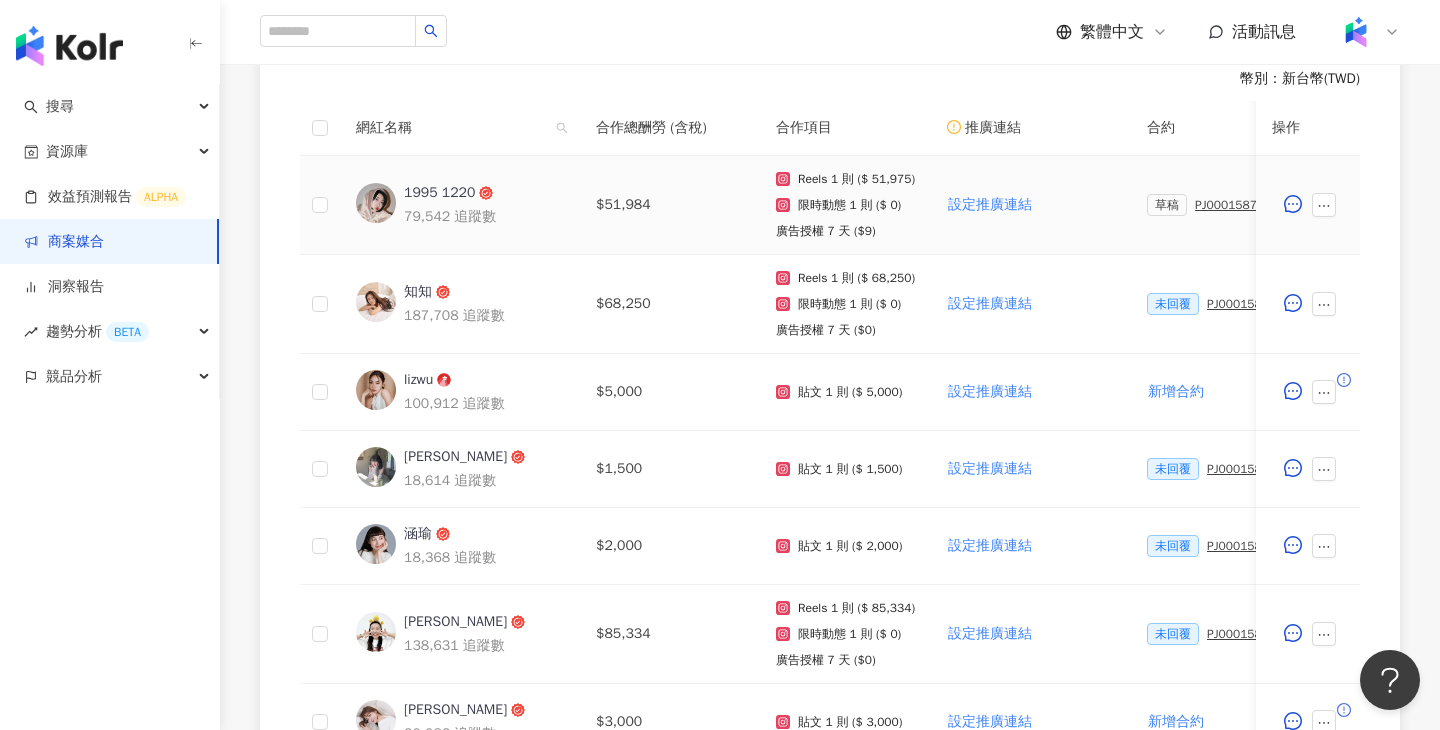 scroll, scrollTop: 580, scrollLeft: 0, axis: vertical 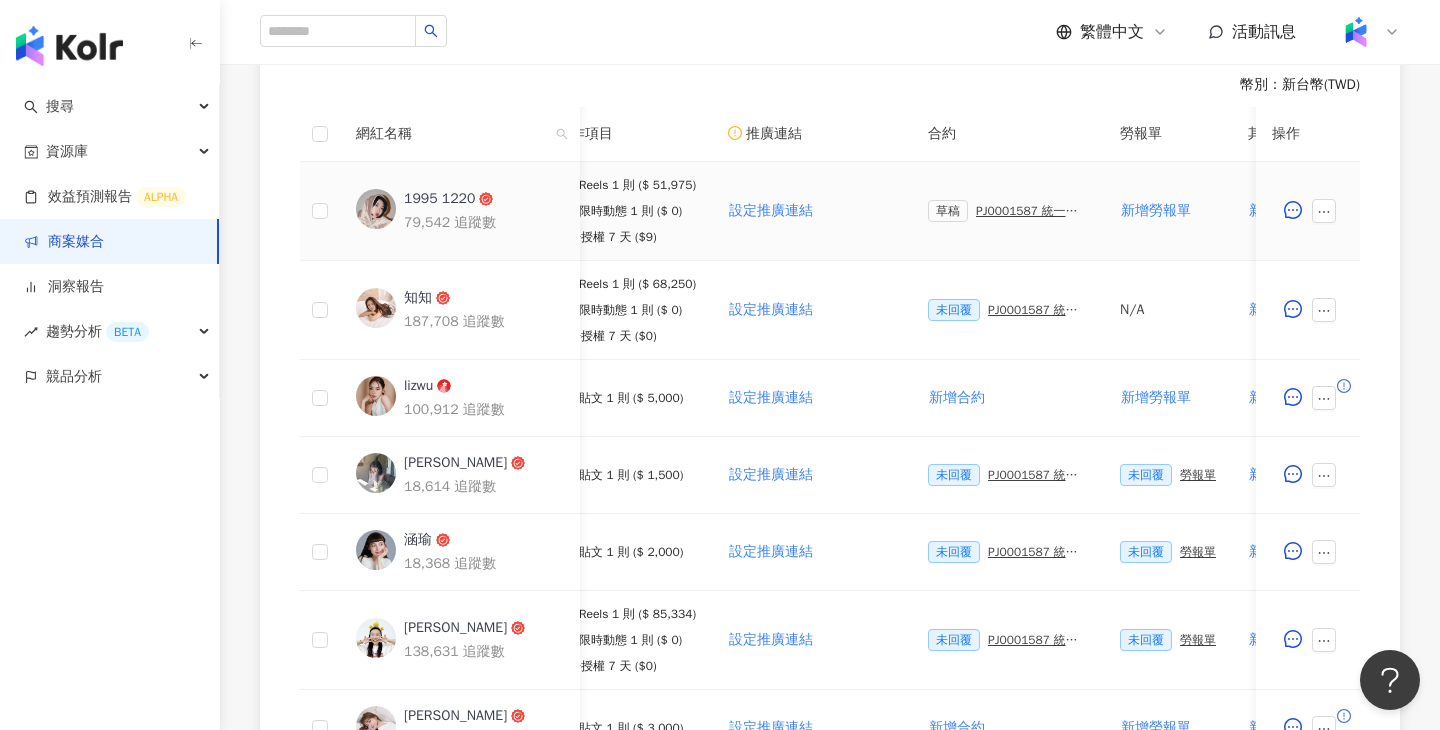 click on "PJ0001587 統一生活_康是美_週年慶活動_202509_活動確認單" at bounding box center [1032, 211] 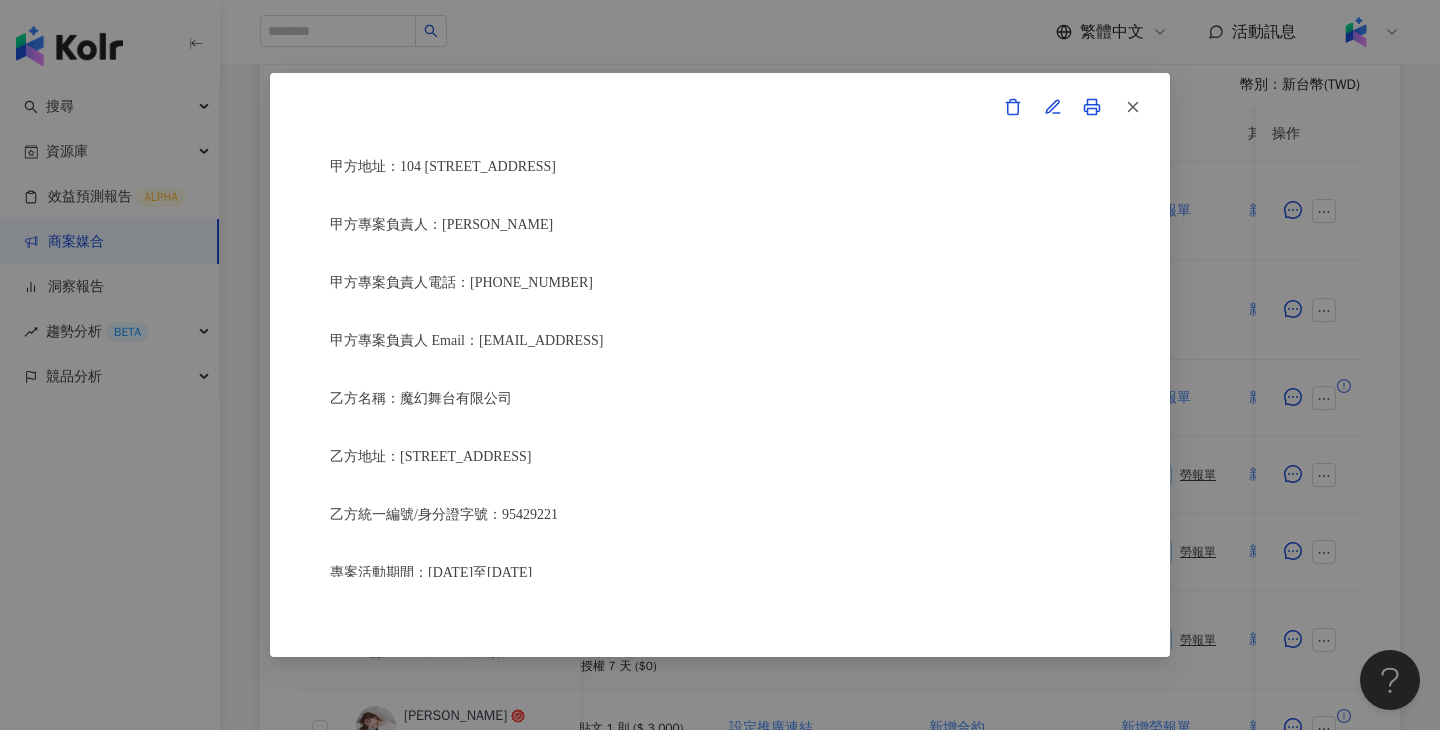 scroll, scrollTop: 178, scrollLeft: 0, axis: vertical 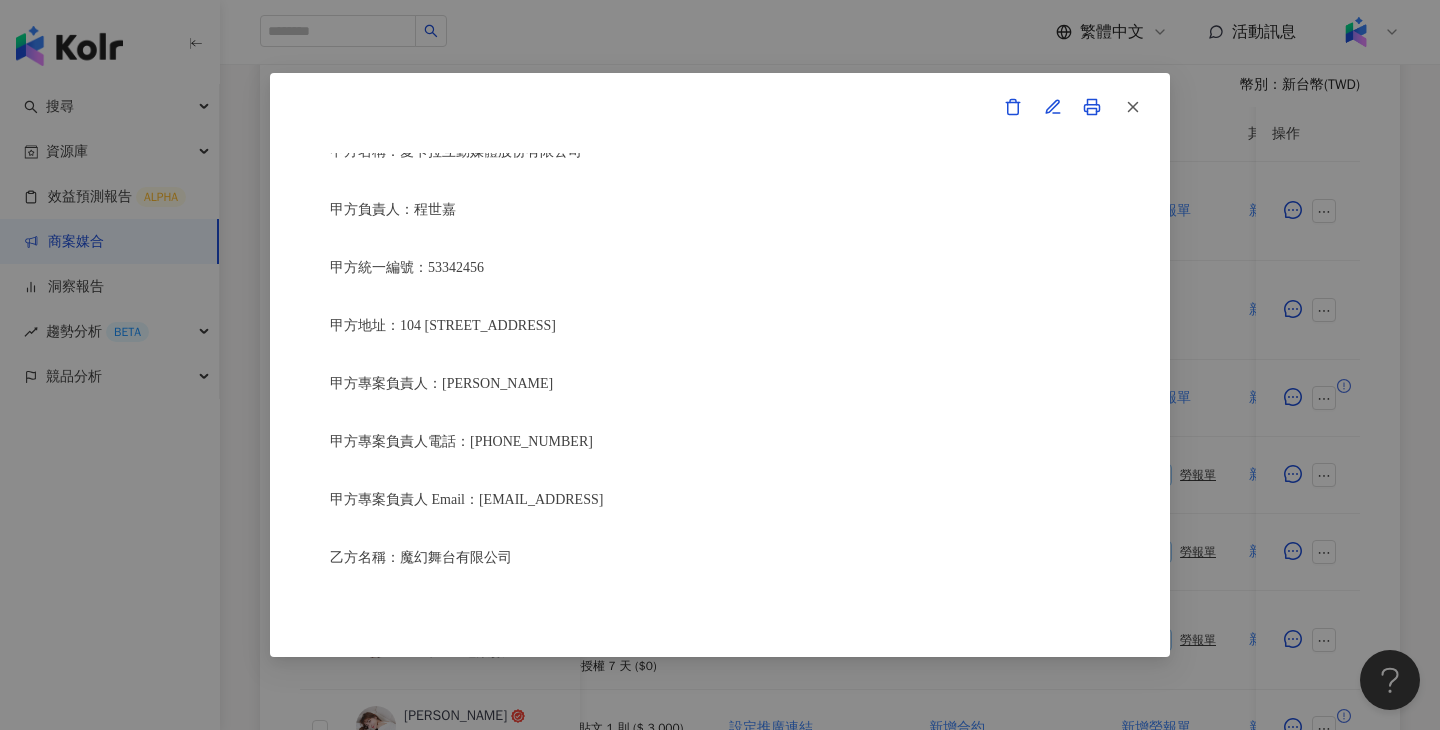 click on "活動確認單
約定雙方
甲方名稱：愛卡拉互動媒體股份有限公司
甲方負責人：程世嘉
甲方統一編號：53342456
甲方地址：104 台北市中山區南京東路二段167號8樓
甲方專案負責人：鄭采妮
甲方專案負責人電話：02 8768 1110
甲方專案負責人 Email：isla.cheng@ikala.ai
乙方名稱：魔幻舞台有限公司
乙方地址：臺北市中山區集英里民權西路20號2樓
乙方統一編號/身分證字號：95429221
專案活動期間：2025年09月24日至2025年10月10日
費用（新台幣，含稅)： 51,975
約定條款
魔幻舞台有限公司(以下簡稱乙方)保證有權簽署本確認單，簽署後即表示上列專案合作人員接受與愛卡拉互動媒體股份有限公司(以下簡稱甲方)簽署之活動確認單，並同意執行雙方所約定之合作項目。
簽署本確認單後，雙方需遵從 統一生活_康是美_週年慶活動_202509_KOL合作
合作項目：
乙方於" at bounding box center [720, 365] 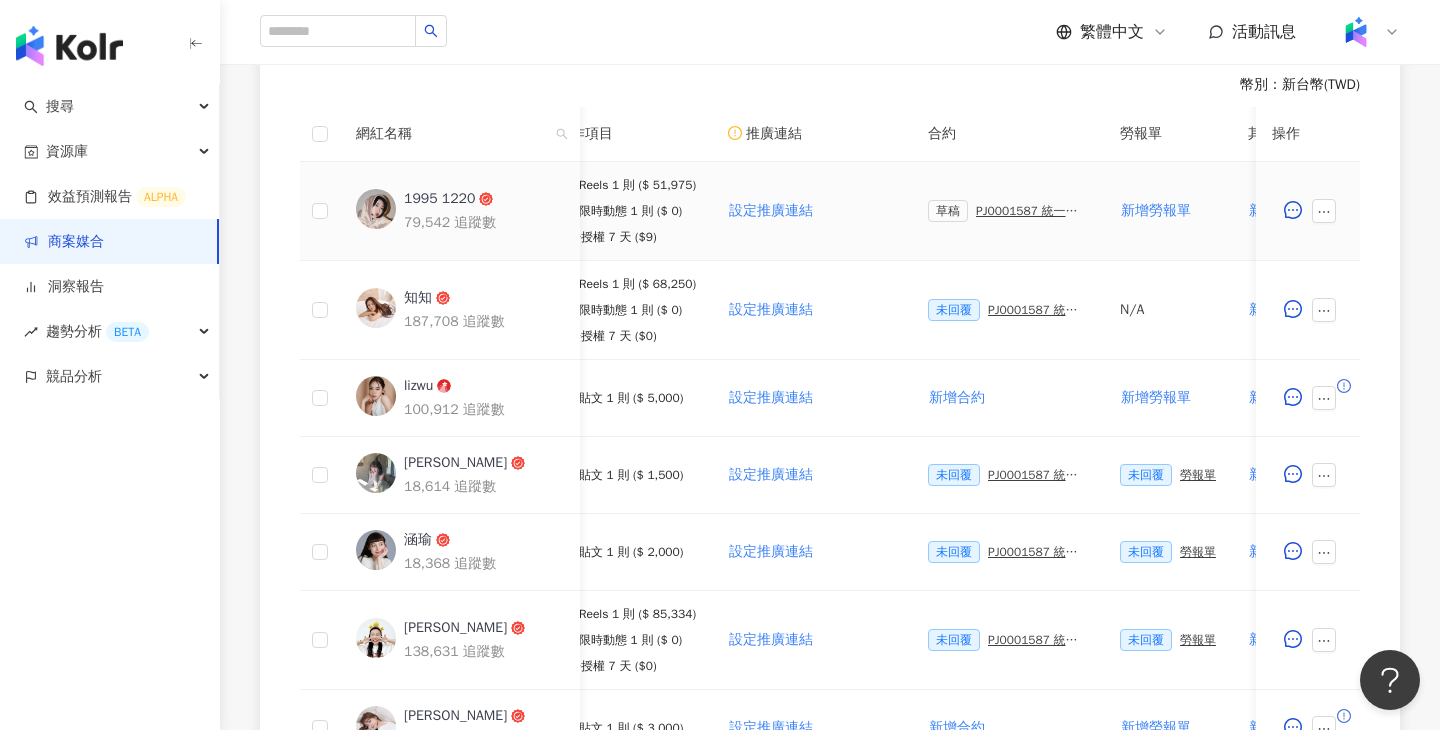 click on "設定推廣連結" at bounding box center (812, 211) 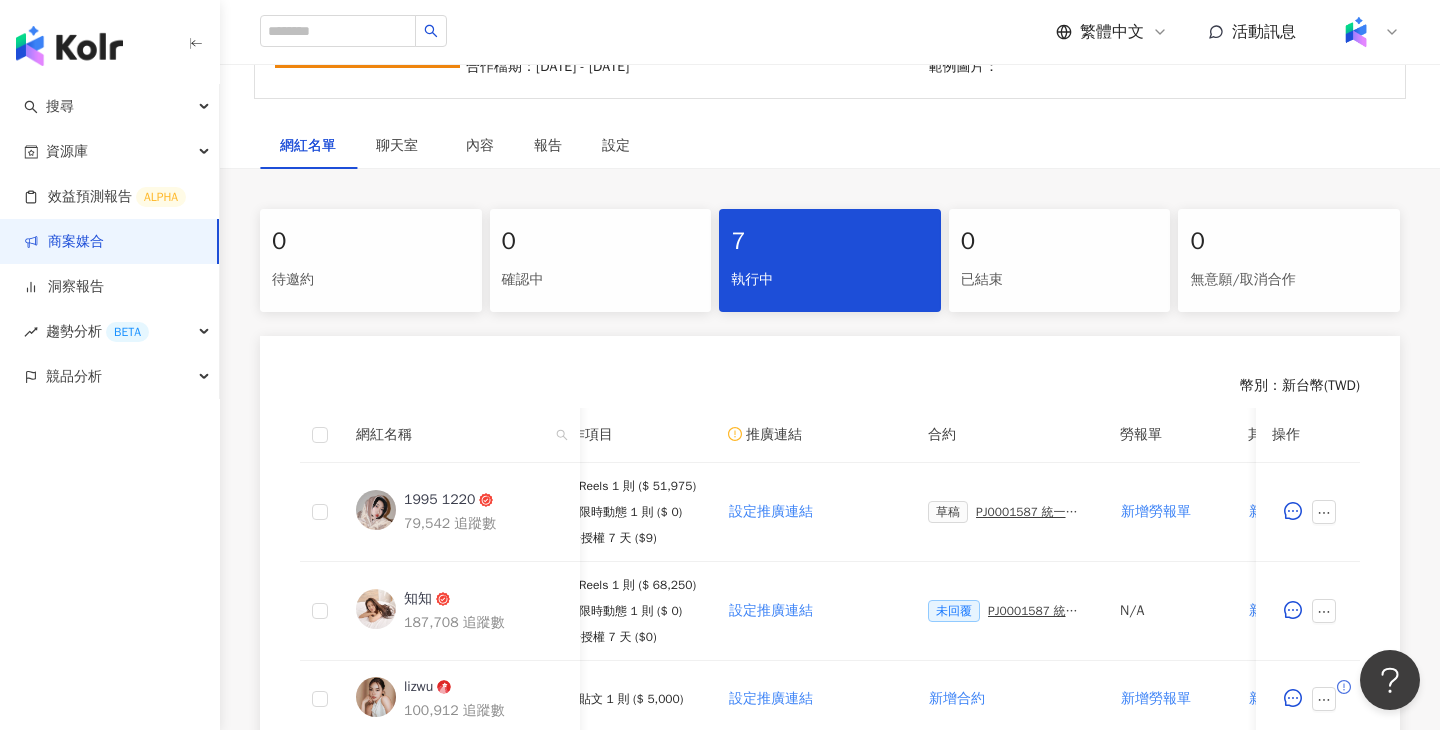 scroll, scrollTop: 0, scrollLeft: 0, axis: both 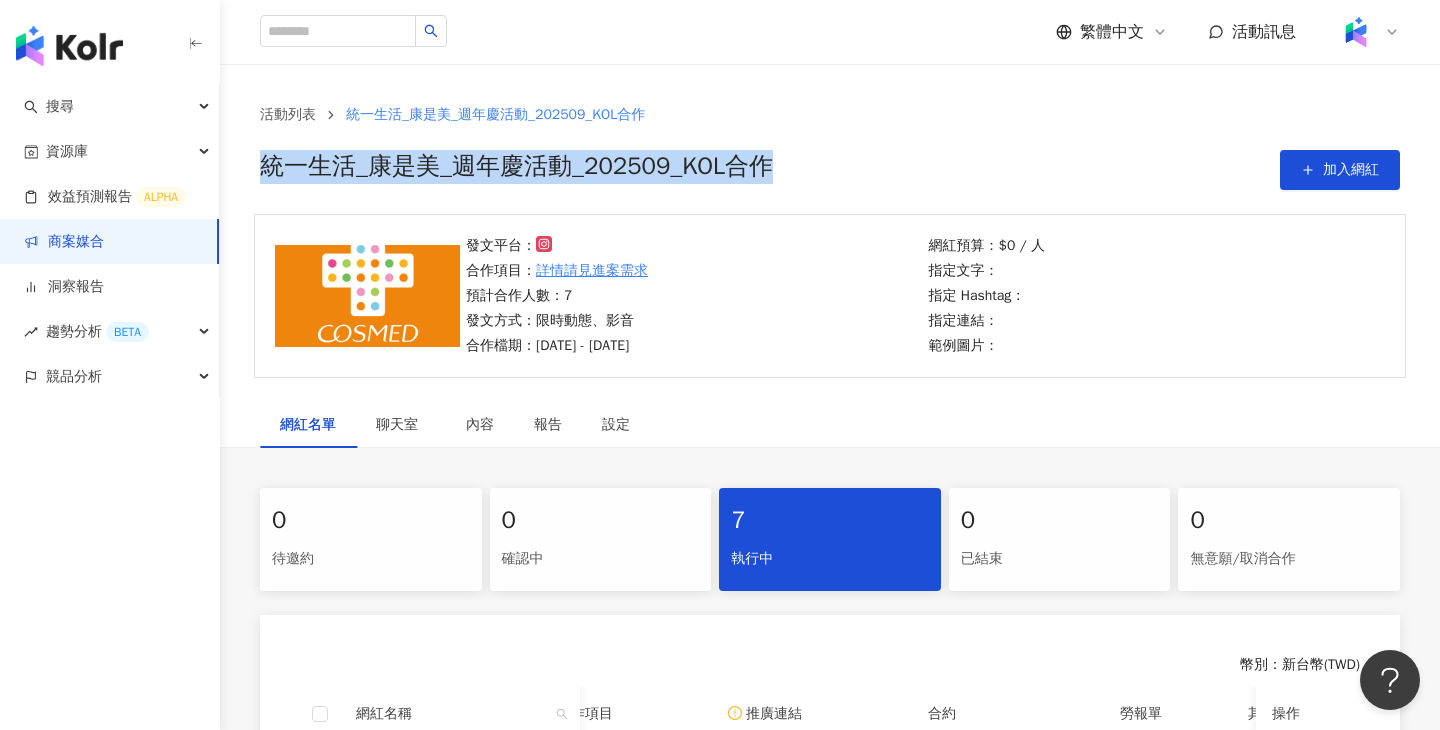 drag, startPoint x: 804, startPoint y: 157, endPoint x: 274, endPoint y: 168, distance: 530.11414 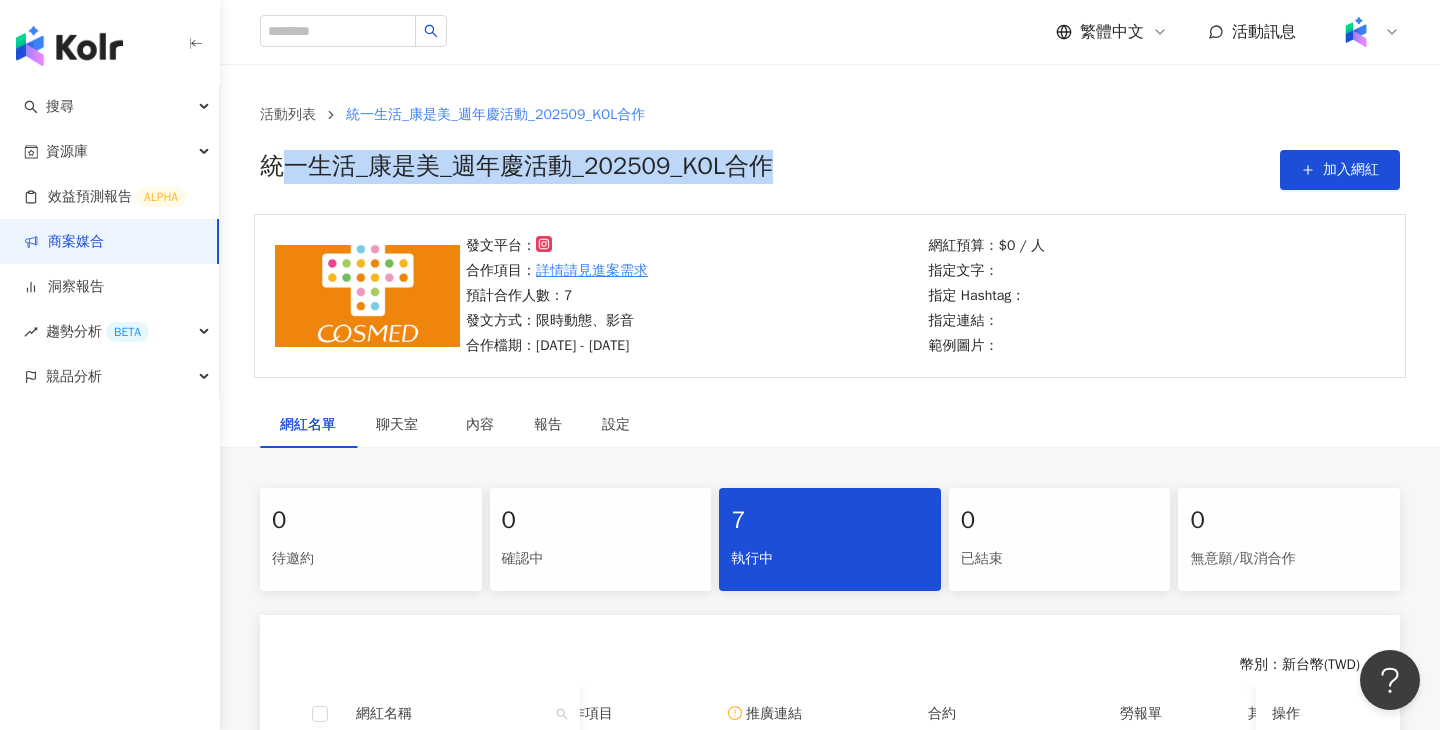 copy on "一生活_康是美_週年慶活動_202509_KOL合作" 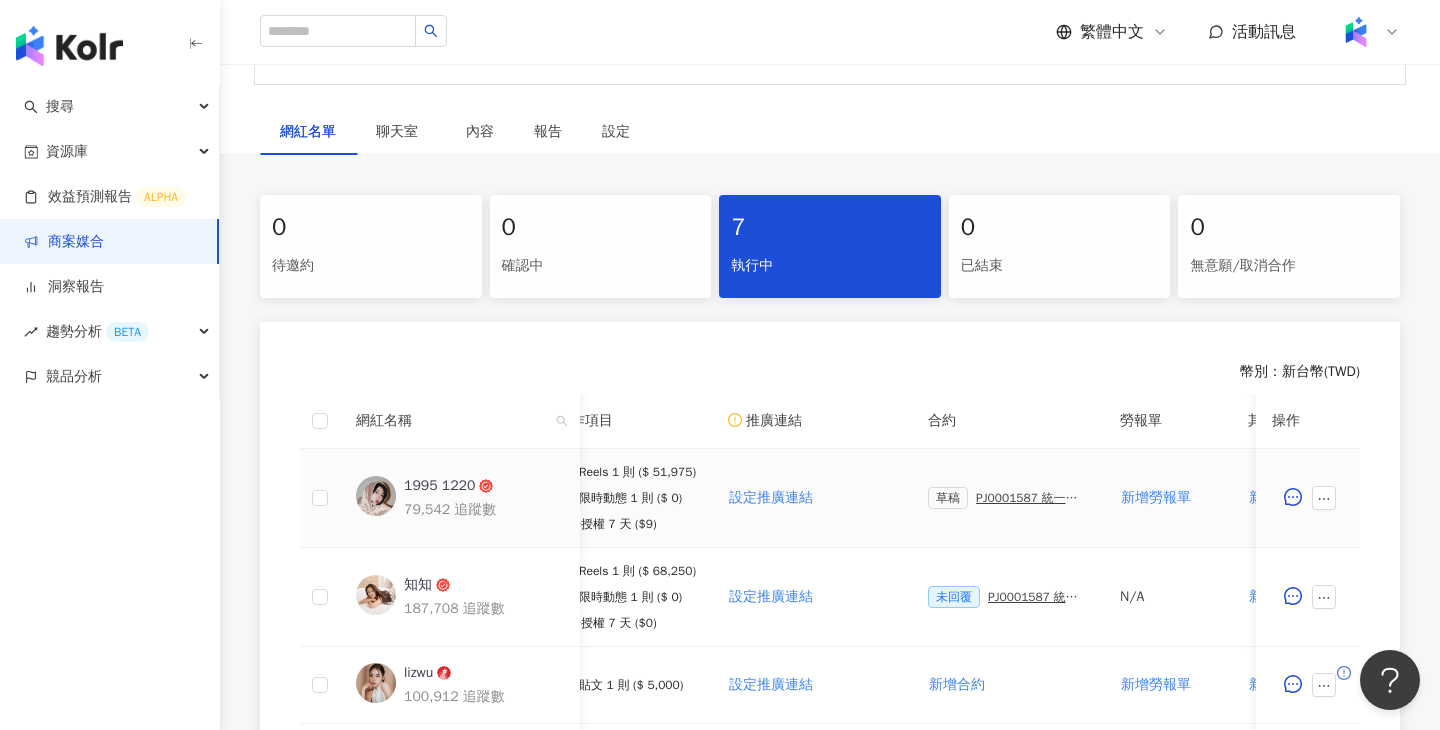 scroll, scrollTop: 376, scrollLeft: 0, axis: vertical 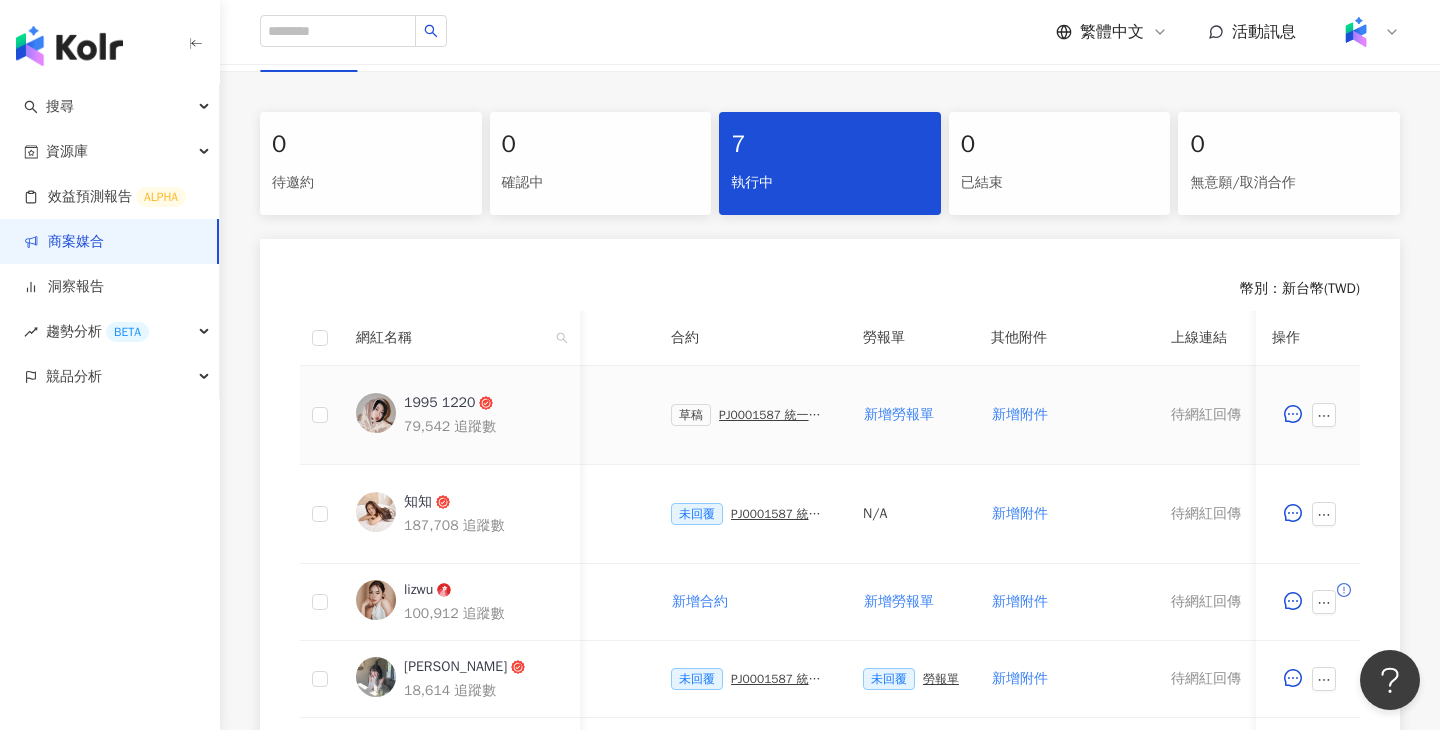 click on "PJ0001587 統一生活_康是美_週年慶活動_202509_活動確認單" at bounding box center (775, 415) 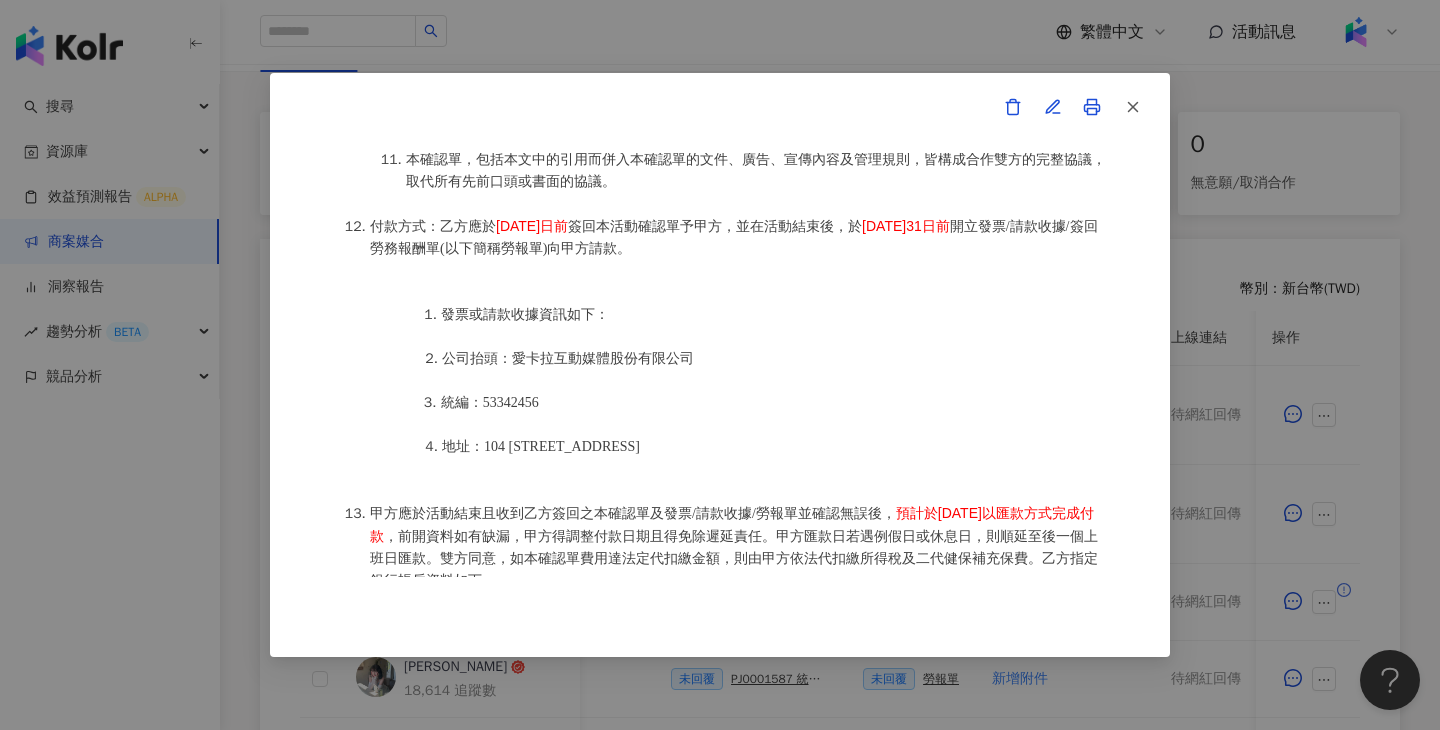 scroll, scrollTop: 2604, scrollLeft: 0, axis: vertical 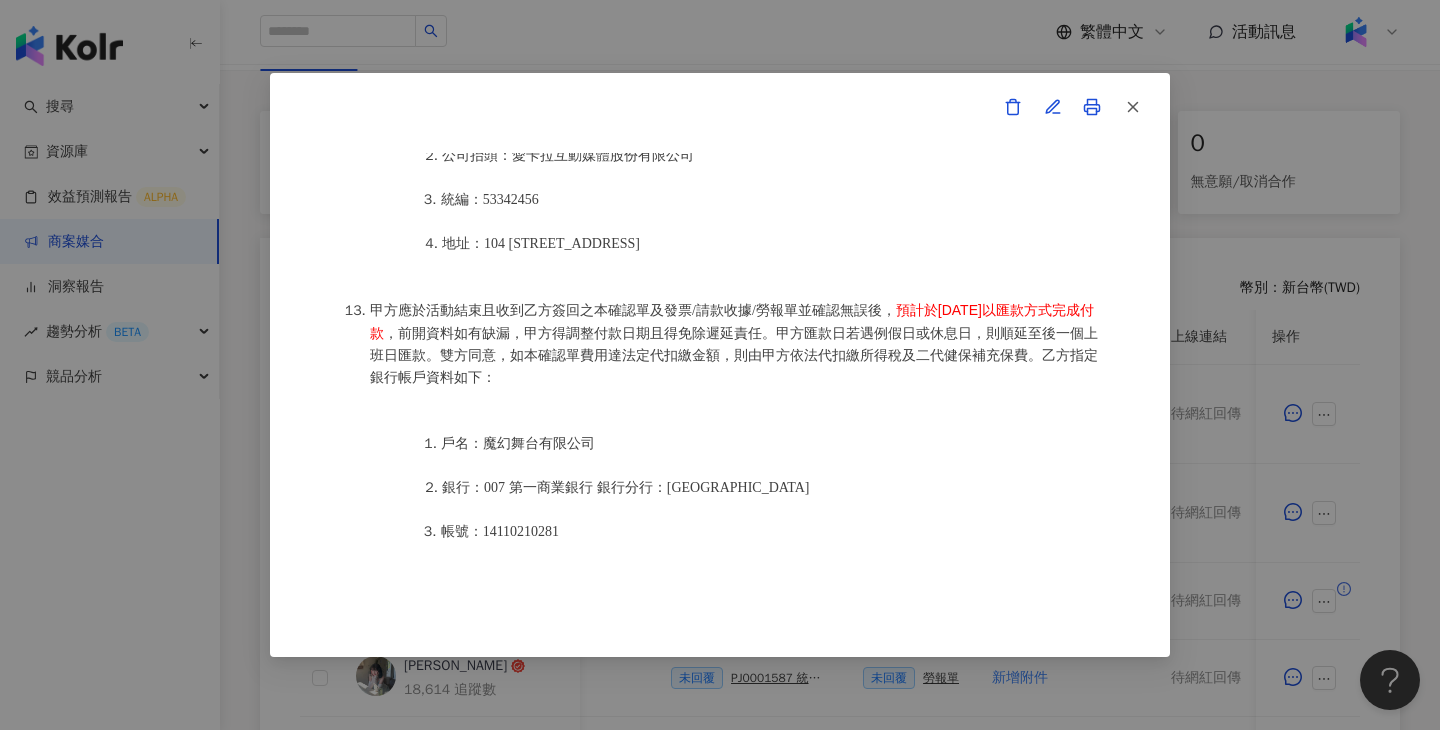 click on "活動確認單
約定雙方
甲方名稱：愛卡拉互動媒體股份有限公司
甲方負責人：程世嘉
甲方統一編號：53342456
甲方地址：104 台北市中山區南京東路二段167號8樓
甲方專案負責人：鄭采妮
甲方專案負責人電話：02 8768 1110
甲方專案負責人 Email：isla.cheng@ikala.ai
乙方名稱：魔幻舞台有限公司
乙方地址：臺北市中山區集英里民權西路20號2樓
乙方統一編號/身分證字號：95429221
專案活動期間：2025年09月24日至2025年10月10日
費用（新台幣，含稅)： 51,975
約定條款
魔幻舞台有限公司(以下簡稱乙方)保證有權簽署本確認單，簽署後即表示上列專案合作人員接受與愛卡拉互動媒體股份有限公司(以下簡稱甲方)簽署之活動確認單，並同意執行雙方所約定之合作項目。
簽署本確認單後，雙方需遵從 統一生活_康是美_週年慶活動_202509_KOL合作
合作項目：
乙方於" at bounding box center [720, 365] 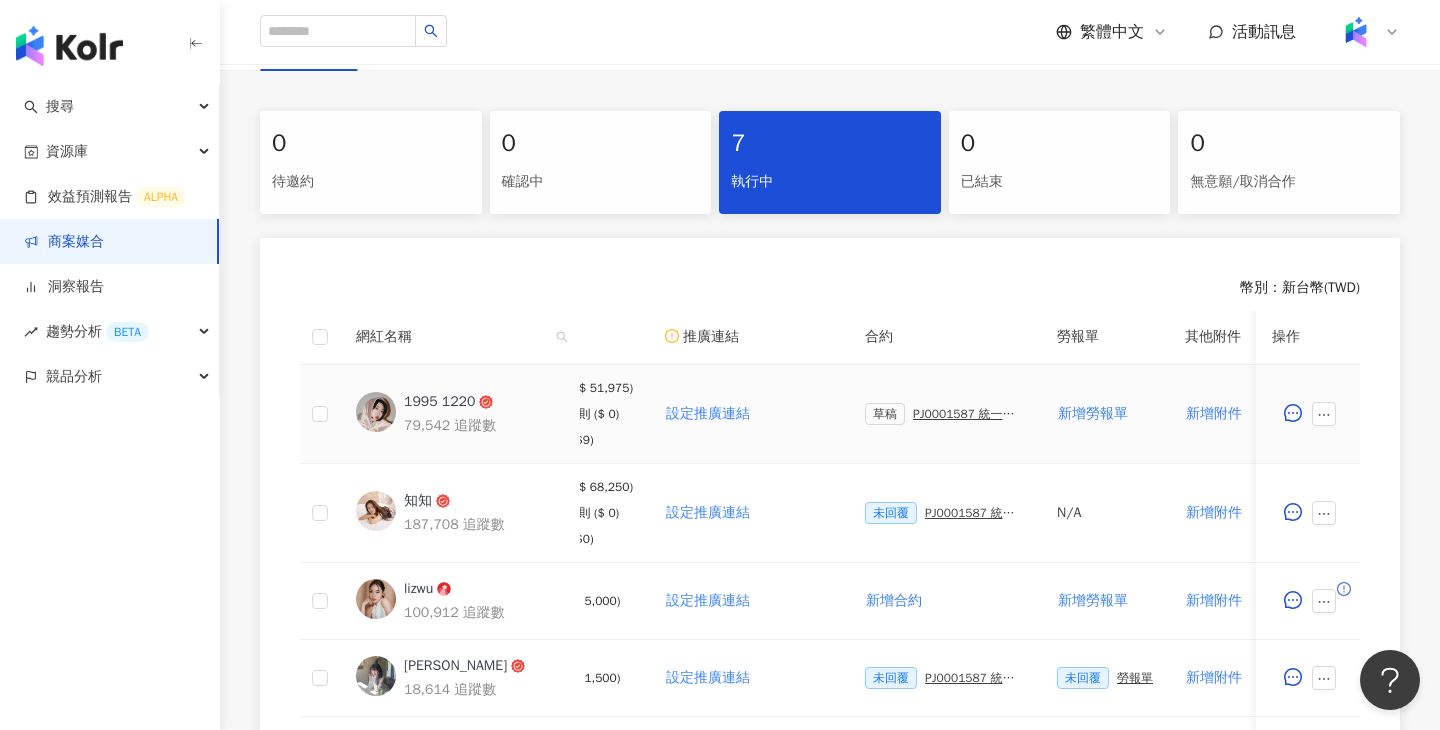 scroll, scrollTop: 0, scrollLeft: 0, axis: both 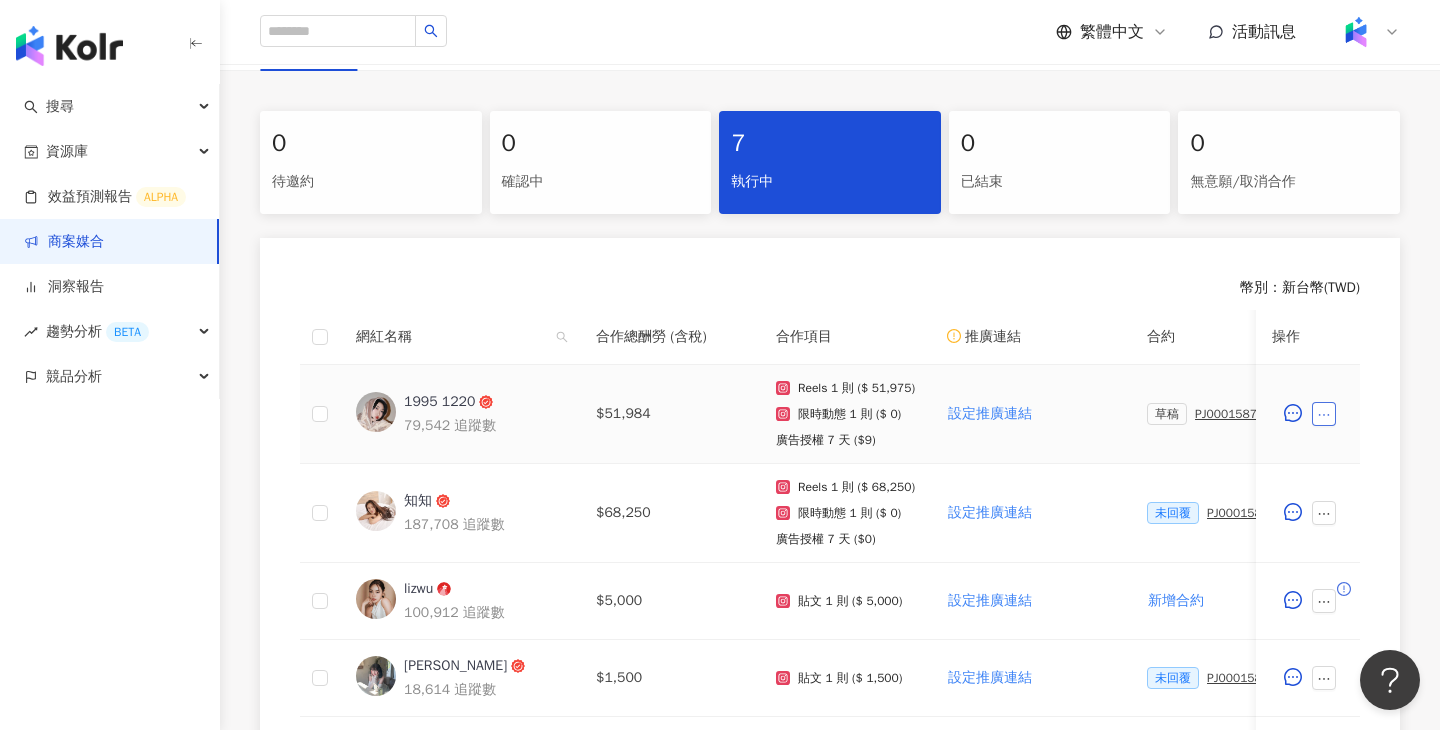 click 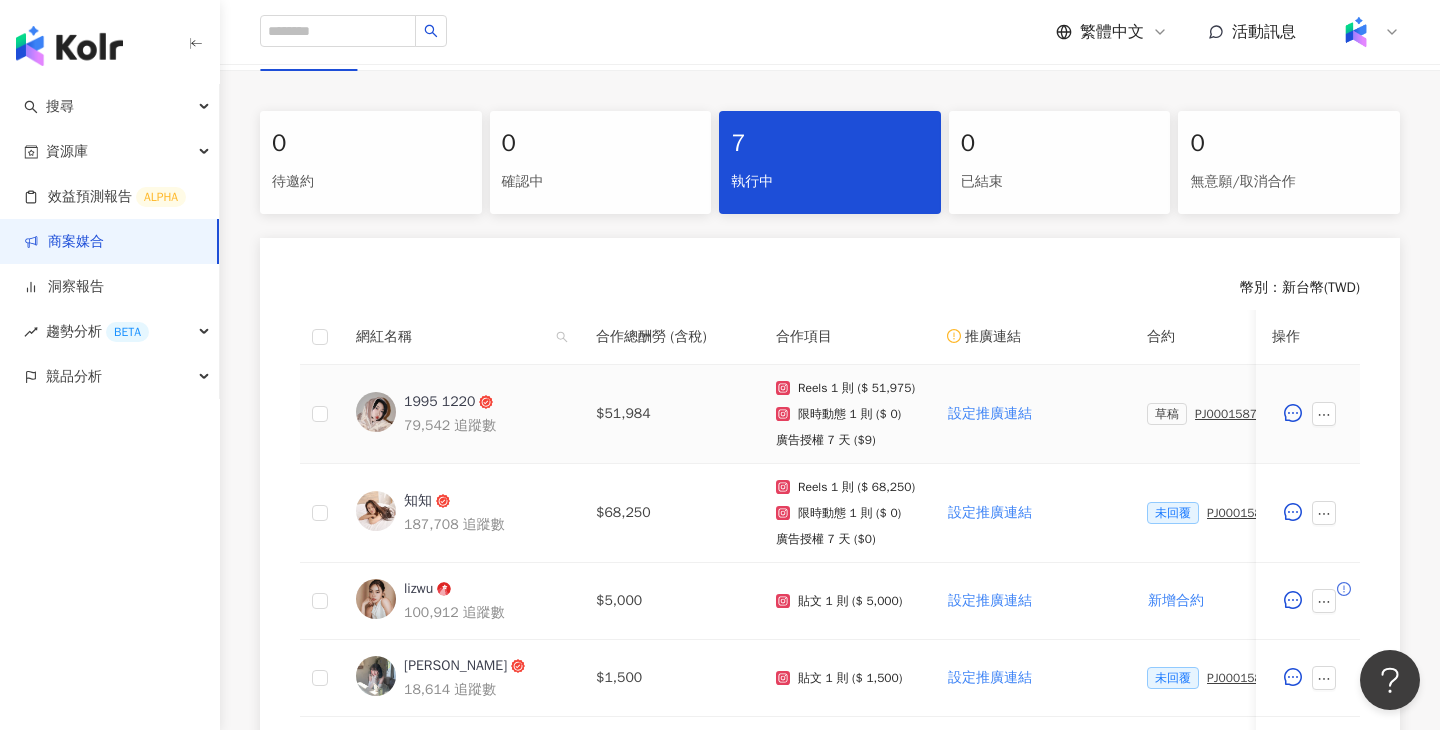 click on "Reels 1 則 ($ 51,975)" at bounding box center (856, 388) 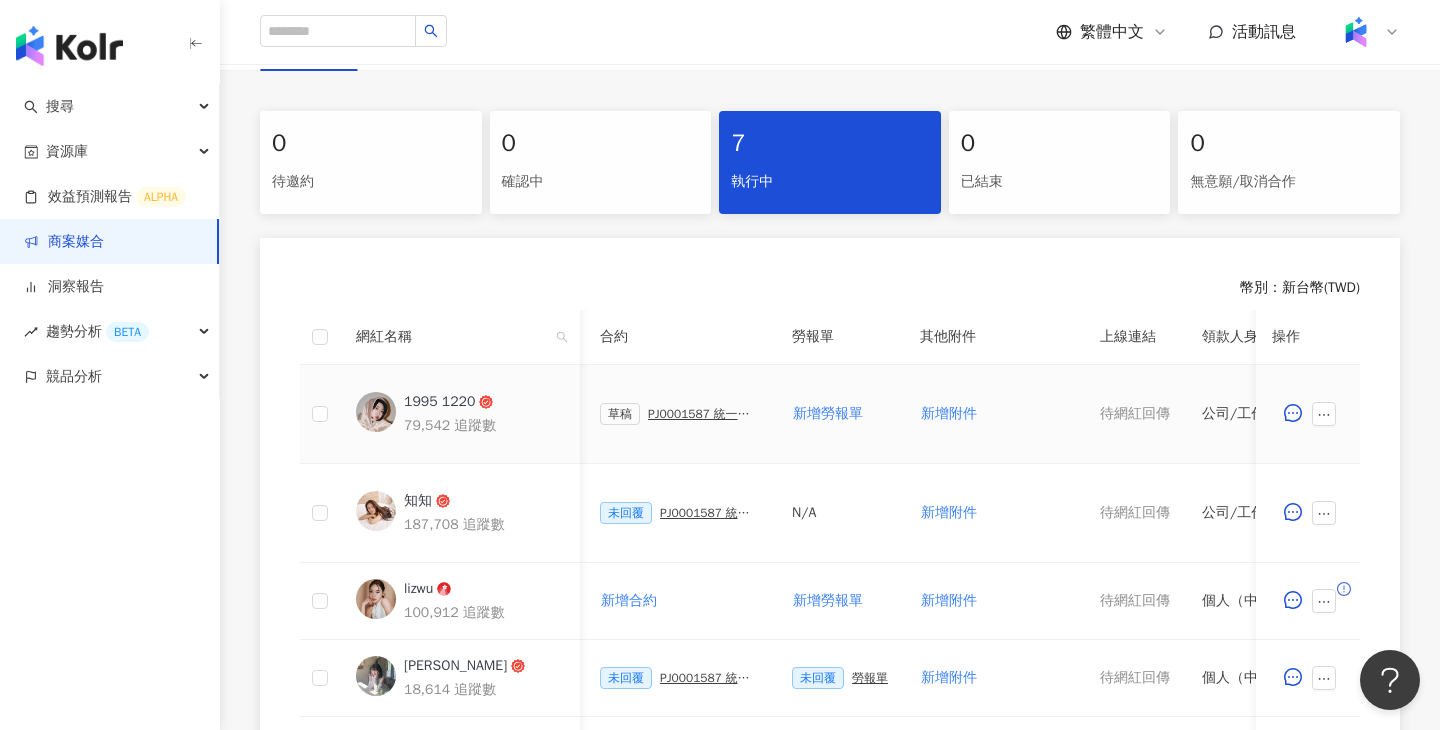 scroll, scrollTop: 0, scrollLeft: 0, axis: both 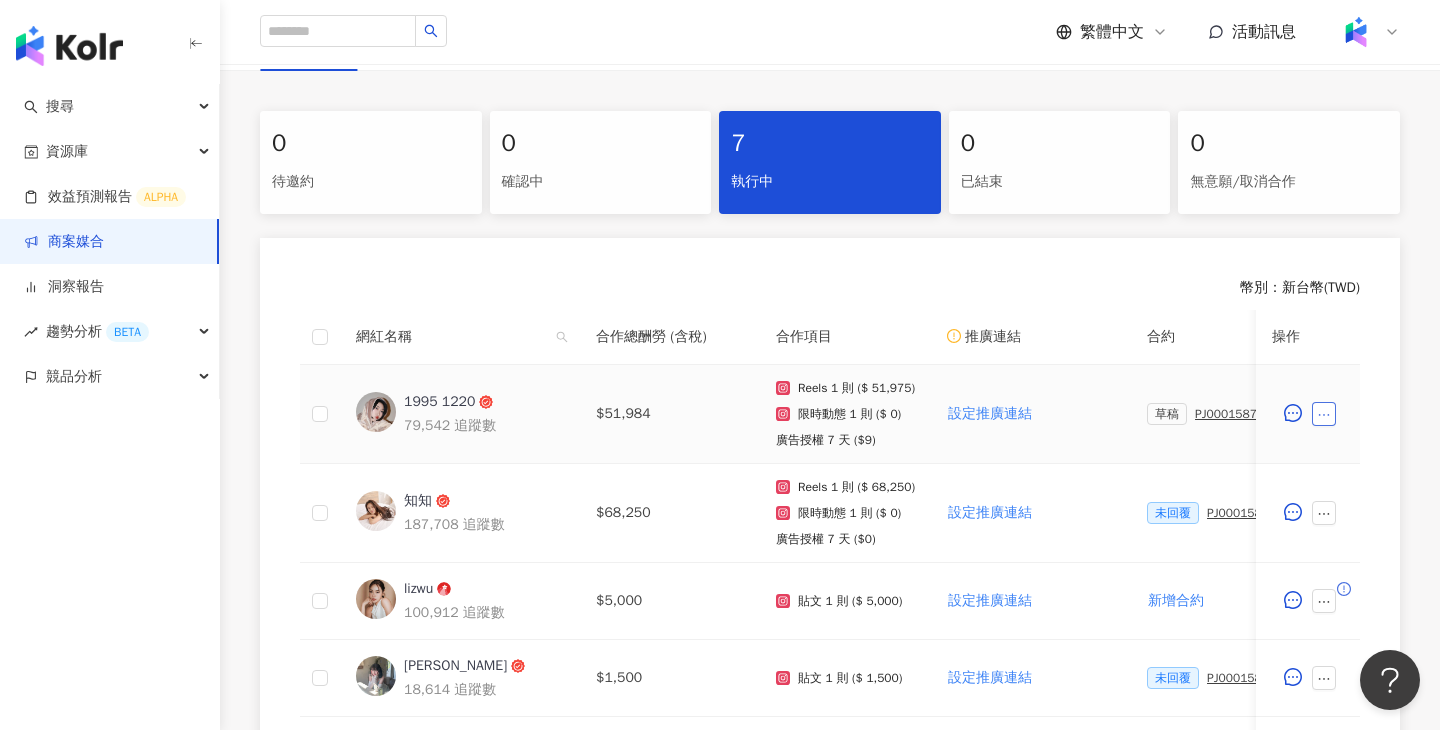 click 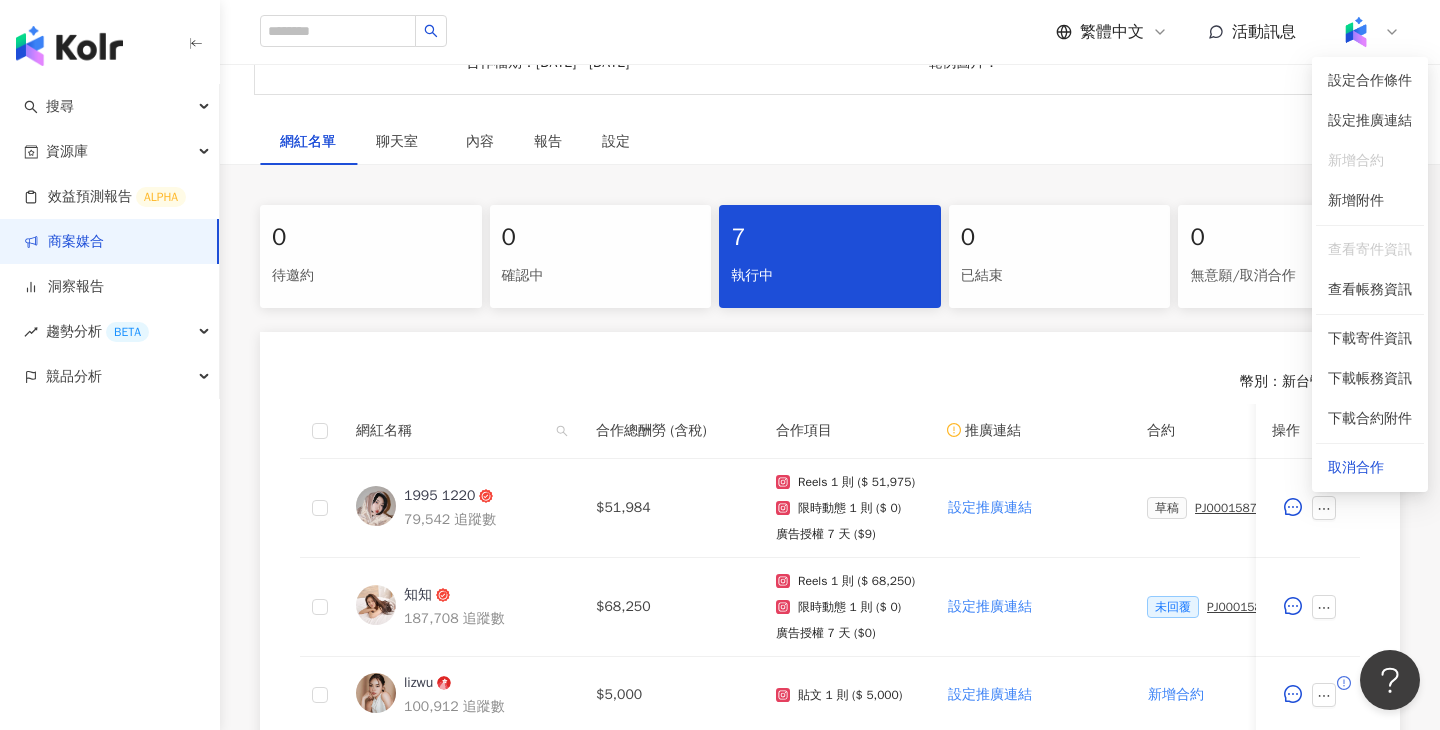 scroll, scrollTop: 134, scrollLeft: 0, axis: vertical 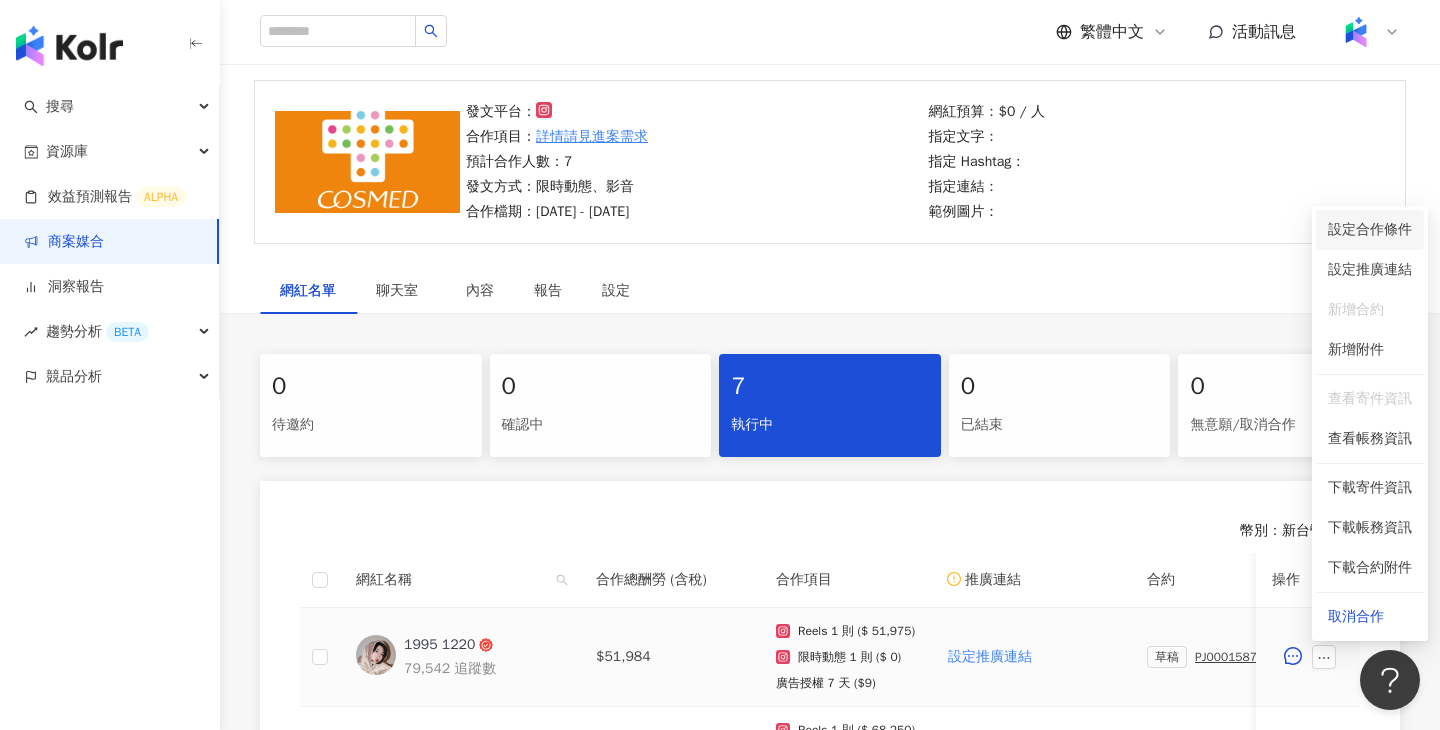 click on "設定合作條件" at bounding box center (1370, 230) 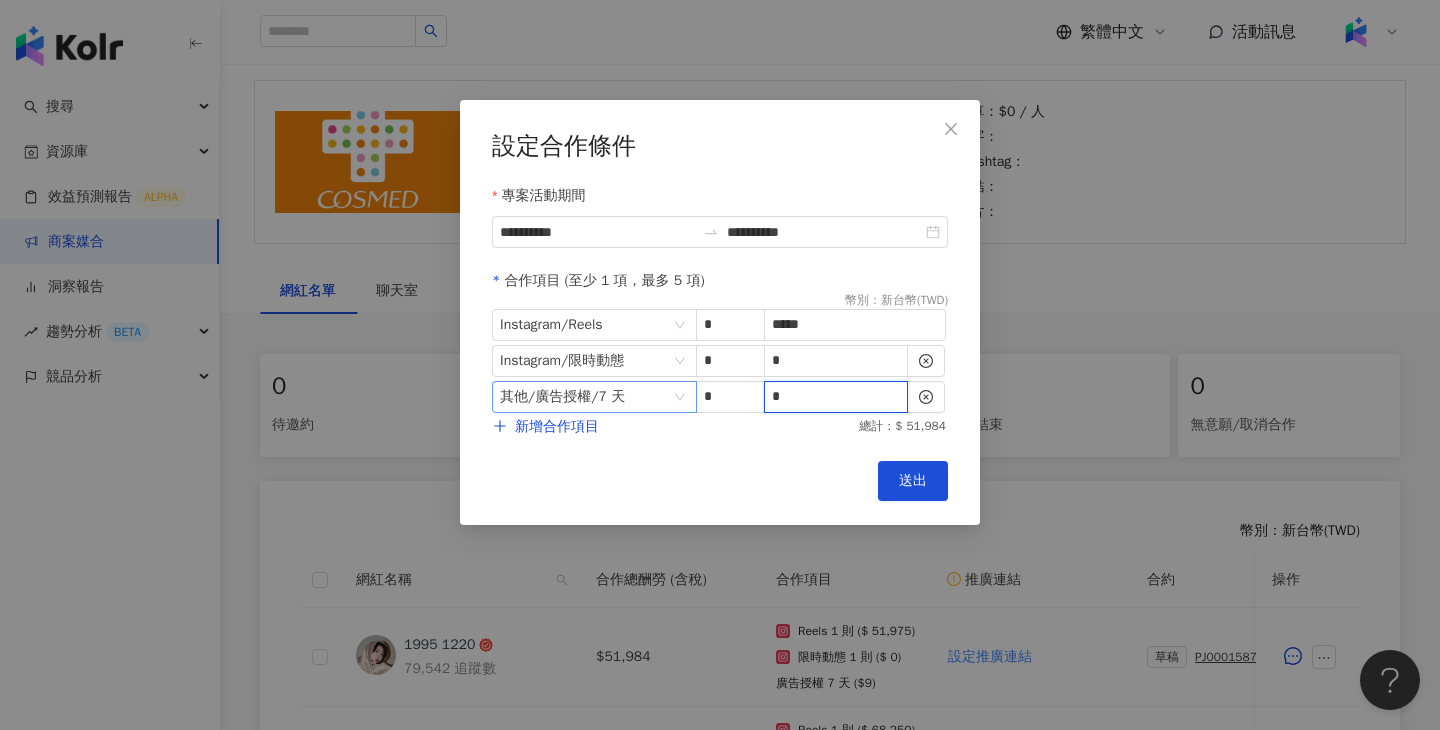 drag, startPoint x: 827, startPoint y: 393, endPoint x: 685, endPoint y: 393, distance: 142 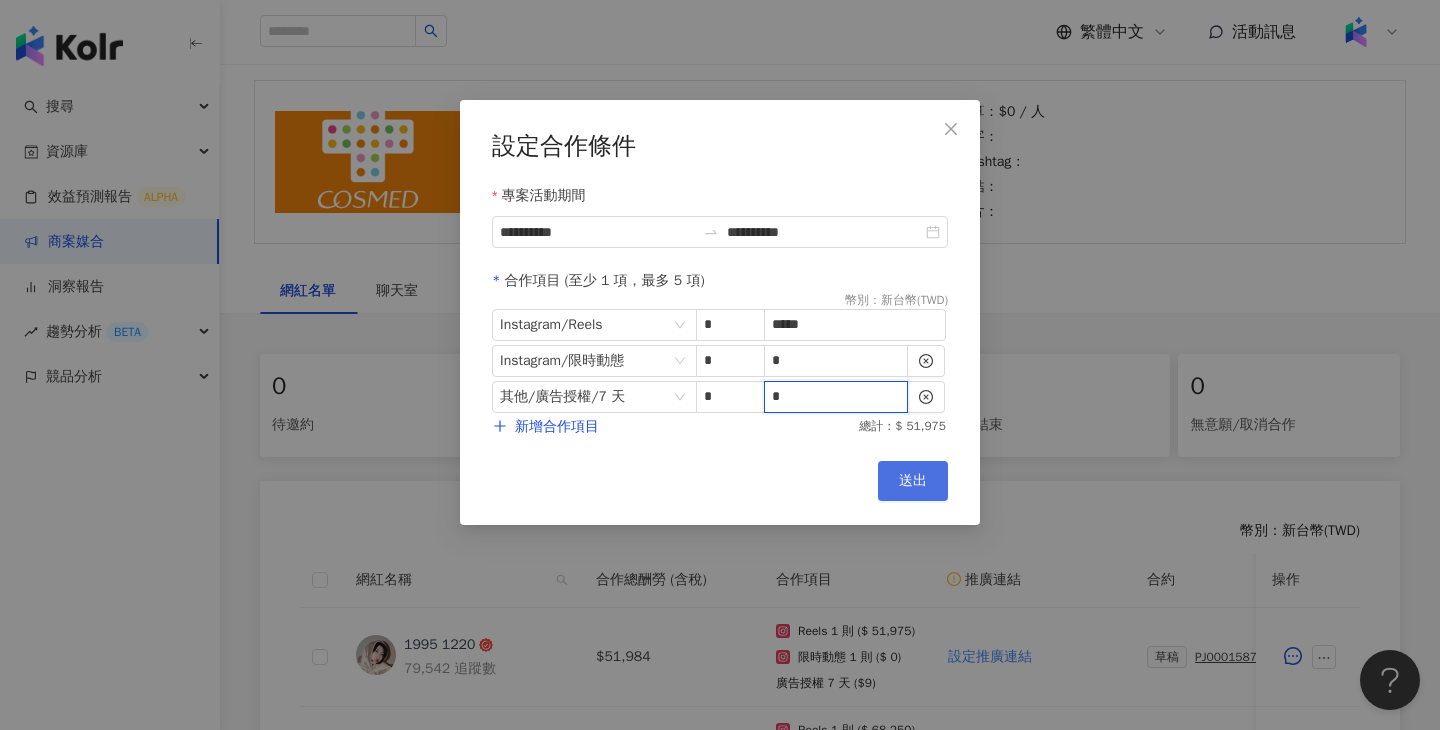 type on "*" 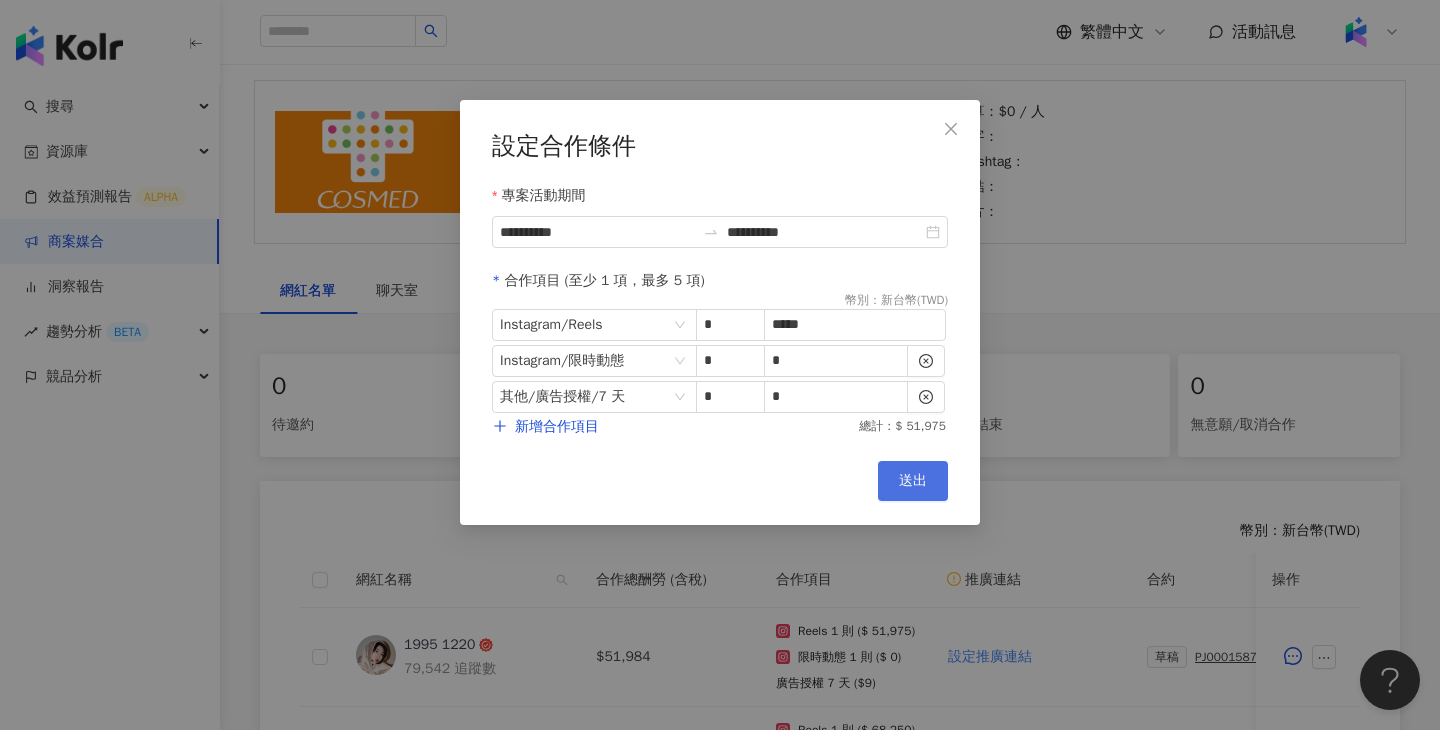 click on "送出" at bounding box center [913, 481] 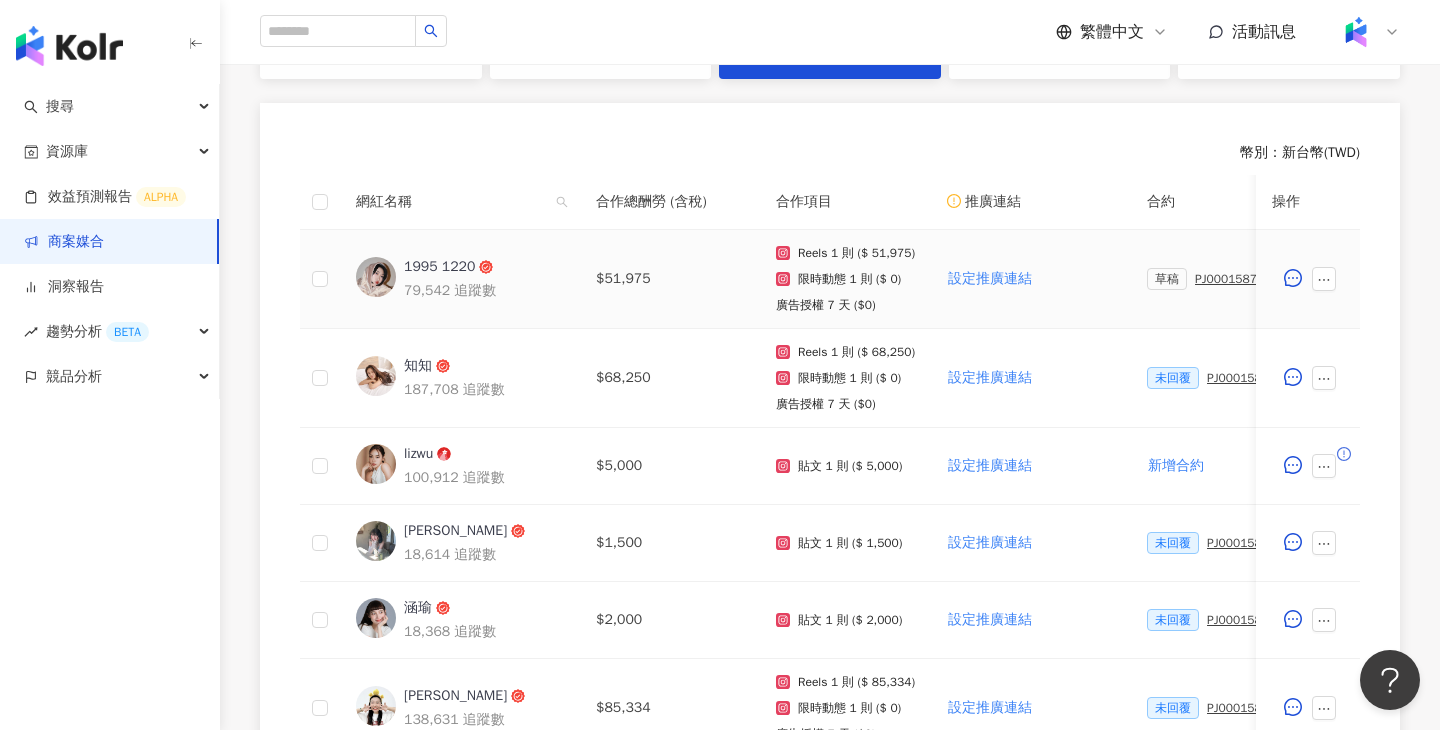 scroll, scrollTop: 511, scrollLeft: 0, axis: vertical 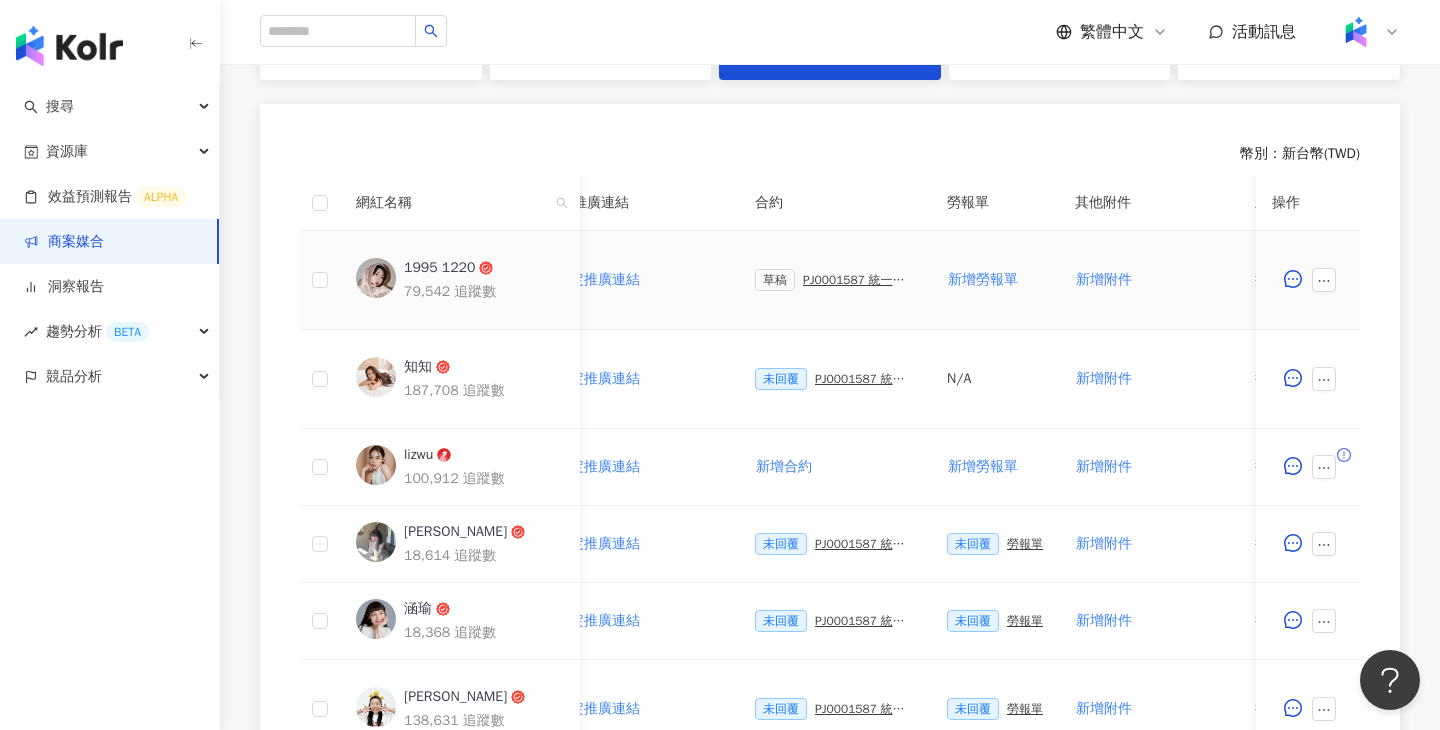 click on "PJ0001587 統一生活_康是美_週年慶活動_202509_活動確認單" at bounding box center [859, 280] 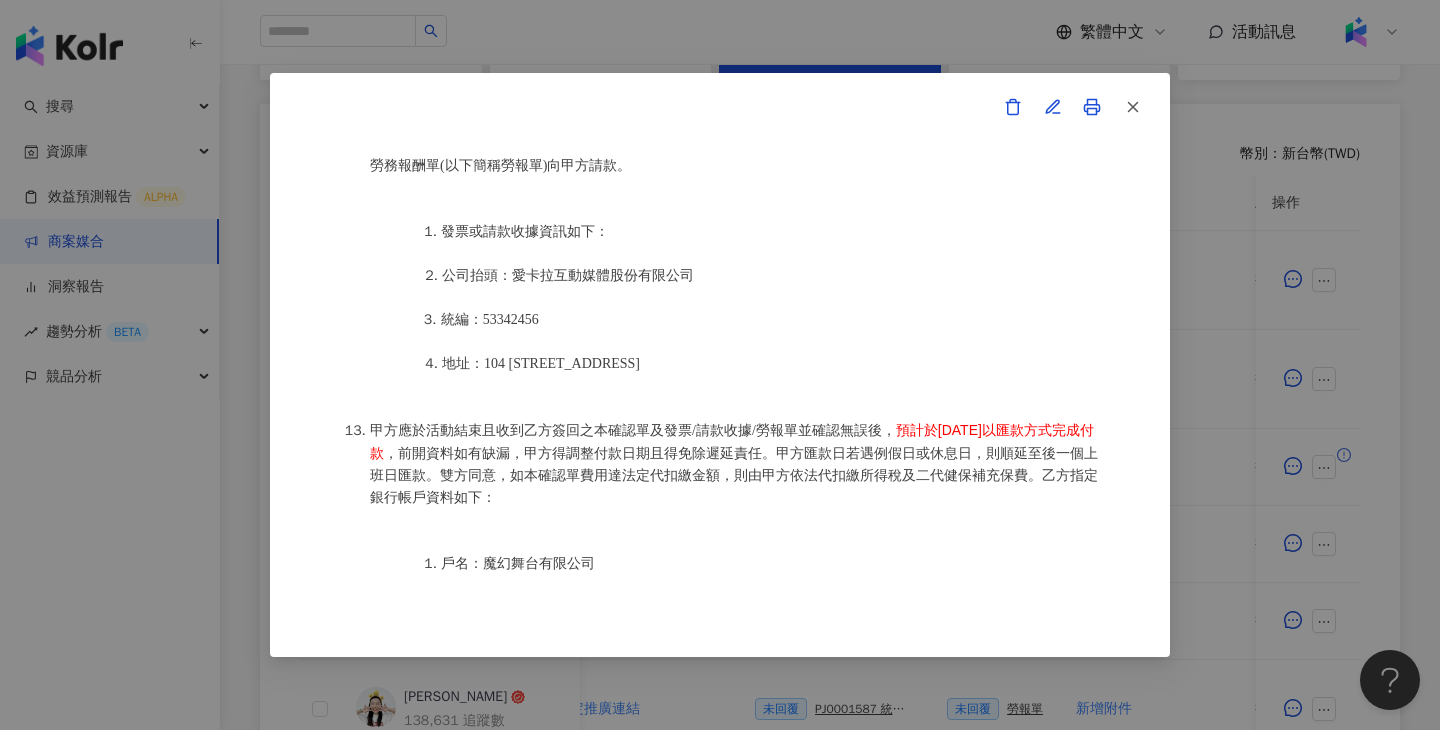 scroll, scrollTop: 2604, scrollLeft: 0, axis: vertical 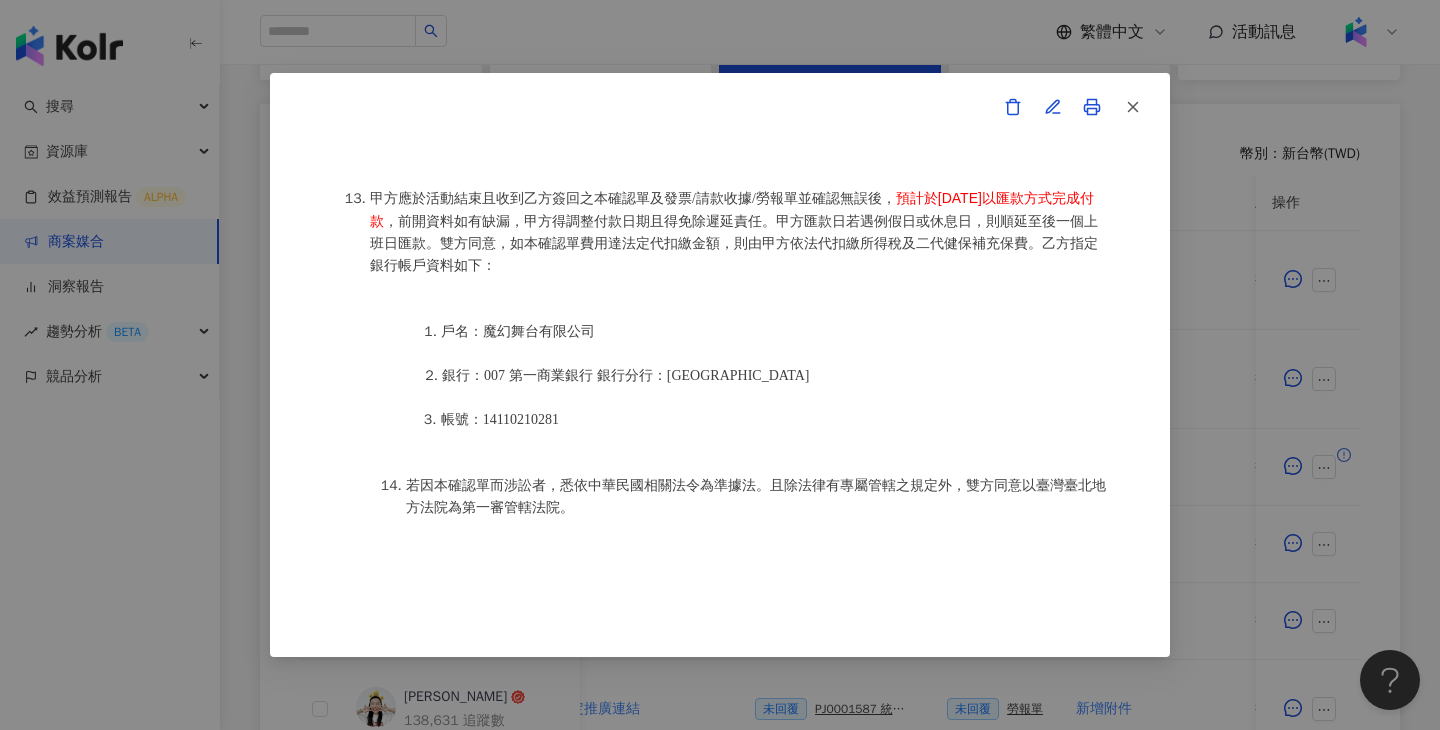 click on "活動確認單
約定雙方
甲方名稱：愛卡拉互動媒體股份有限公司
甲方負責人：程世嘉
甲方統一編號：53342456
甲方地址：104 台北市中山區南京東路二段167號8樓
甲方專案負責人：鄭采妮
甲方專案負責人電話：02 8768 1110
甲方專案負責人 Email：isla.cheng@ikala.ai
乙方名稱：魔幻舞台有限公司
乙方地址：臺北市中山區集英里民權西路20號2樓
乙方統一編號/身分證字號：95429221
專案活動期間：2025年09月24日至2025年10月10日
費用（新台幣，含稅)： 51,975
約定條款
魔幻舞台有限公司(以下簡稱乙方)保證有權簽署本確認單，簽署後即表示上列專案合作人員接受與愛卡拉互動媒體股份有限公司(以下簡稱甲方)簽署之活動確認單，並同意執行雙方所約定之合作項目。
簽署本確認單後，雙方需遵從 統一生活_康是美_週年慶活動_202509_KOL合作
合作項目：
乙方於" at bounding box center (720, 365) 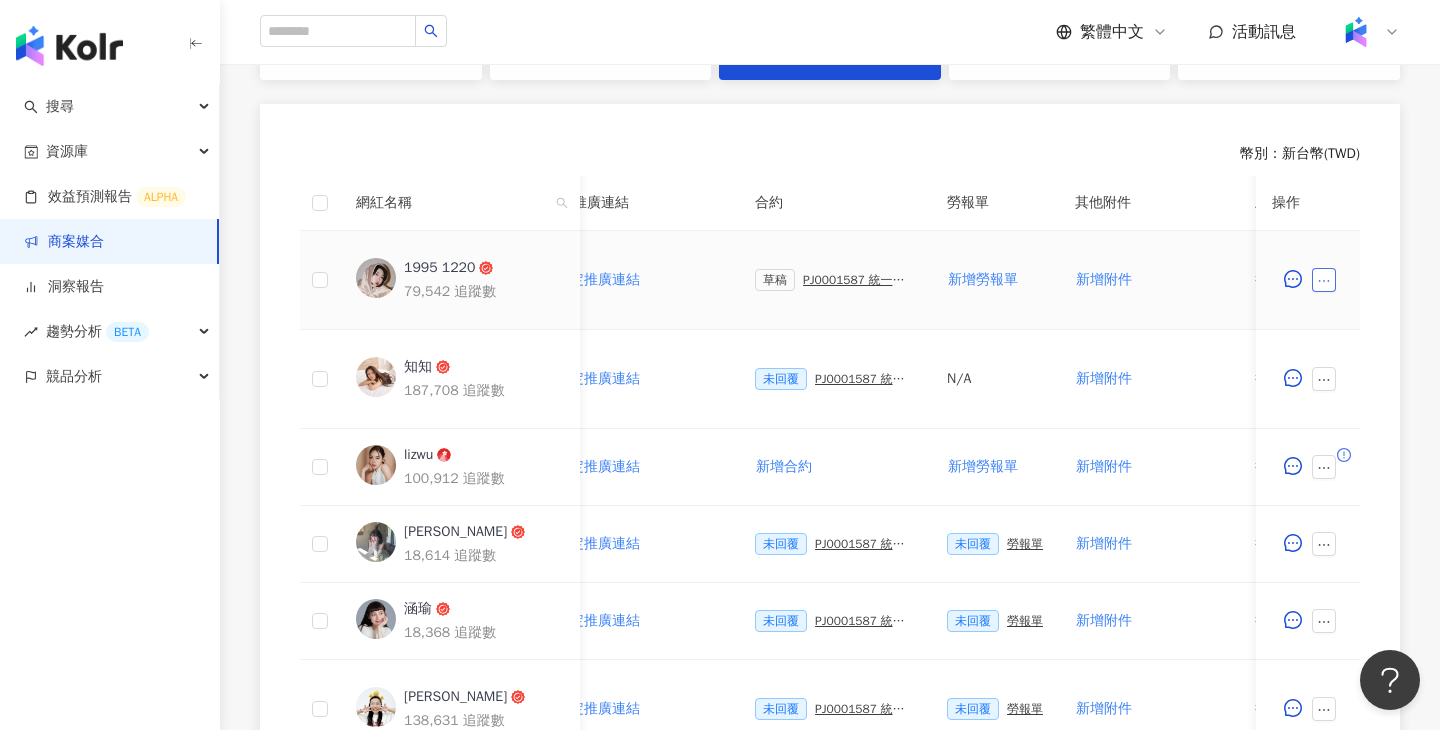 click at bounding box center (1324, 280) 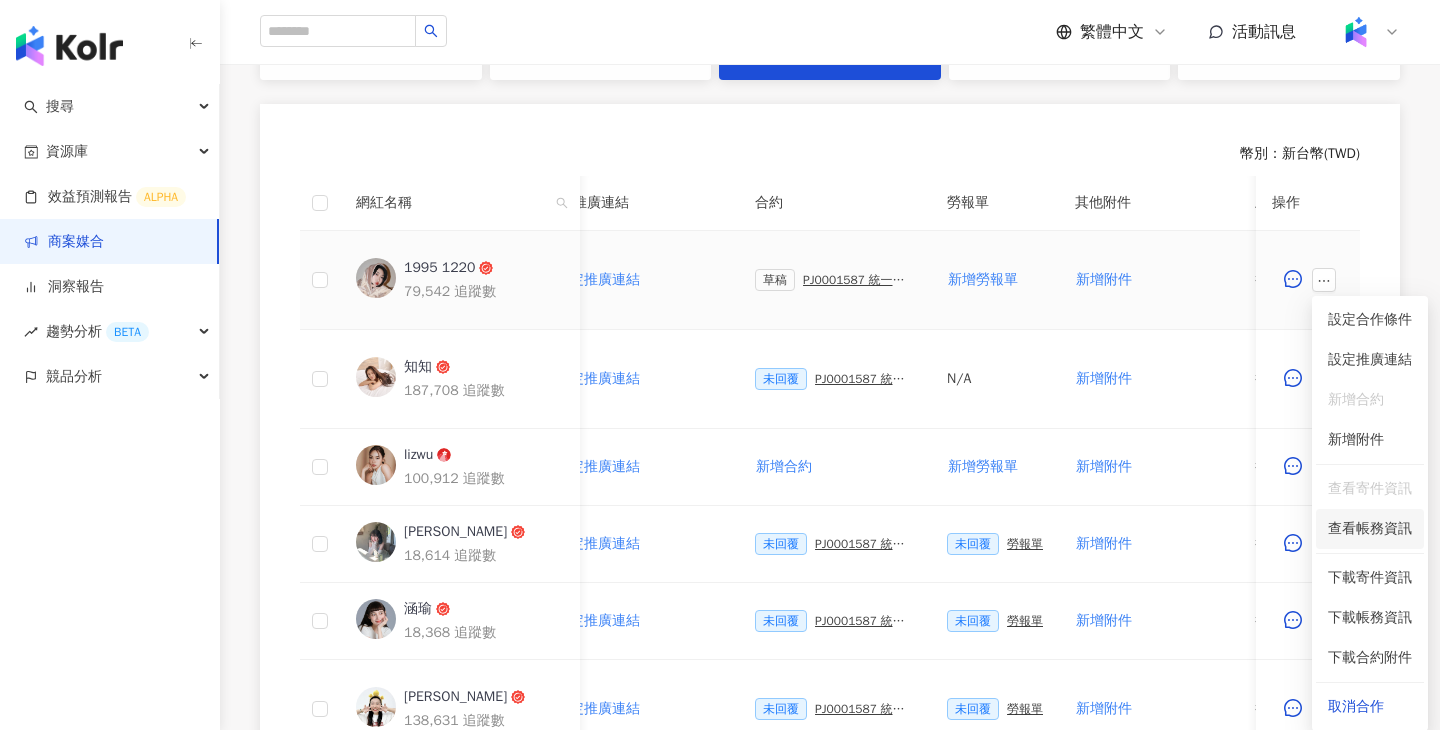 click on "查看帳務資訊" at bounding box center [1370, 529] 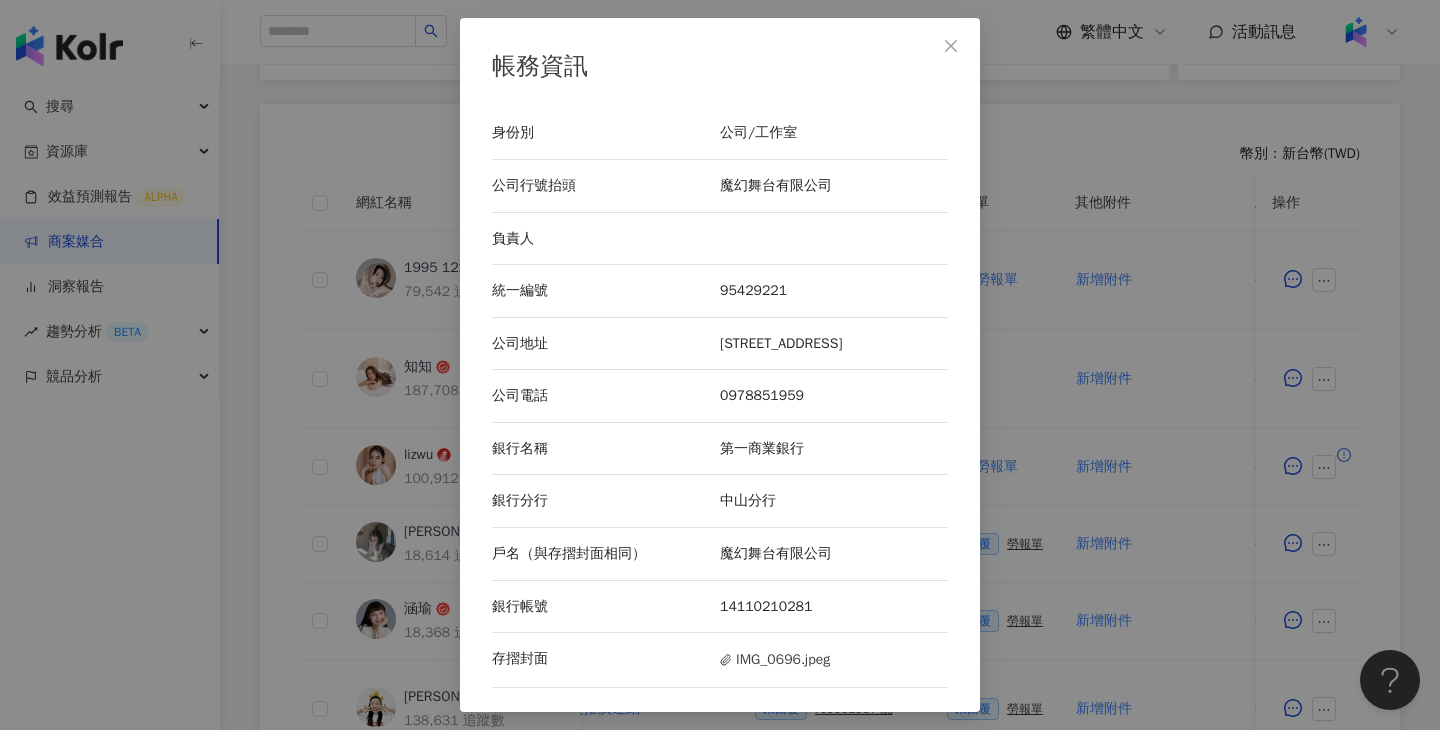 click on "帳務資訊 身份別 公司/工作室 公司行號抬頭 魔幻舞台有限公司 負責人 統一編號 95429221 公司地址 臺北市中山區集英里民權西路20號2樓 公司電話 0978851959 銀行名稱 第一商業銀行 銀行分行 中山分行 戶名（與存摺封面相同） 魔幻舞台有限公司 銀行帳號 14110210281 存摺封面 IMG_0696.jpeg" at bounding box center [720, 365] 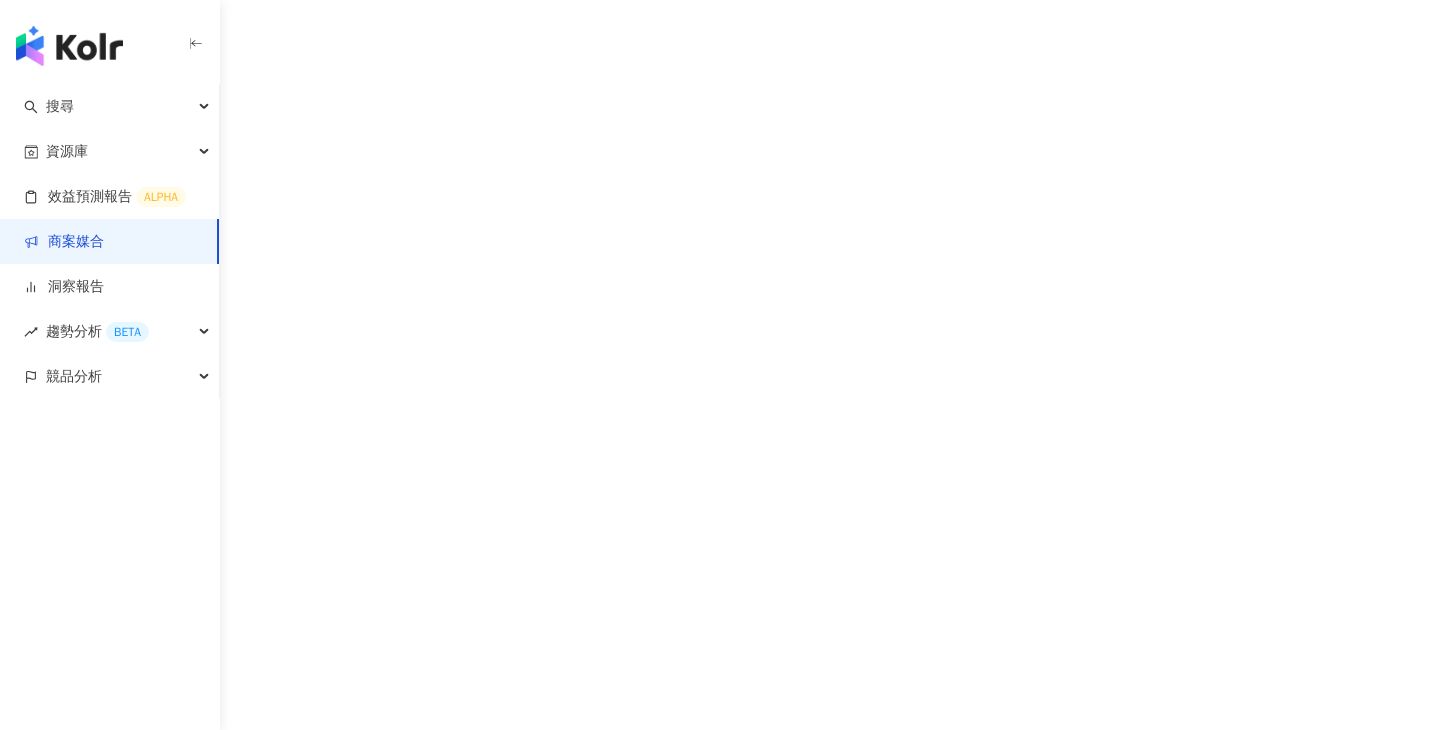 scroll, scrollTop: 0, scrollLeft: 0, axis: both 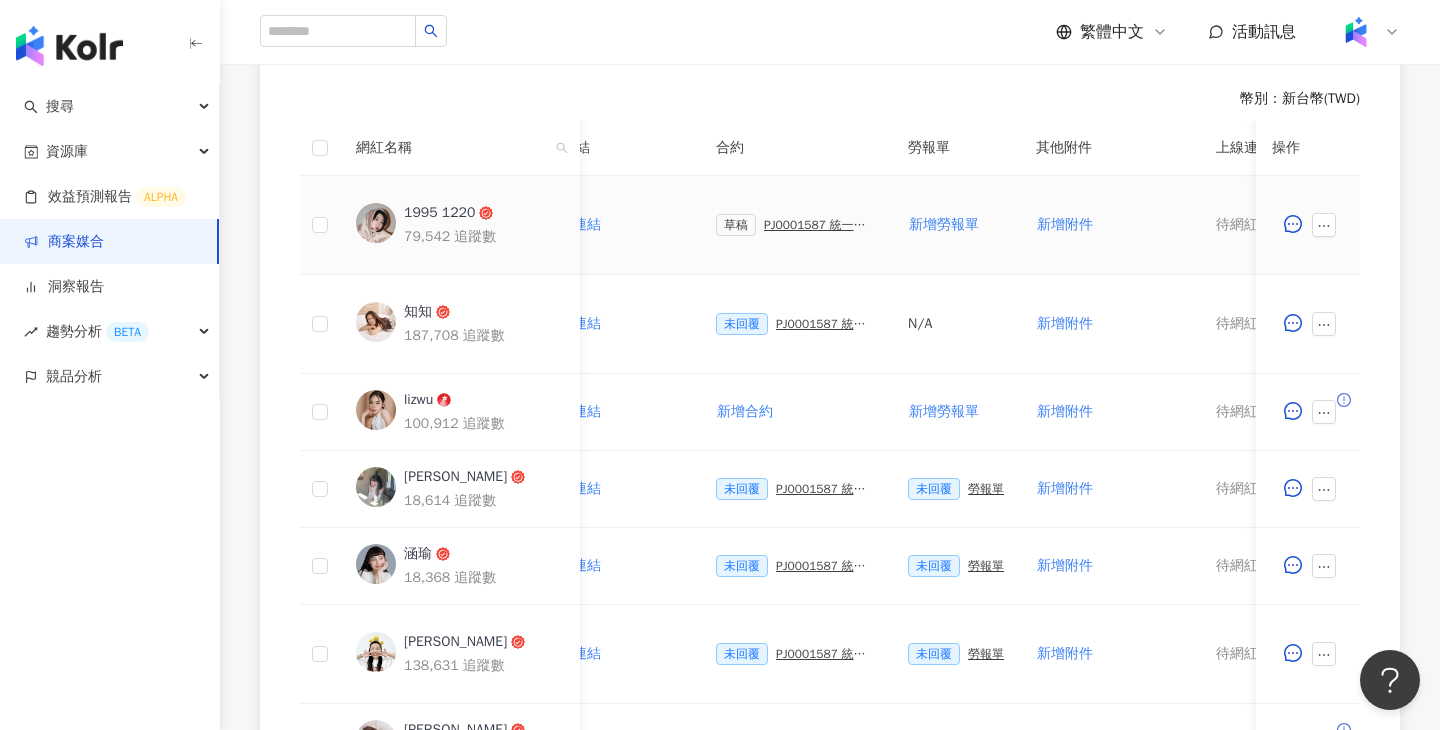 click on "PJ0001587 統一生活_康是美_週年慶活動_202509_活動確認單" at bounding box center (820, 225) 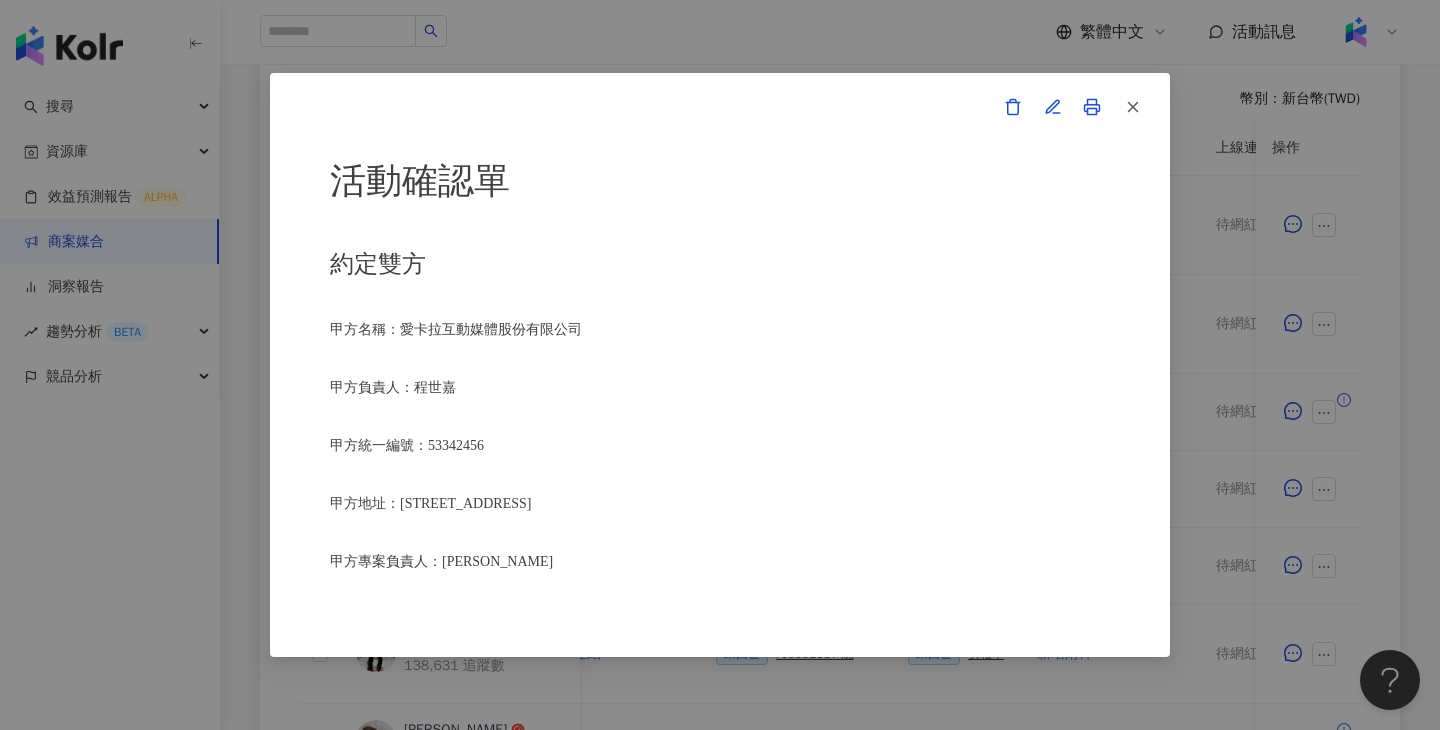 scroll, scrollTop: 255, scrollLeft: 0, axis: vertical 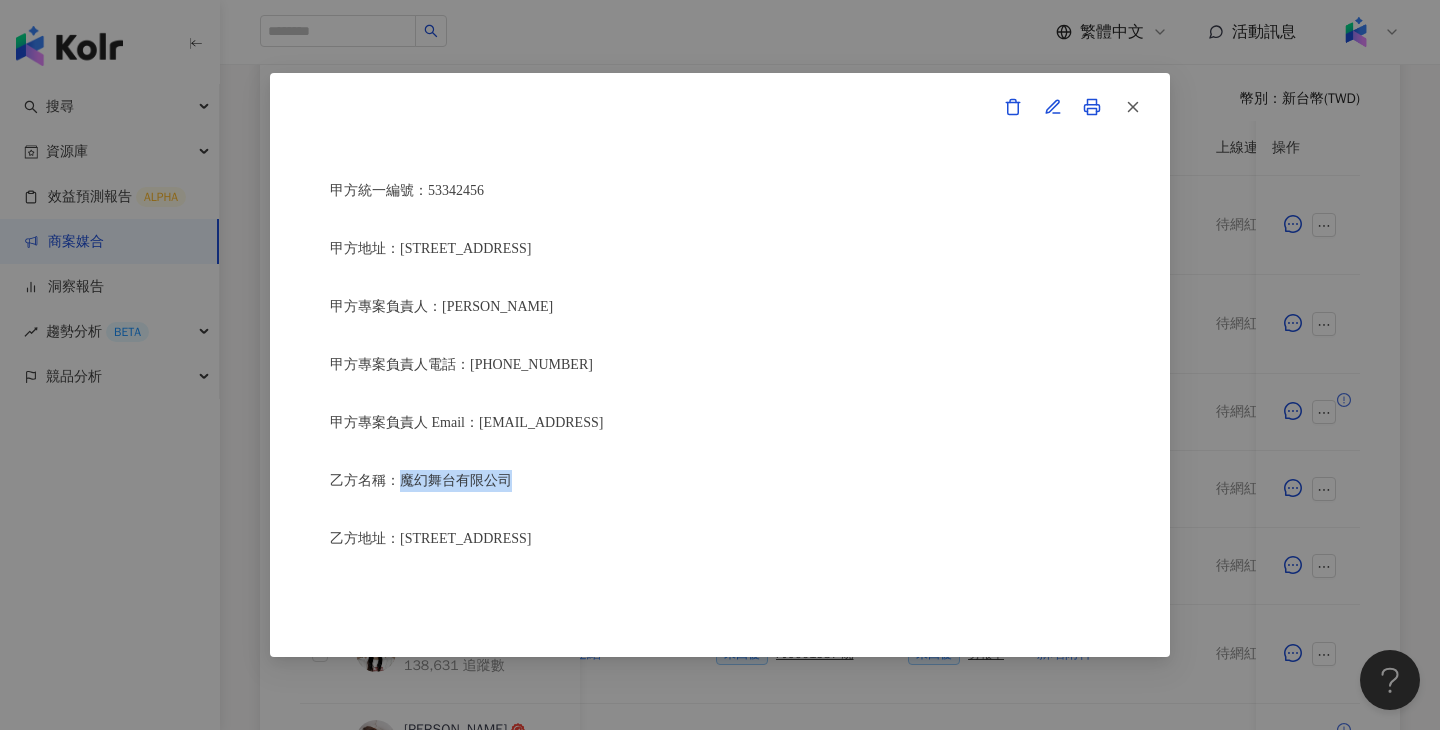 drag, startPoint x: 510, startPoint y: 485, endPoint x: 402, endPoint y: 484, distance: 108.00463 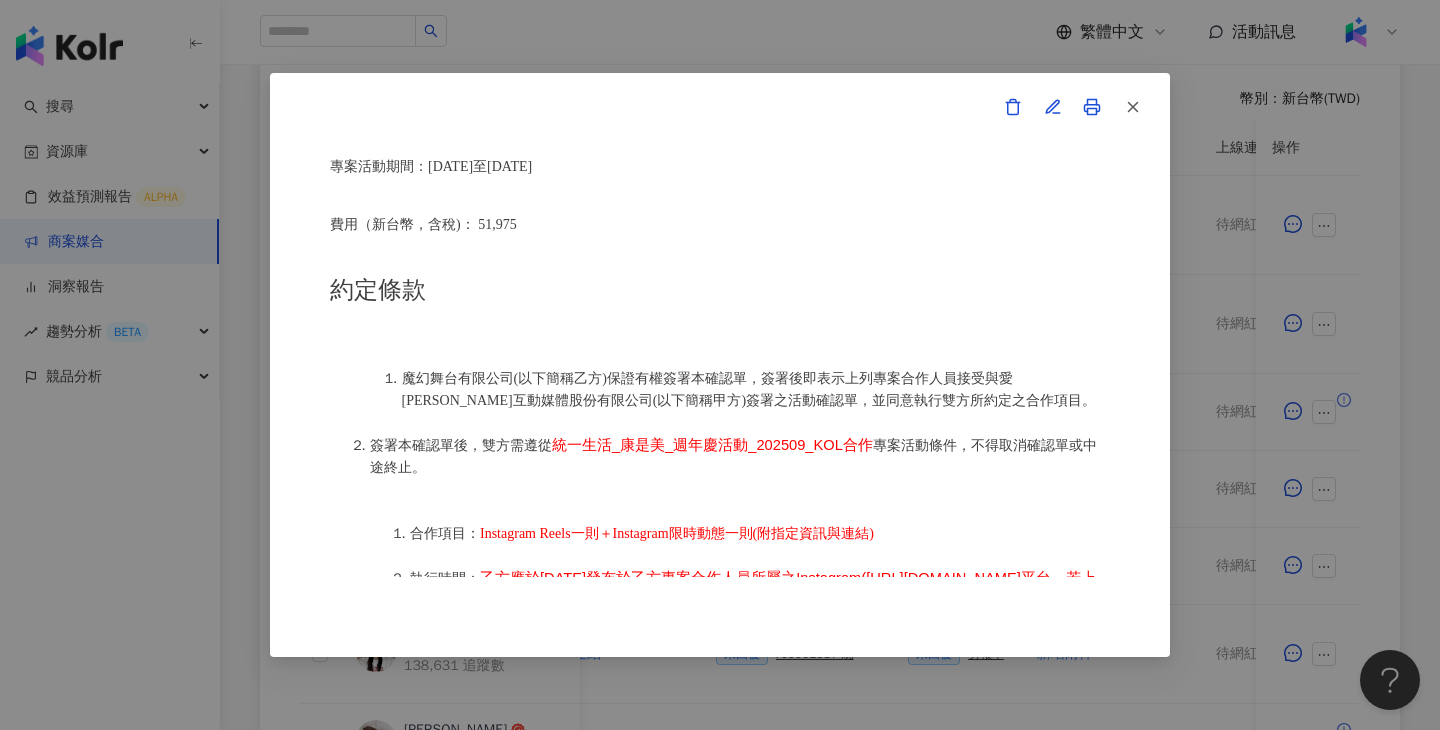 scroll, scrollTop: 761, scrollLeft: 0, axis: vertical 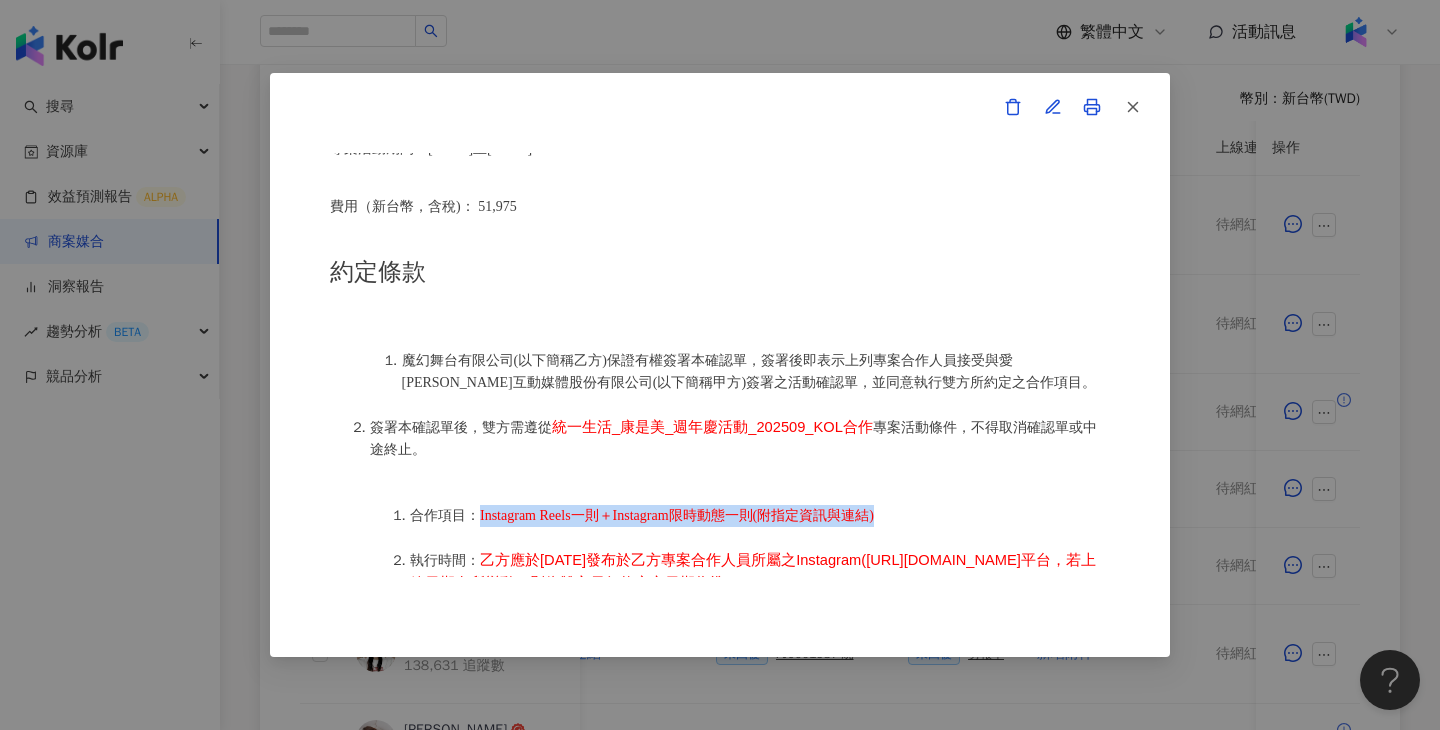 drag, startPoint x: 927, startPoint y: 522, endPoint x: 481, endPoint y: 511, distance: 446.13562 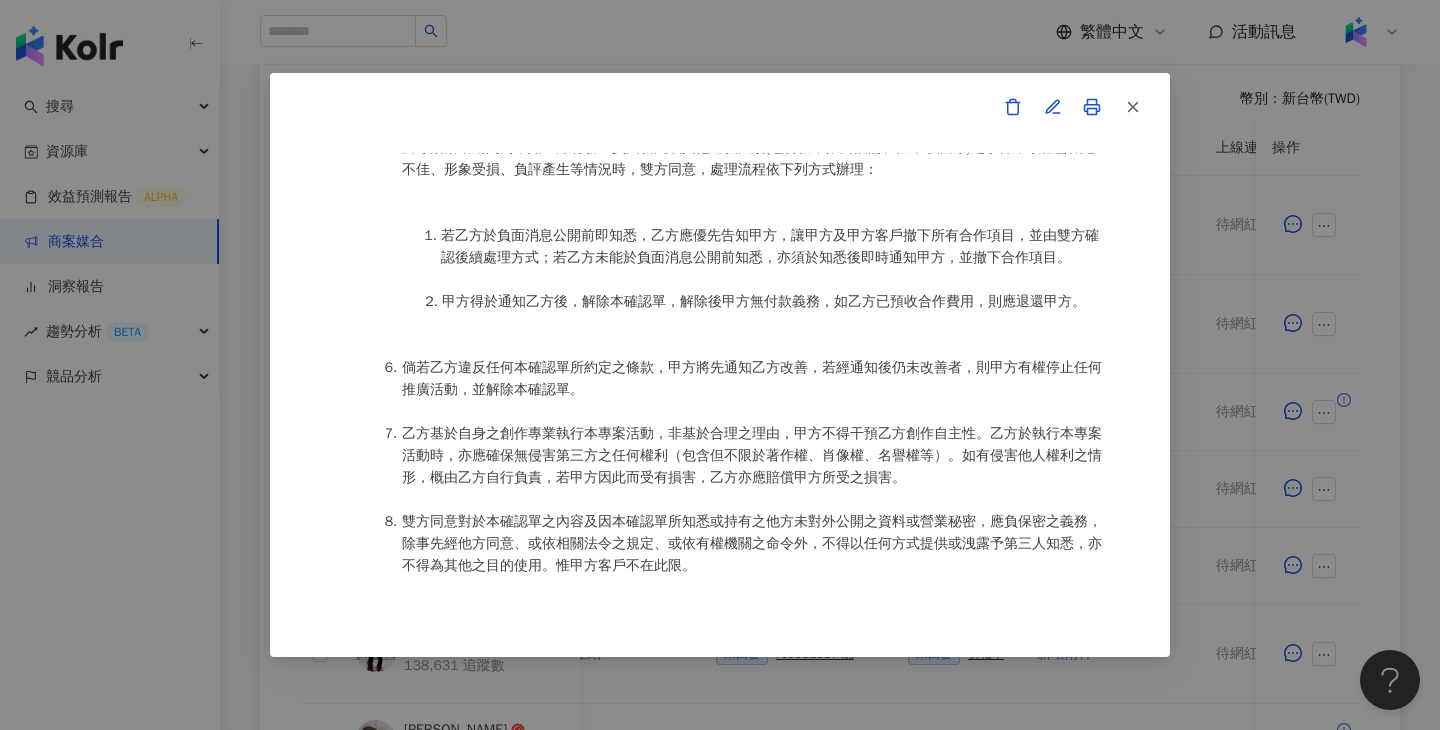 scroll, scrollTop: 1878, scrollLeft: 0, axis: vertical 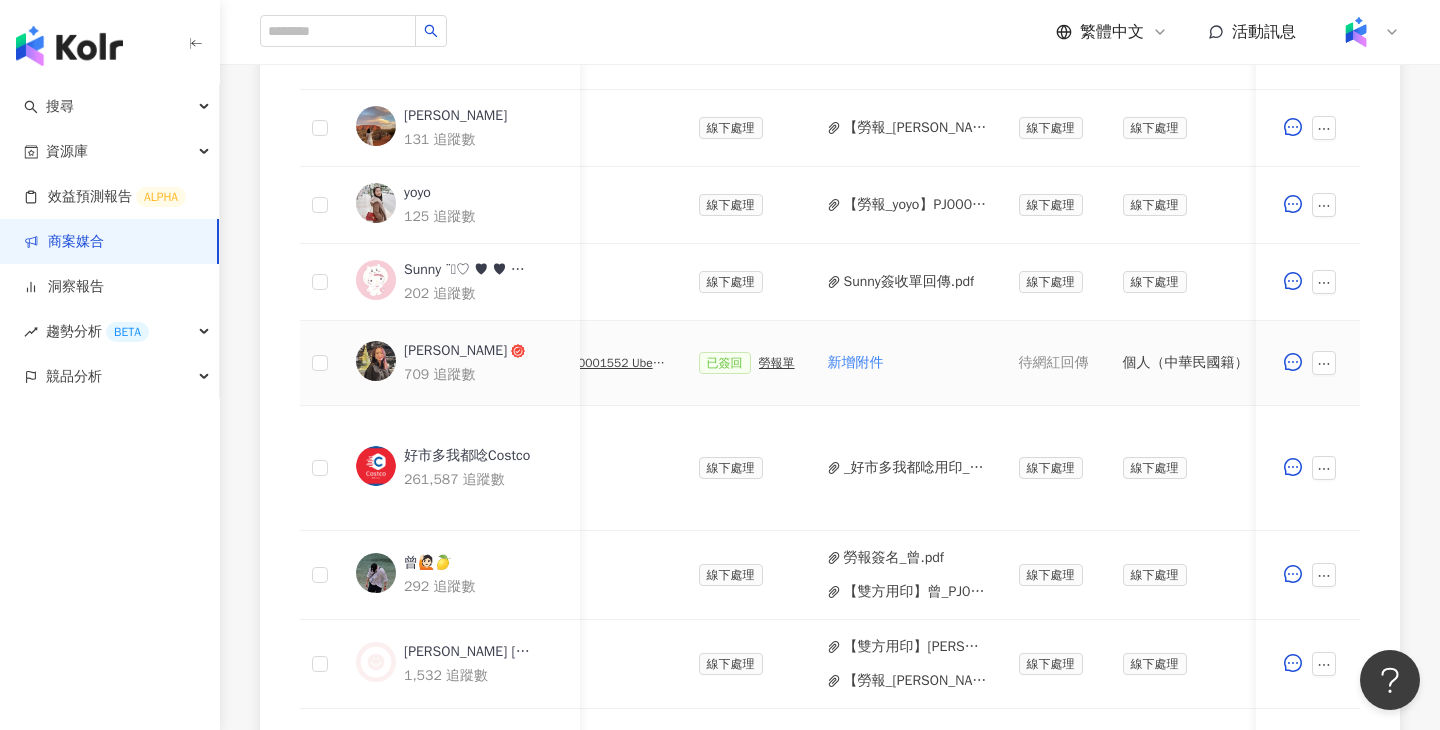 click on "已簽回 勞報單" at bounding box center [747, 364] 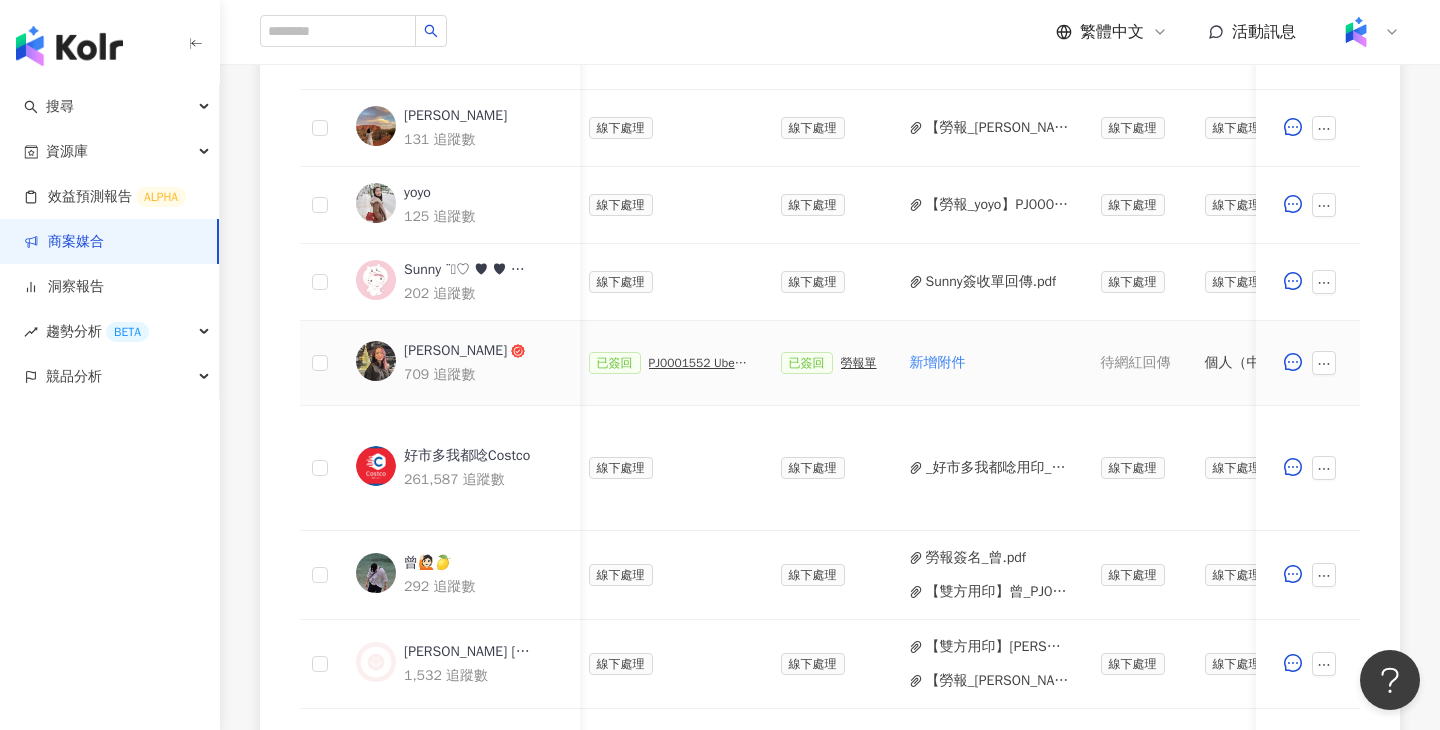 scroll, scrollTop: 0, scrollLeft: 546, axis: horizontal 